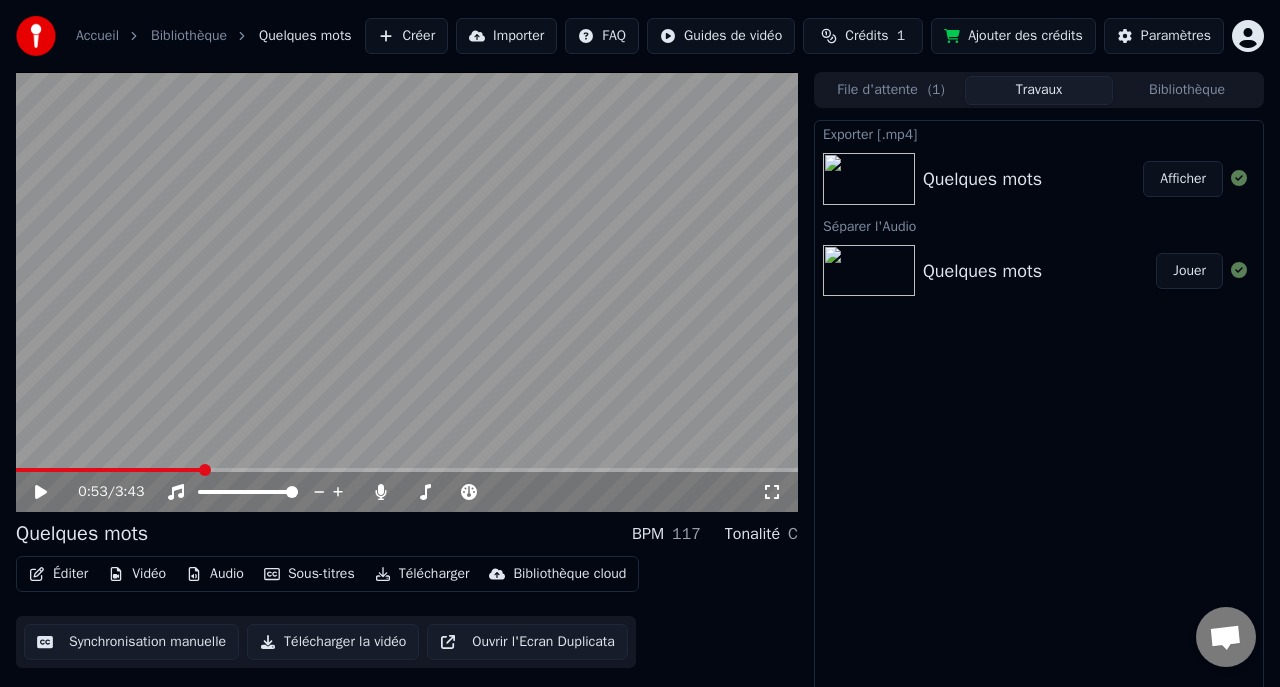 scroll, scrollTop: 27, scrollLeft: 0, axis: vertical 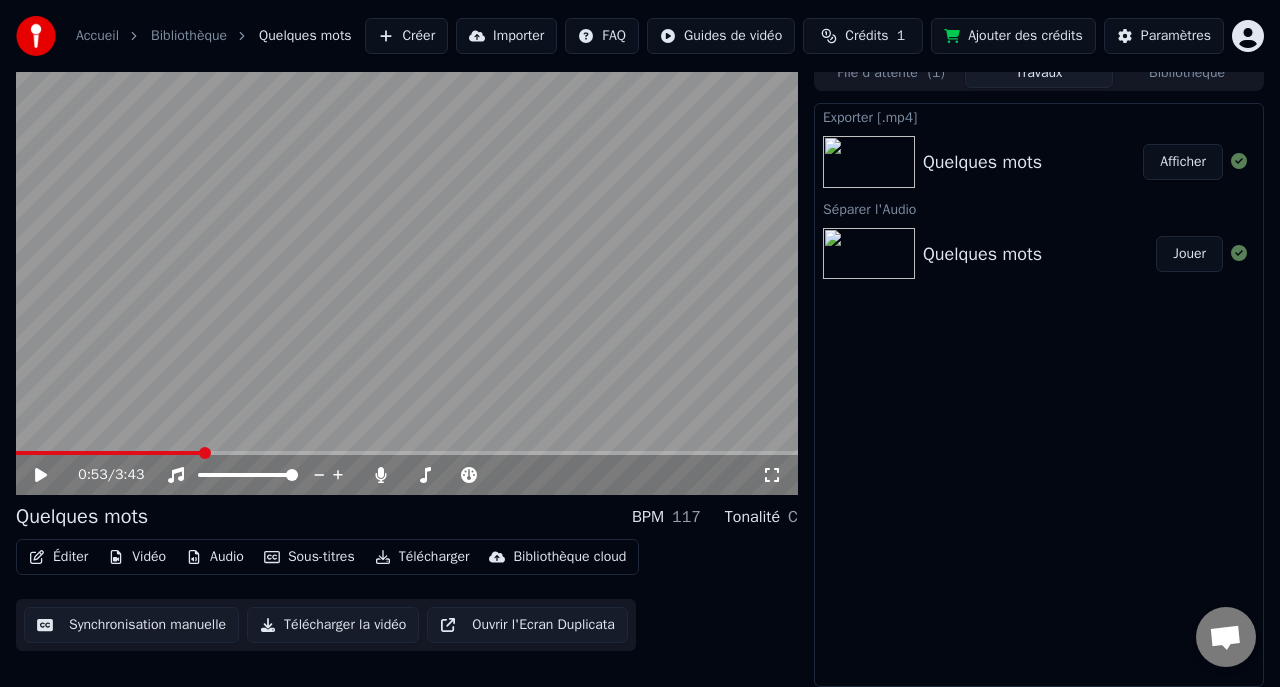 click on "Crédits" at bounding box center [866, 36] 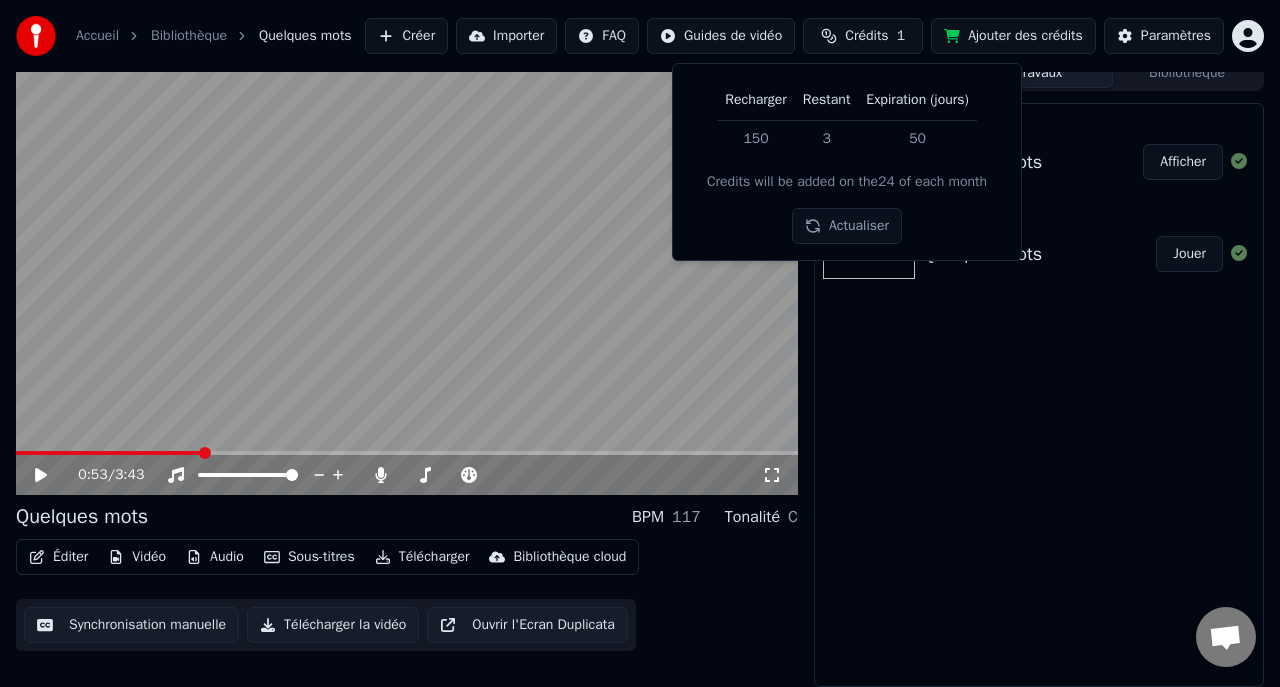 click on "Ajouter des crédits" at bounding box center (1013, 36) 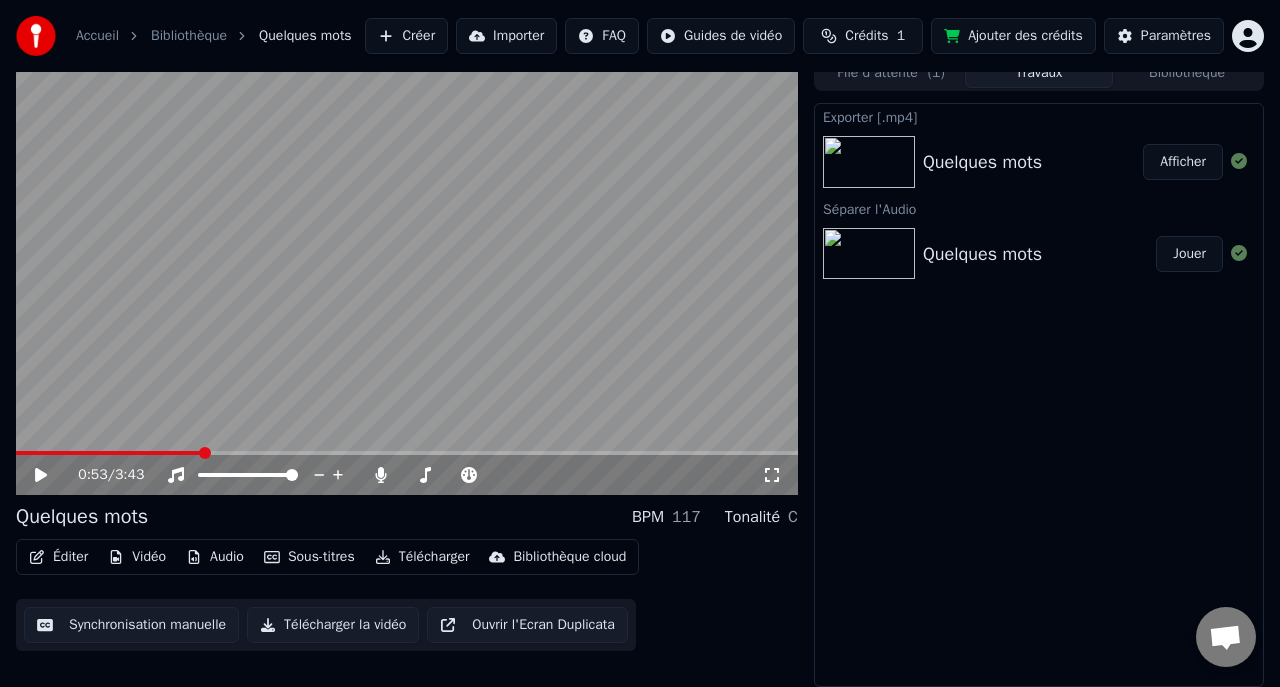 click on "Ajouter des crédits" at bounding box center [1013, 36] 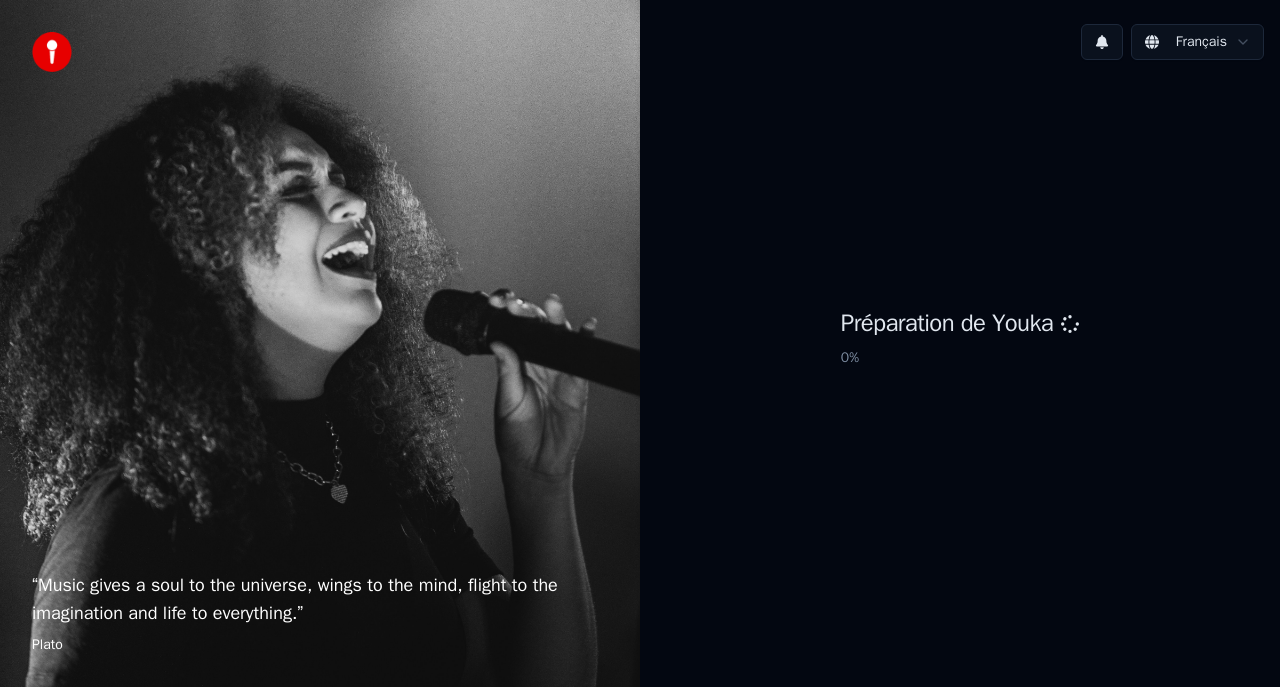 scroll, scrollTop: 0, scrollLeft: 0, axis: both 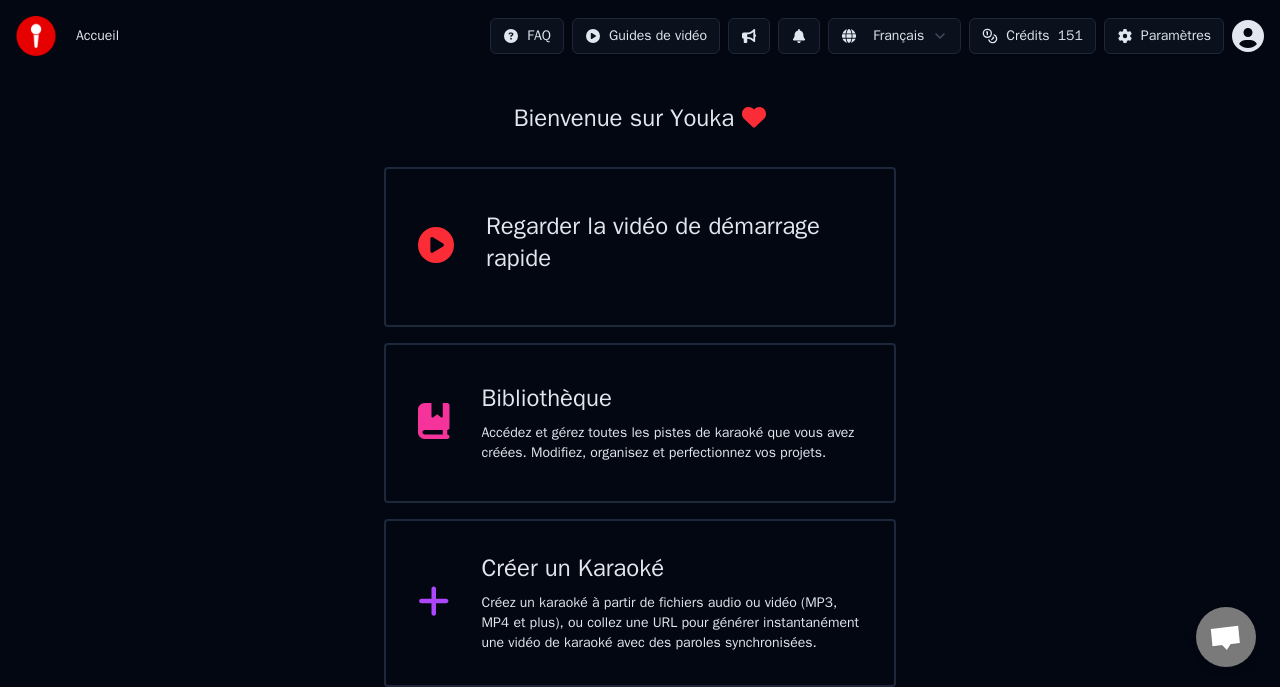 click 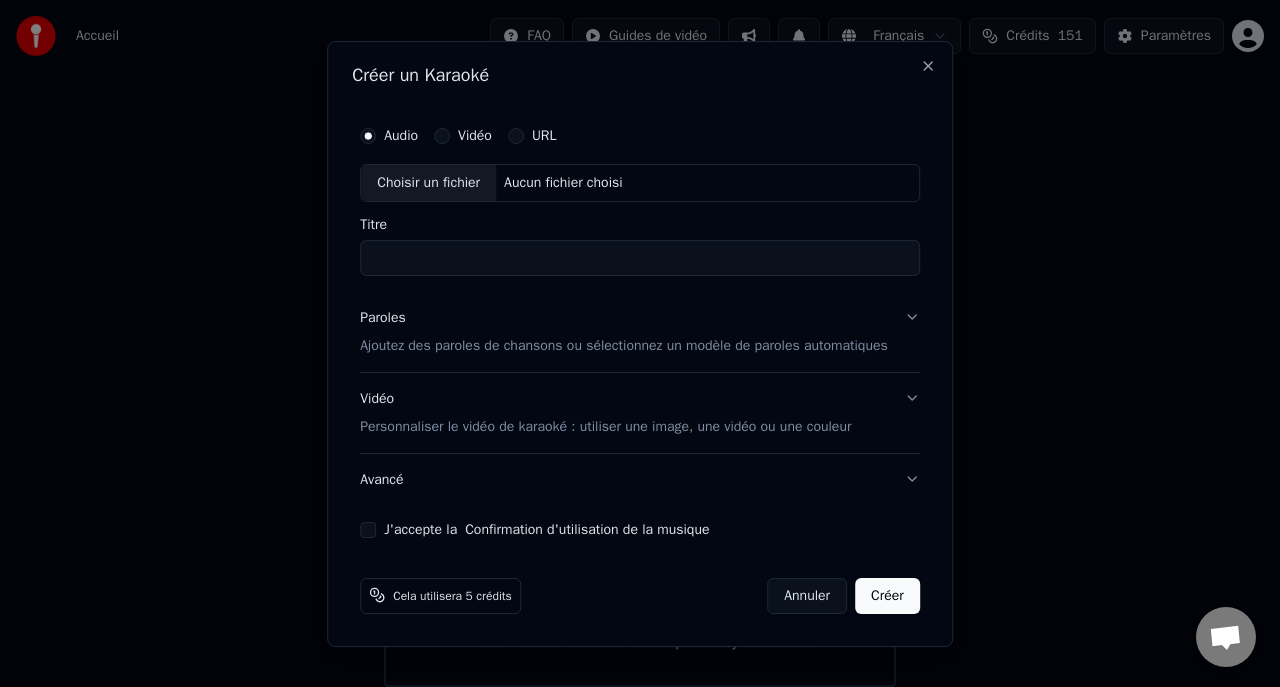 scroll, scrollTop: 7, scrollLeft: 0, axis: vertical 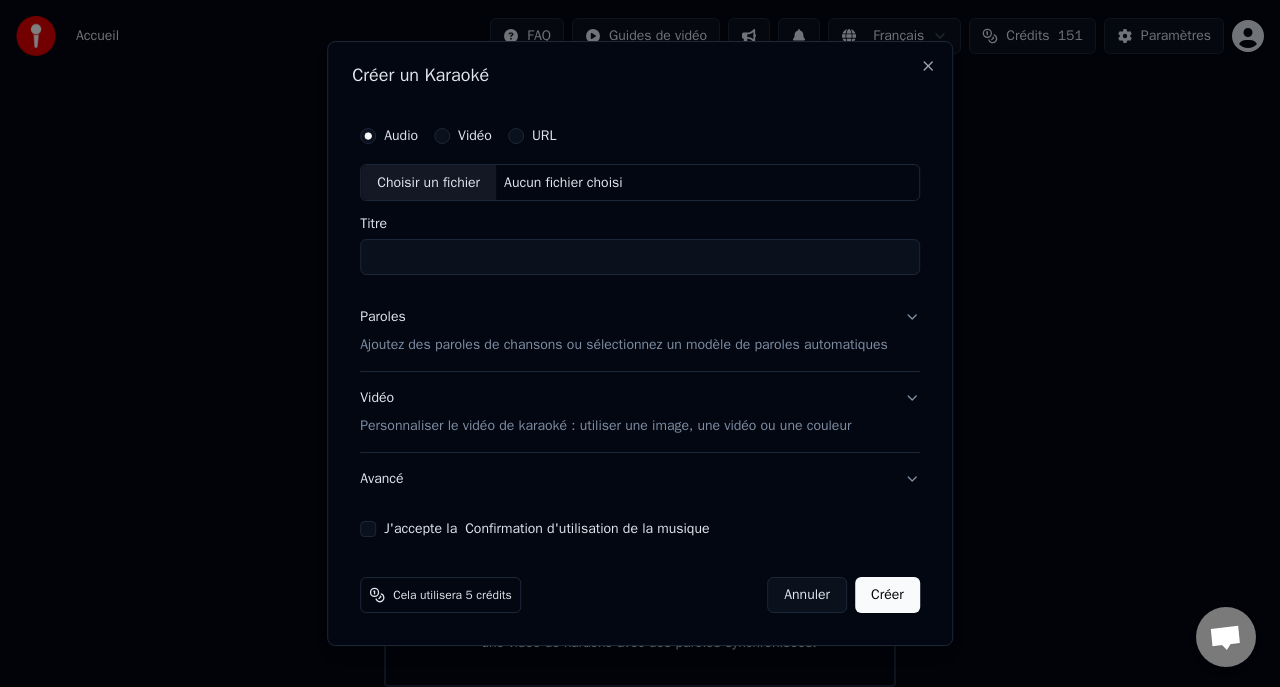 click on "Choisir un fichier" at bounding box center [428, 183] 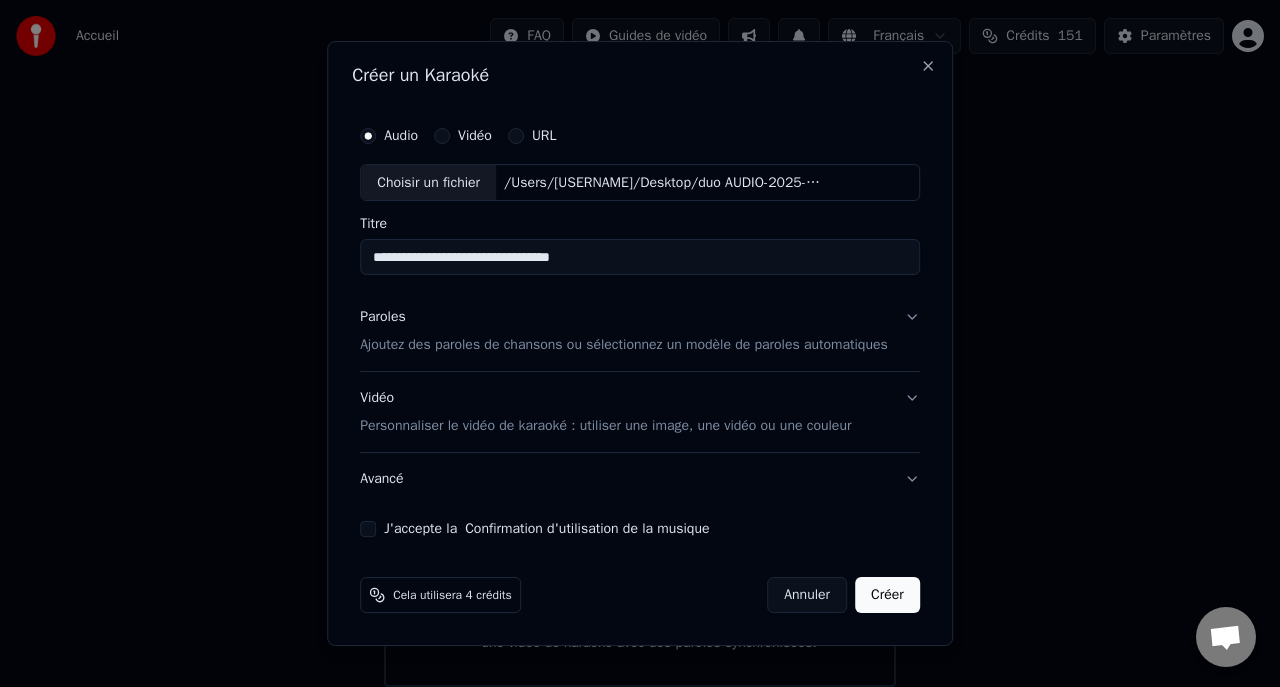 click on "Paroles" at bounding box center [383, 318] 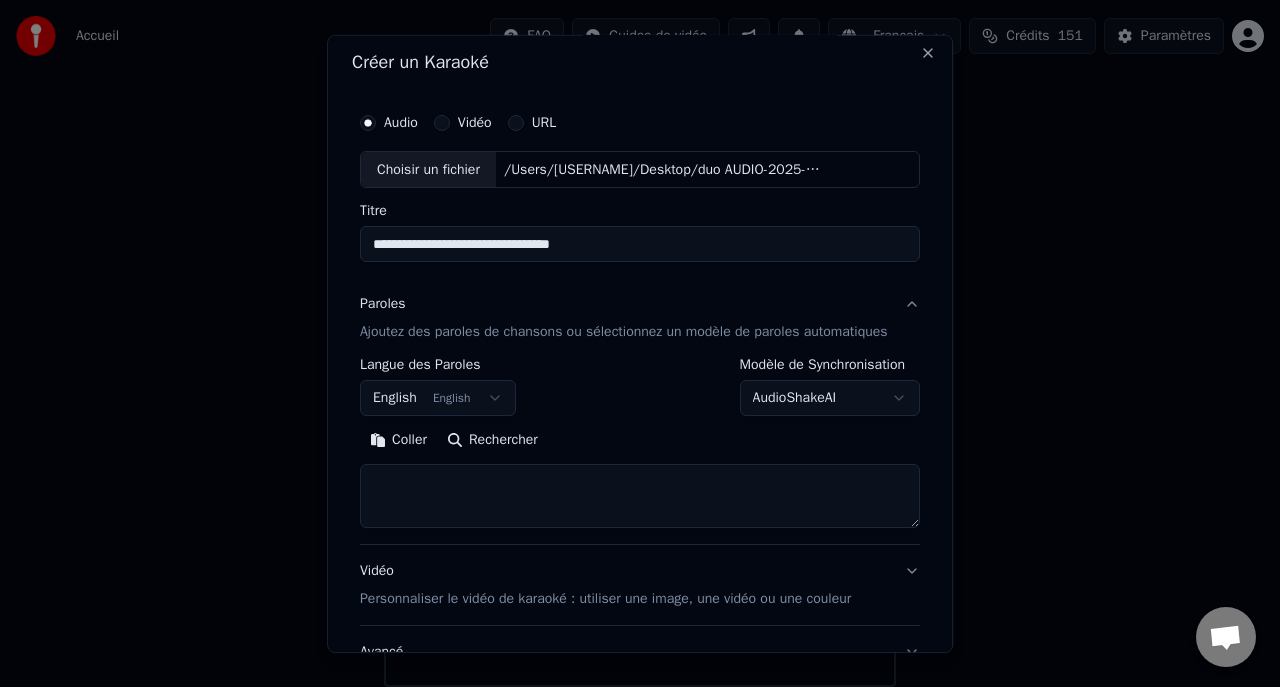 click on "**********" at bounding box center (640, 299) 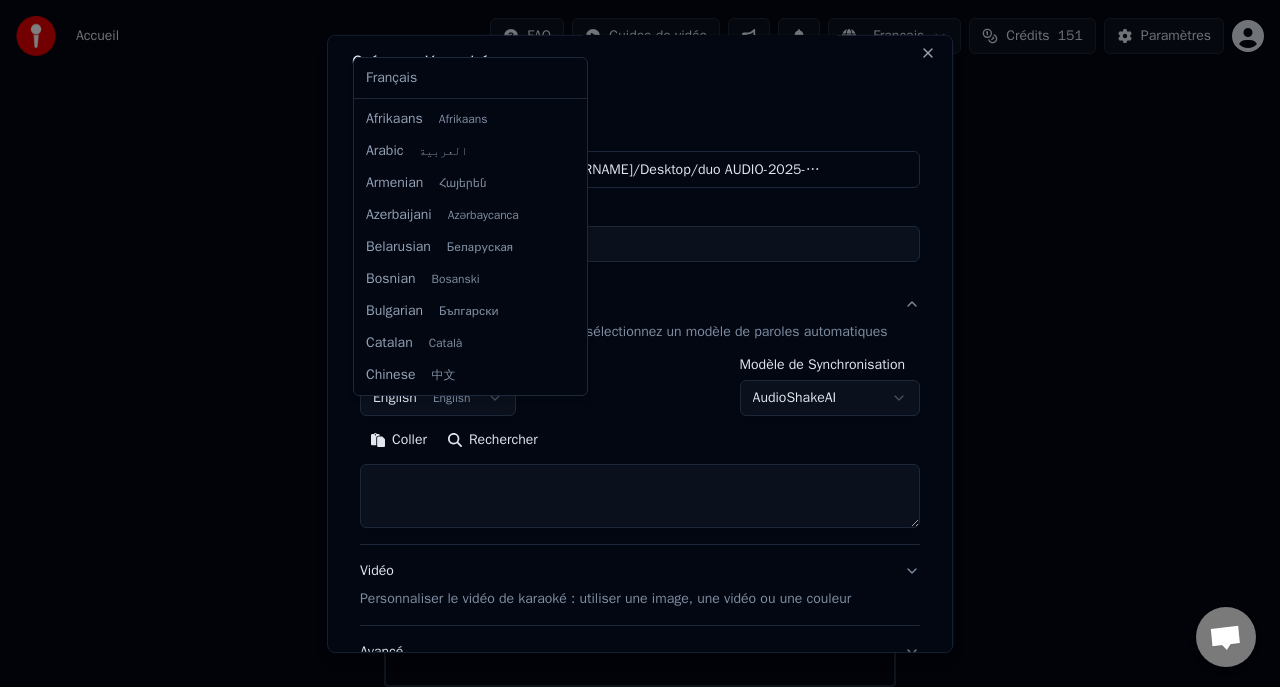 scroll, scrollTop: 160, scrollLeft: 0, axis: vertical 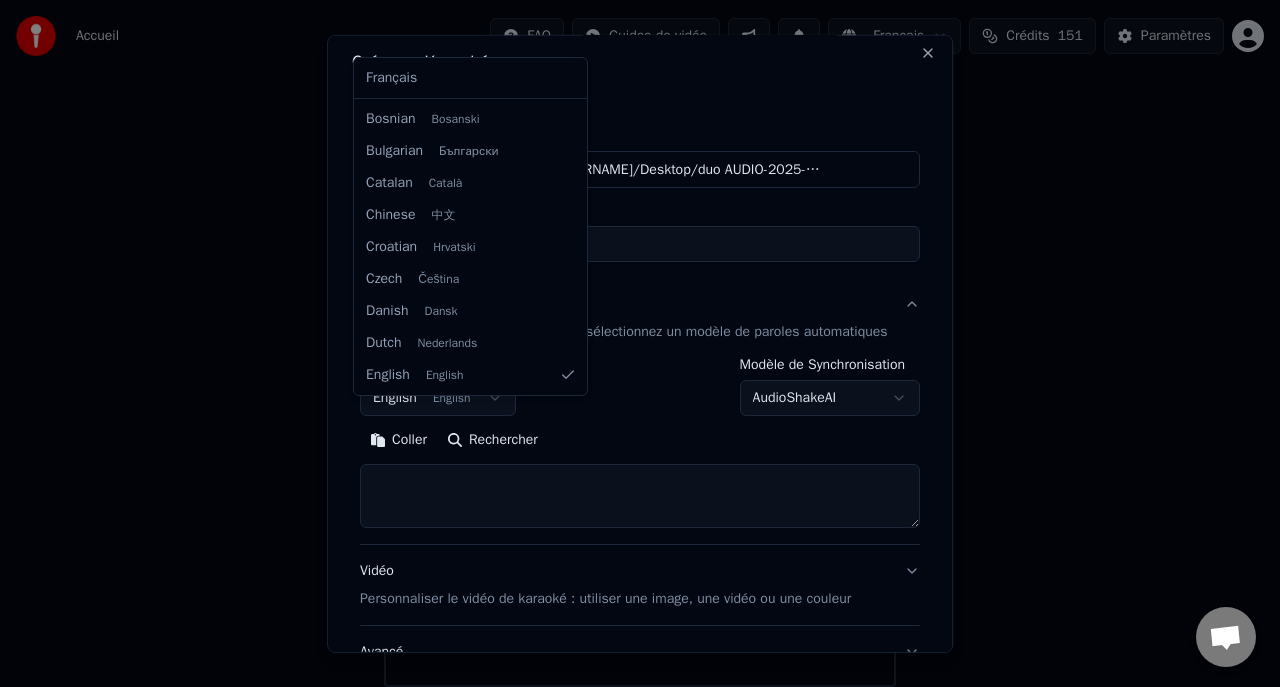 select on "**" 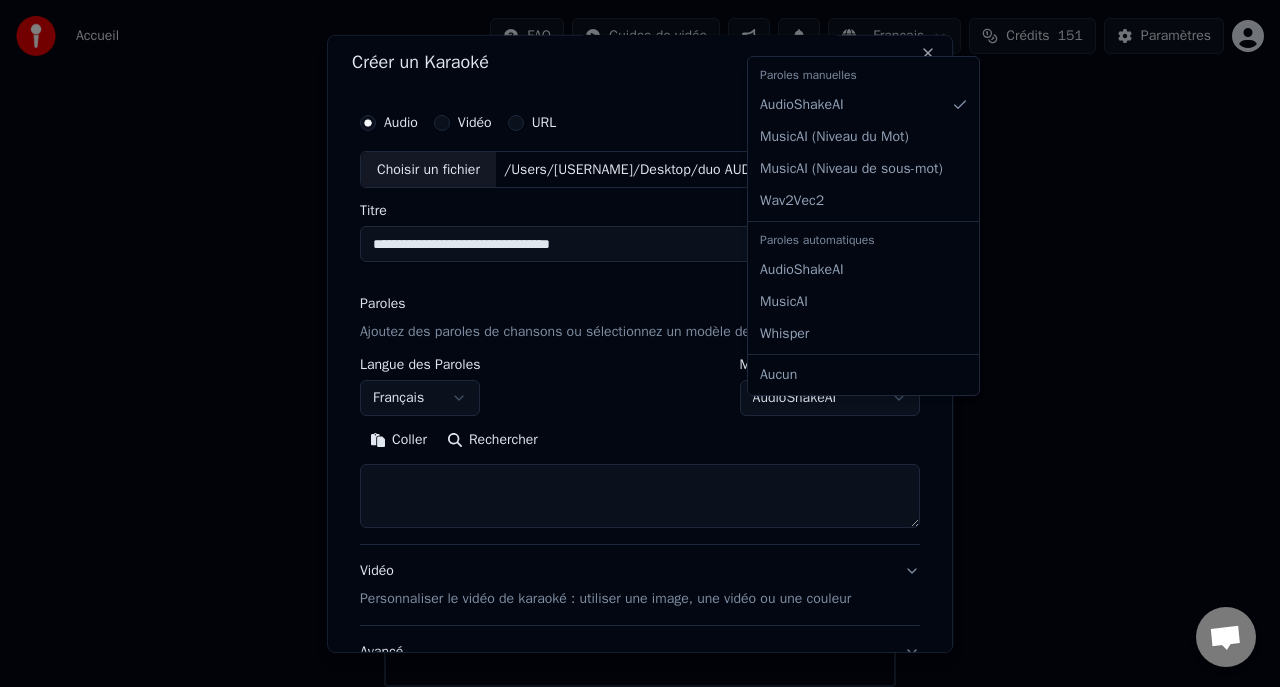 click on "**********" at bounding box center (640, 299) 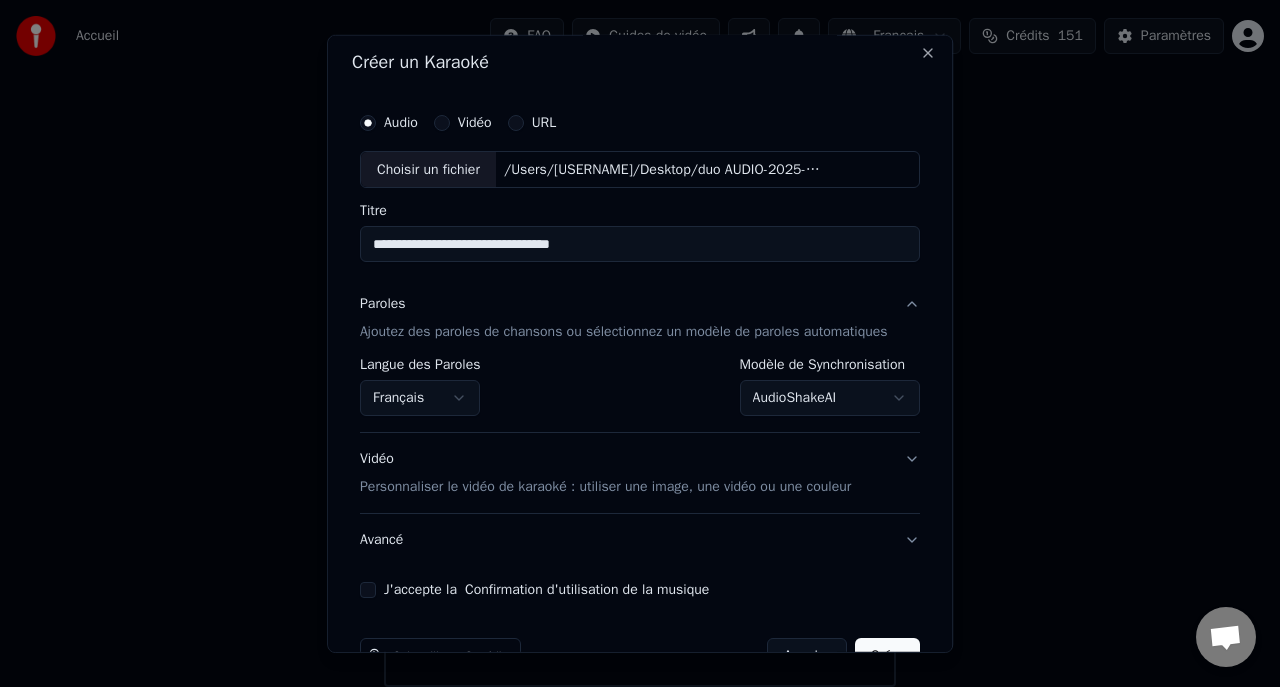scroll, scrollTop: 81, scrollLeft: 0, axis: vertical 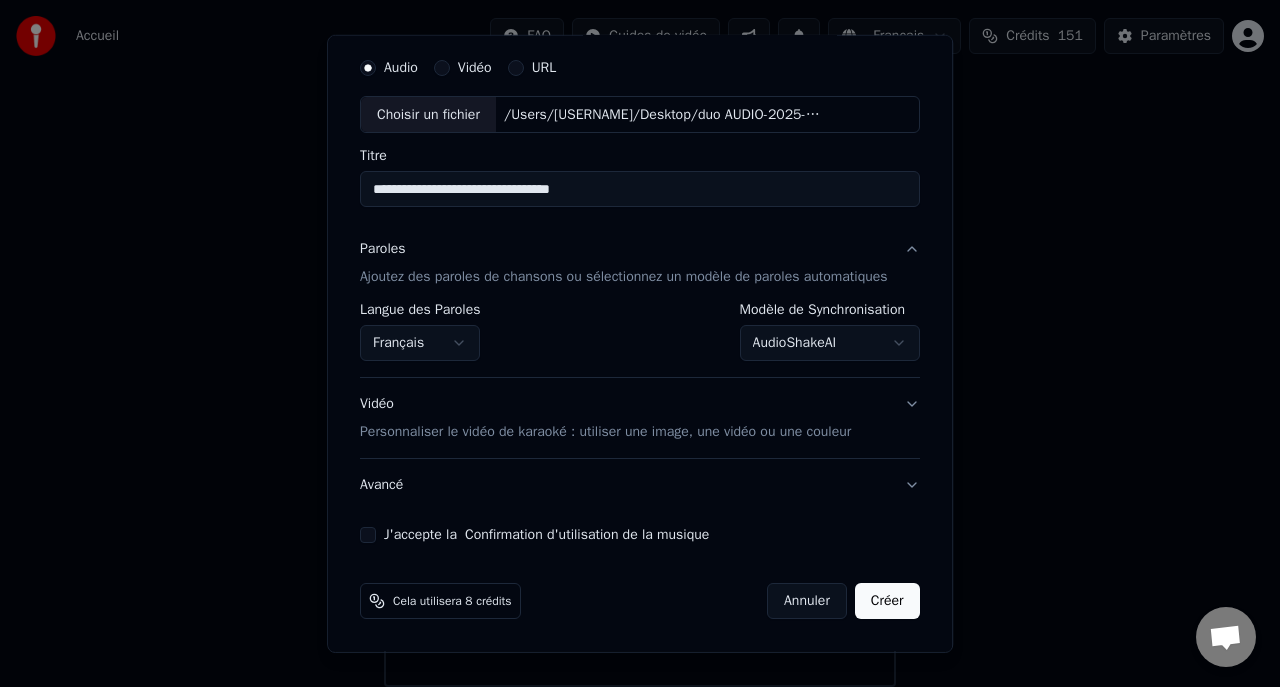 click on "Personnaliser le vidéo de karaoké : utiliser une image, une vidéo ou une couleur" at bounding box center [605, 432] 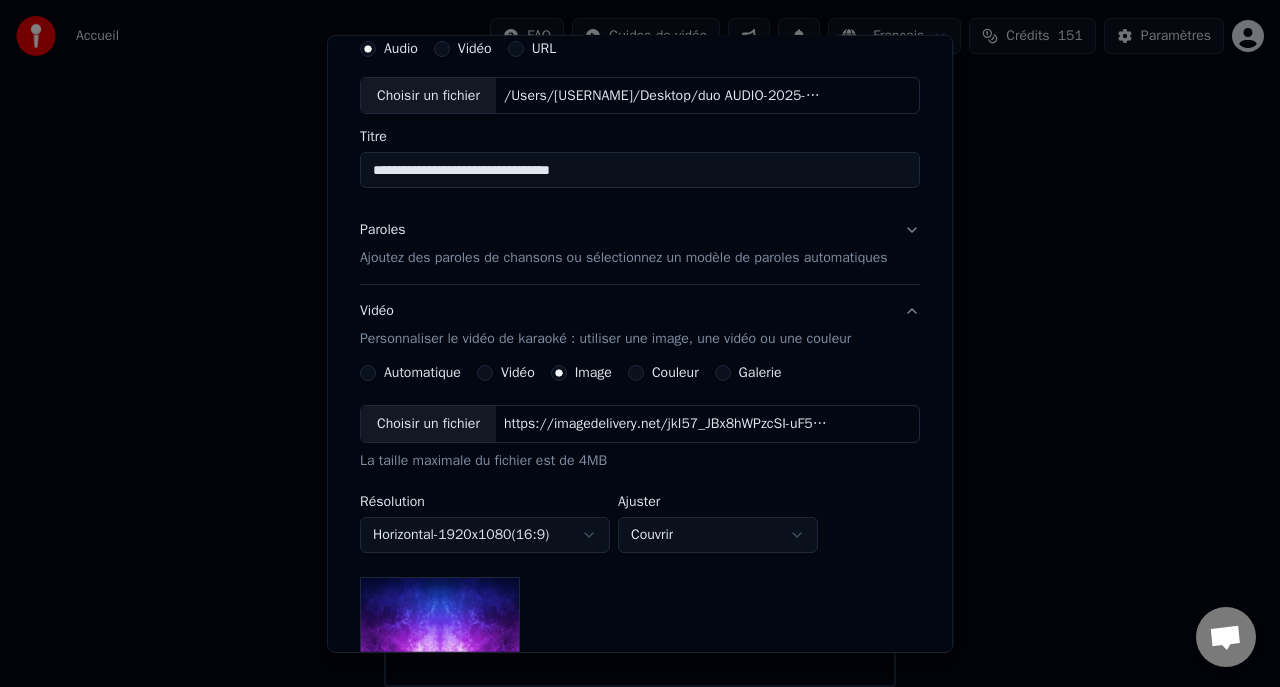 click on "Couleur" at bounding box center [663, 373] 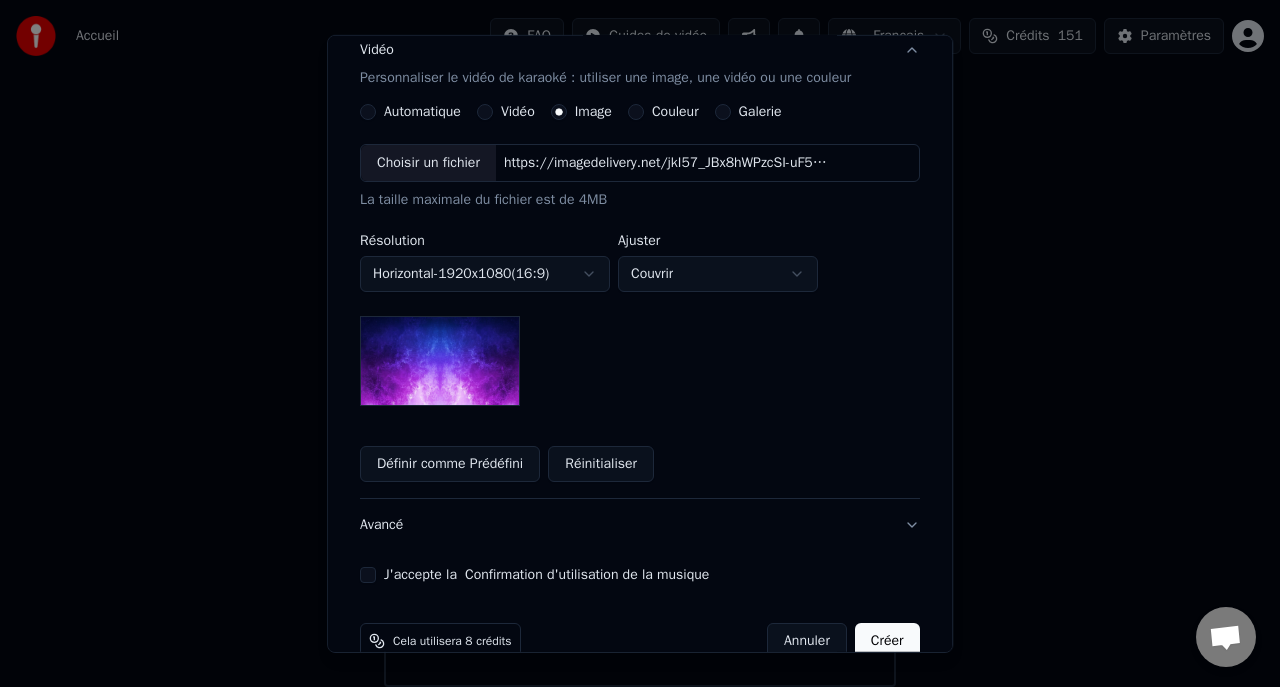 scroll, scrollTop: 401, scrollLeft: 0, axis: vertical 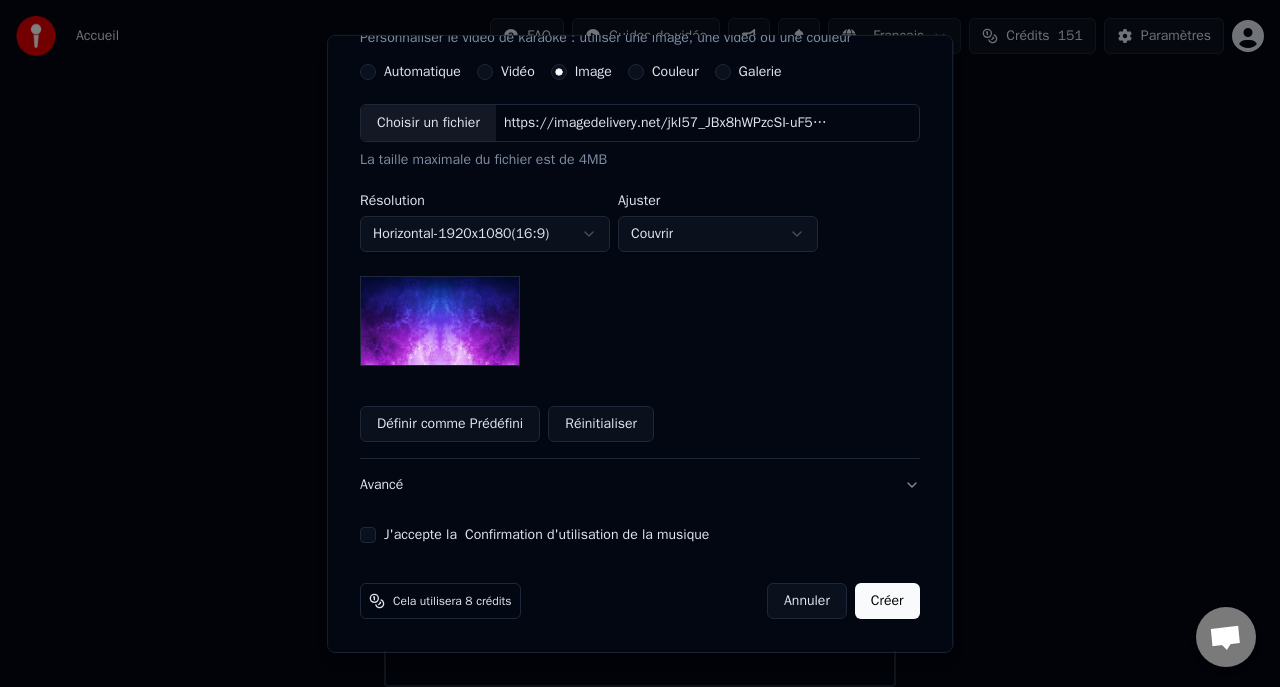 click on "Avancé" at bounding box center [640, 485] 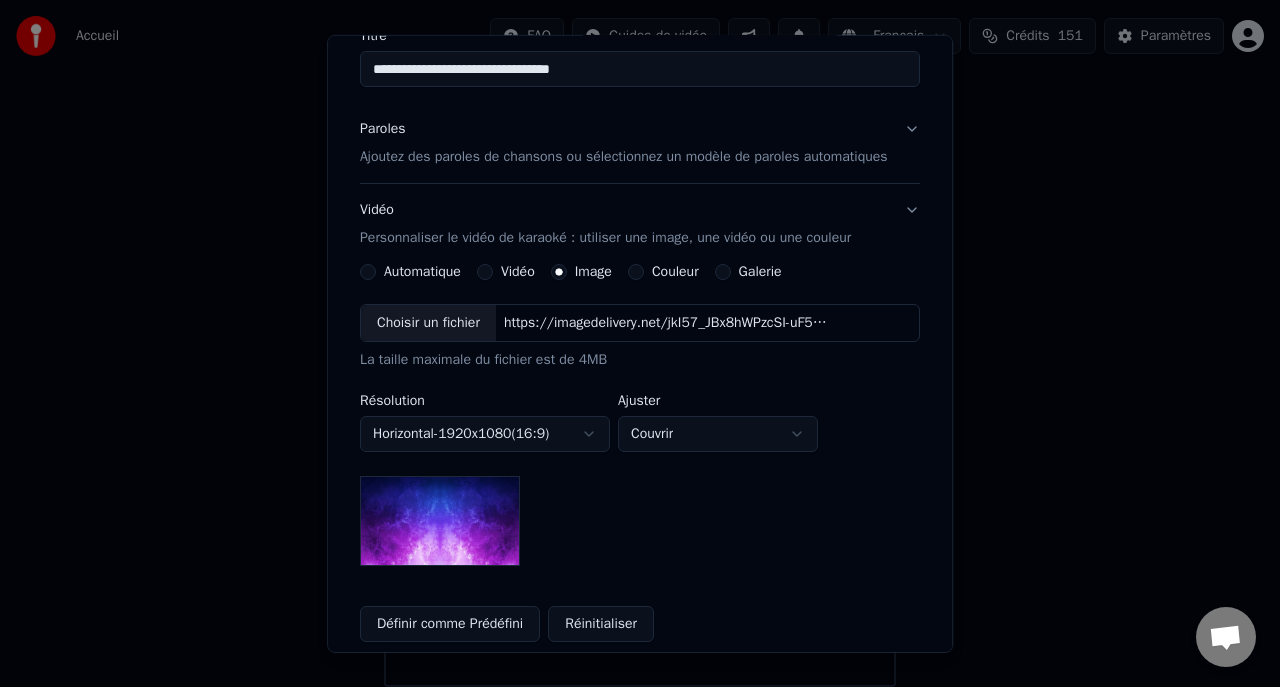 scroll, scrollTop: 81, scrollLeft: 0, axis: vertical 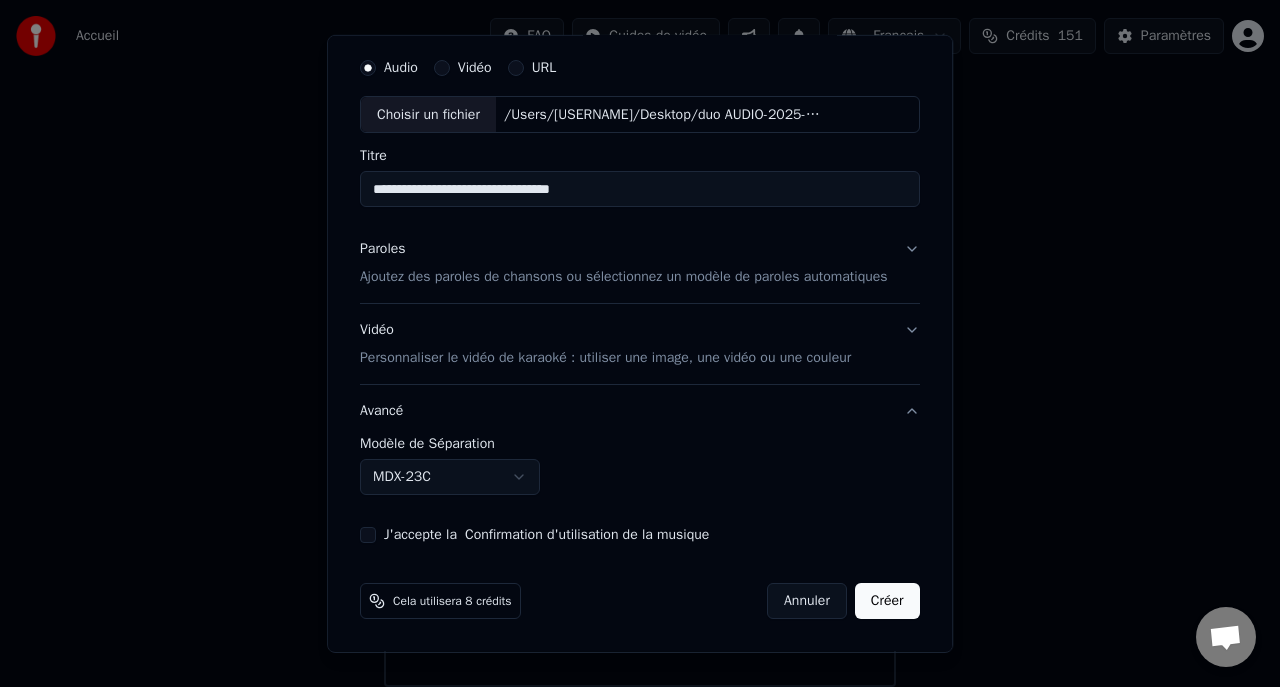 click on "**********" at bounding box center (640, 299) 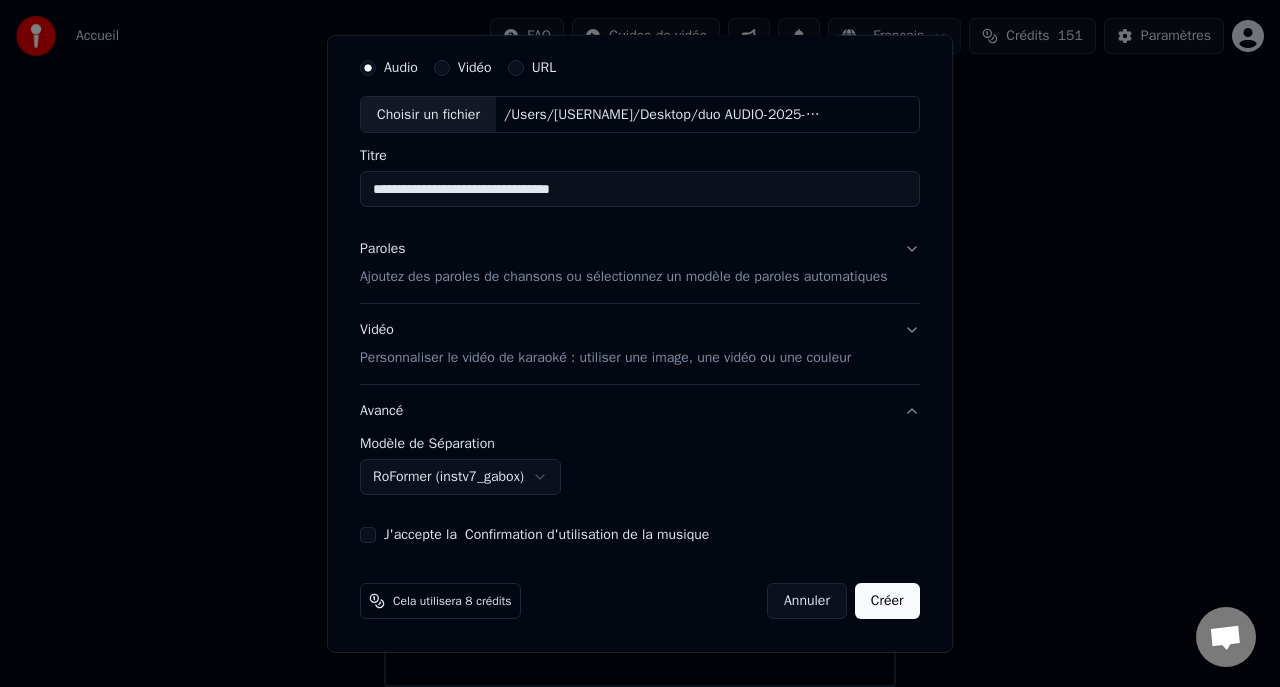 click on "J'accepte la   Confirmation d'utilisation de la musique" at bounding box center [368, 535] 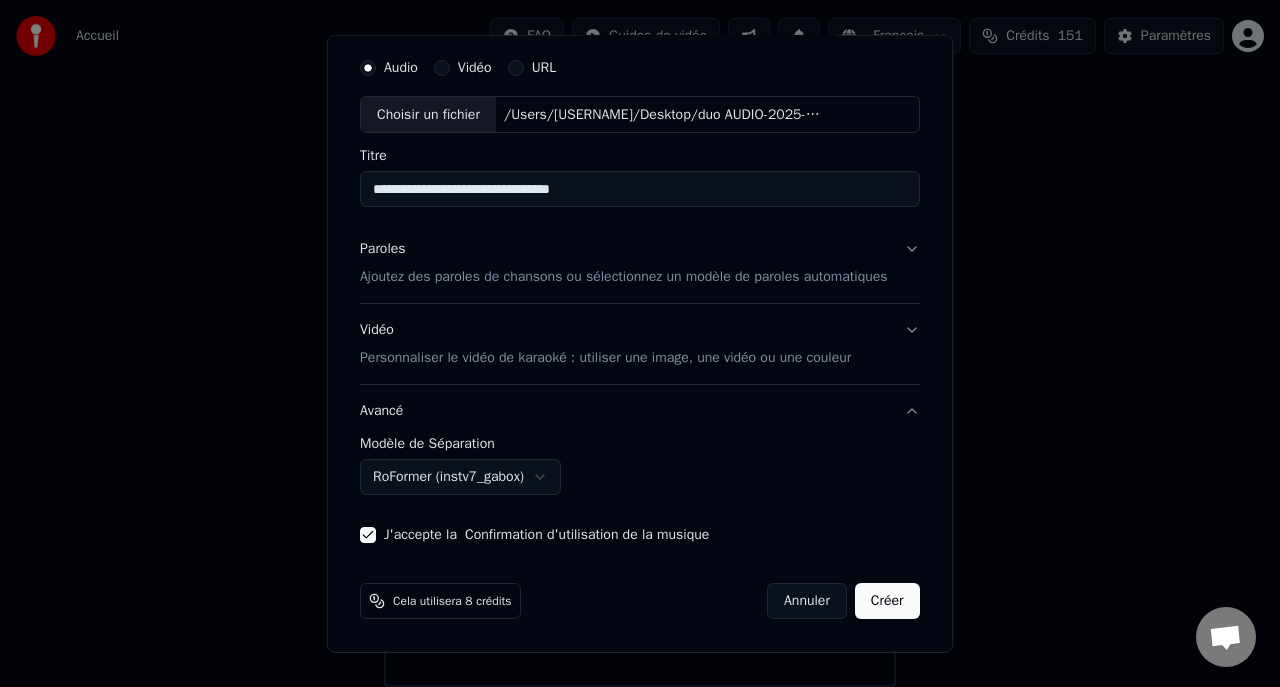 scroll, scrollTop: 81, scrollLeft: 0, axis: vertical 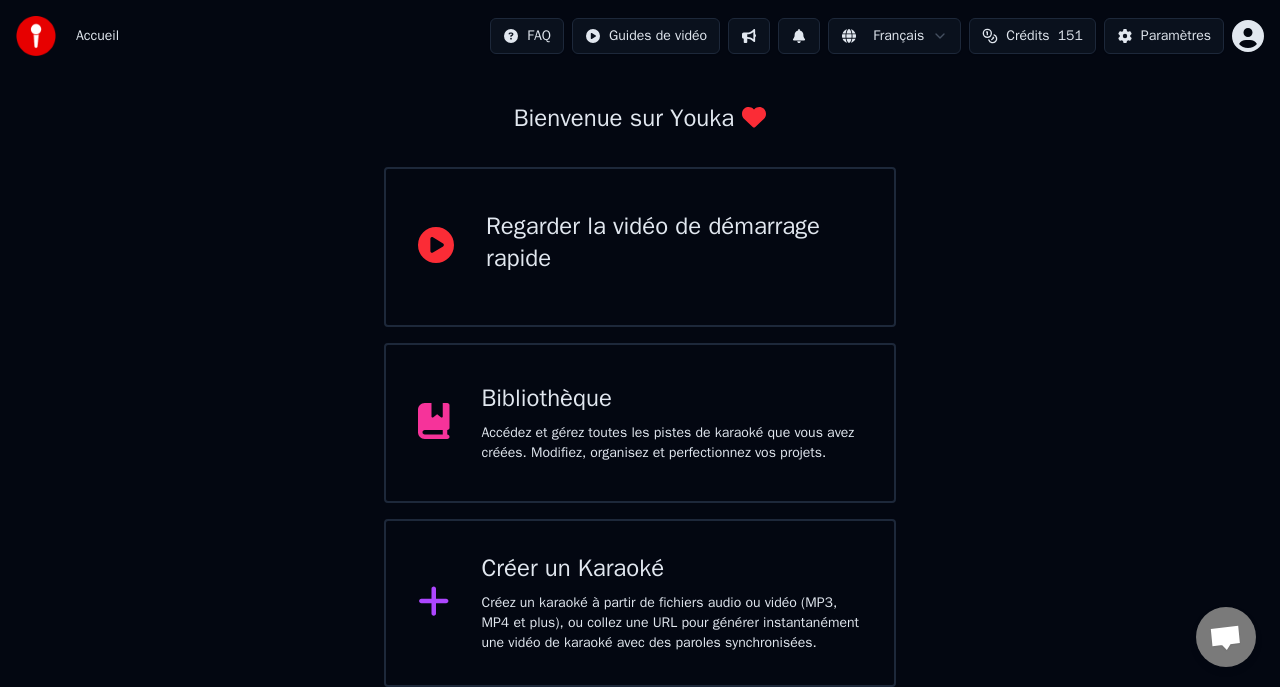 click on "Paramètres" at bounding box center (1176, 36) 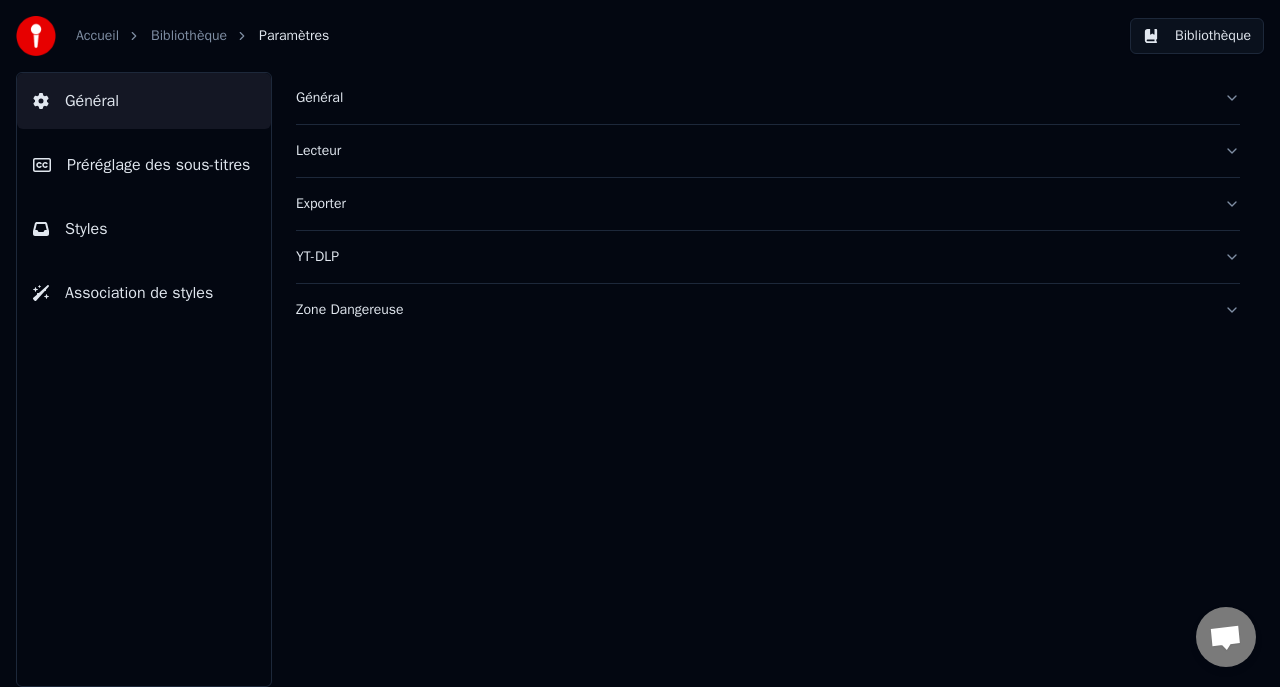click on "Accueil" at bounding box center (97, 36) 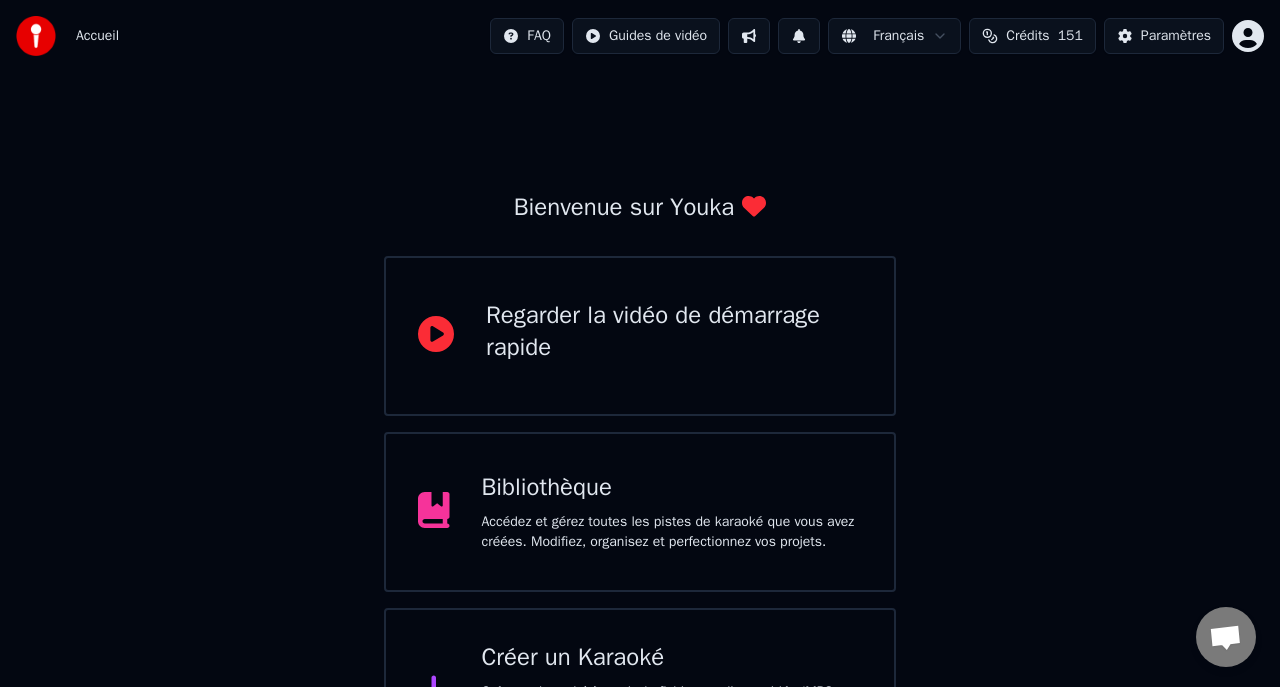 click on "Créer un Karaoké" at bounding box center [672, 658] 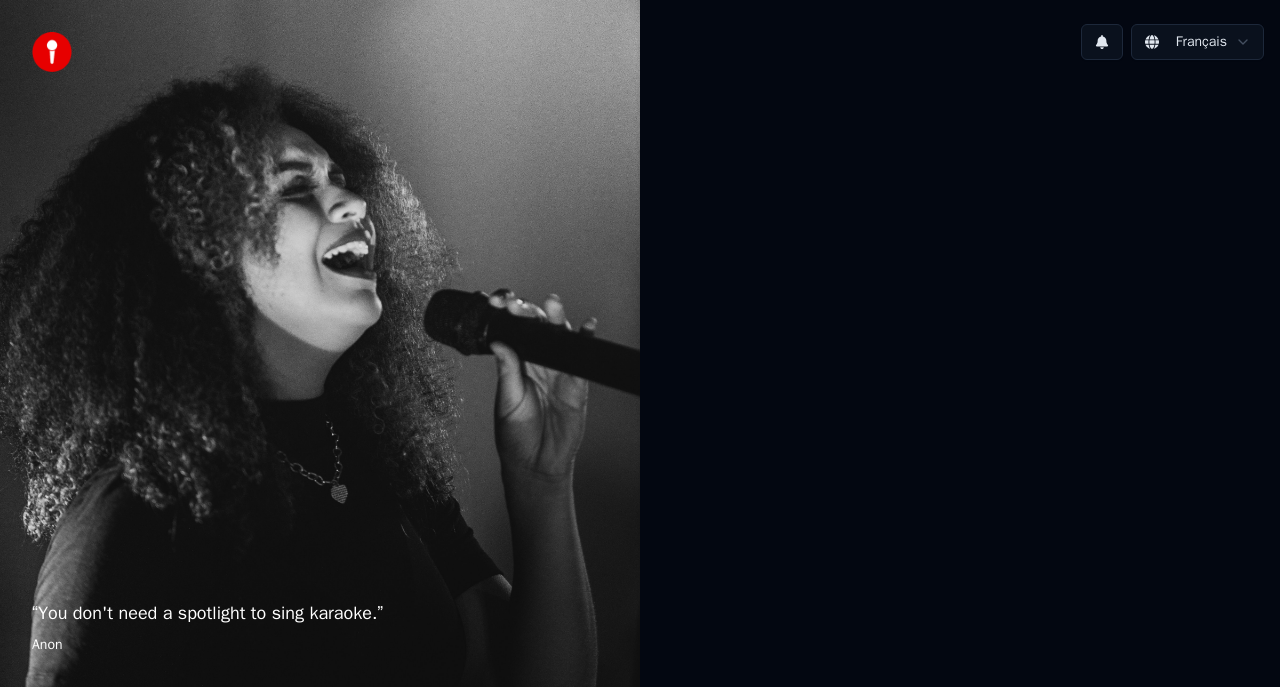 scroll, scrollTop: 0, scrollLeft: 0, axis: both 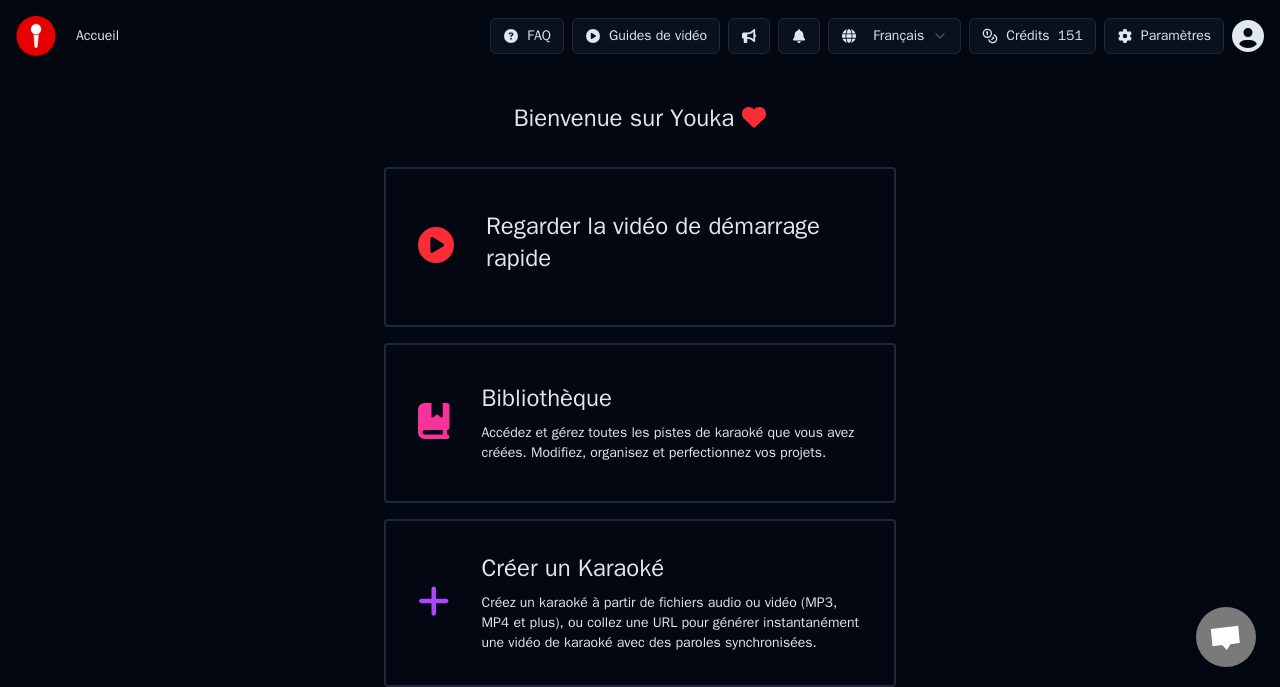 click 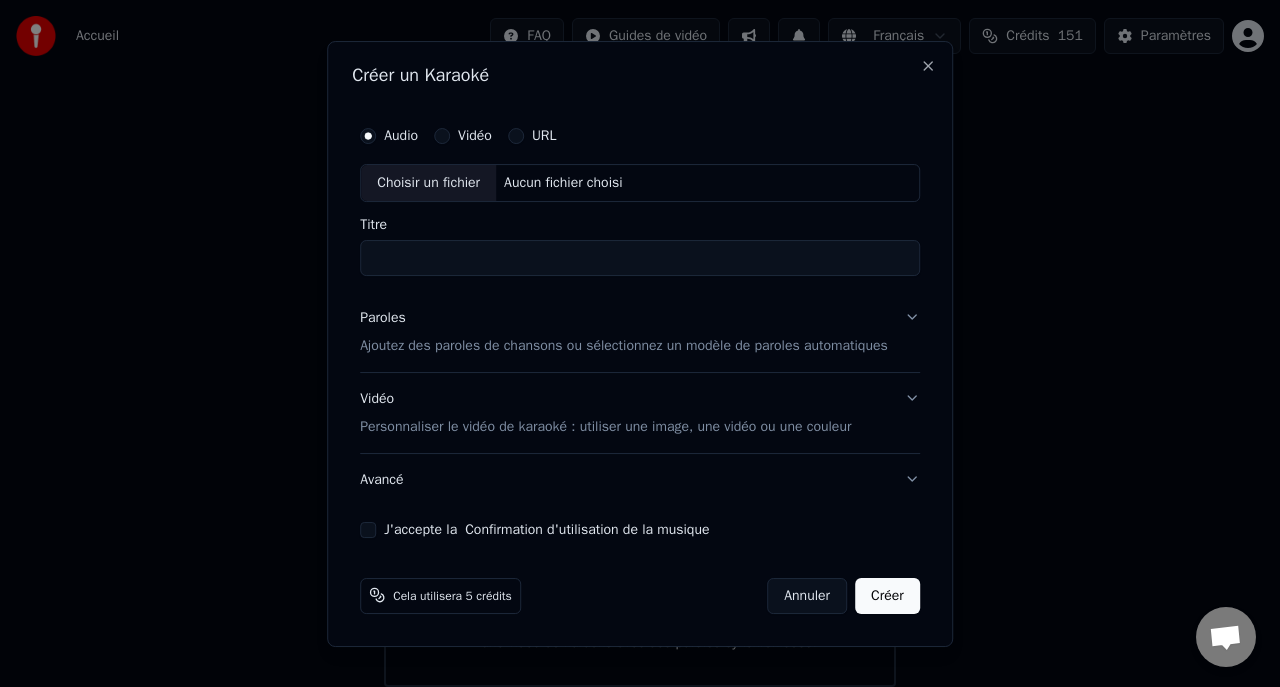 click on "Choisir un fichier" at bounding box center (428, 183) 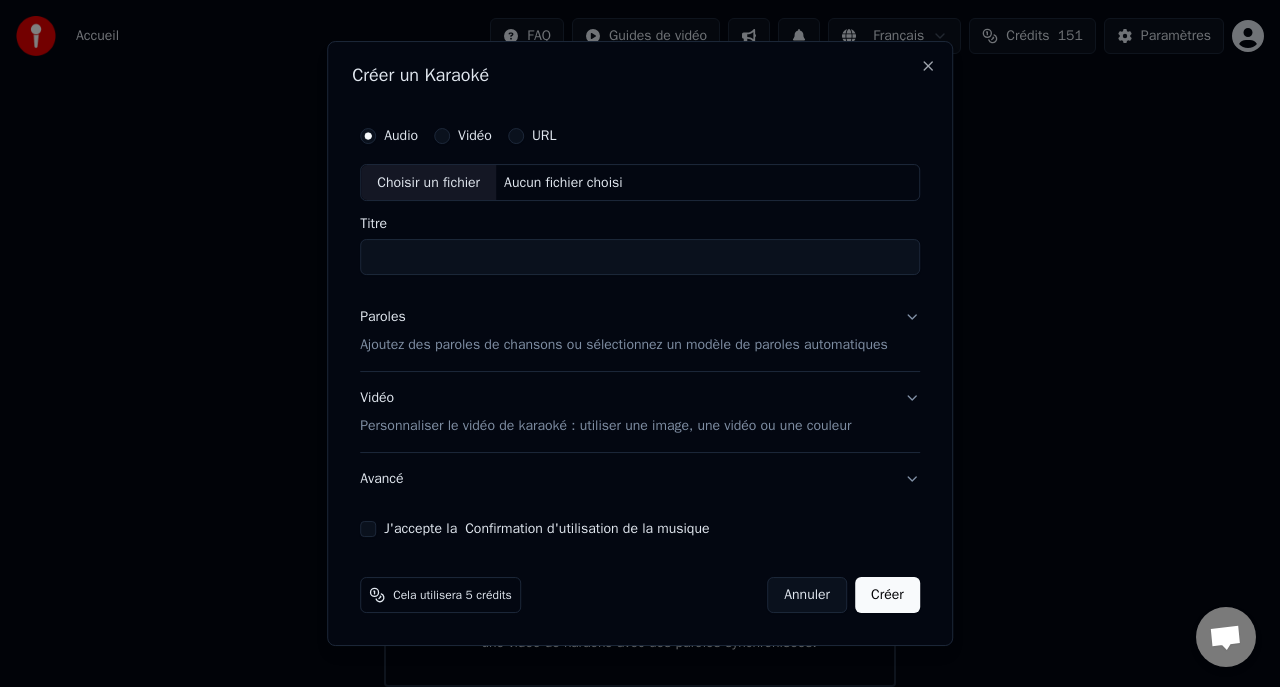 type on "**********" 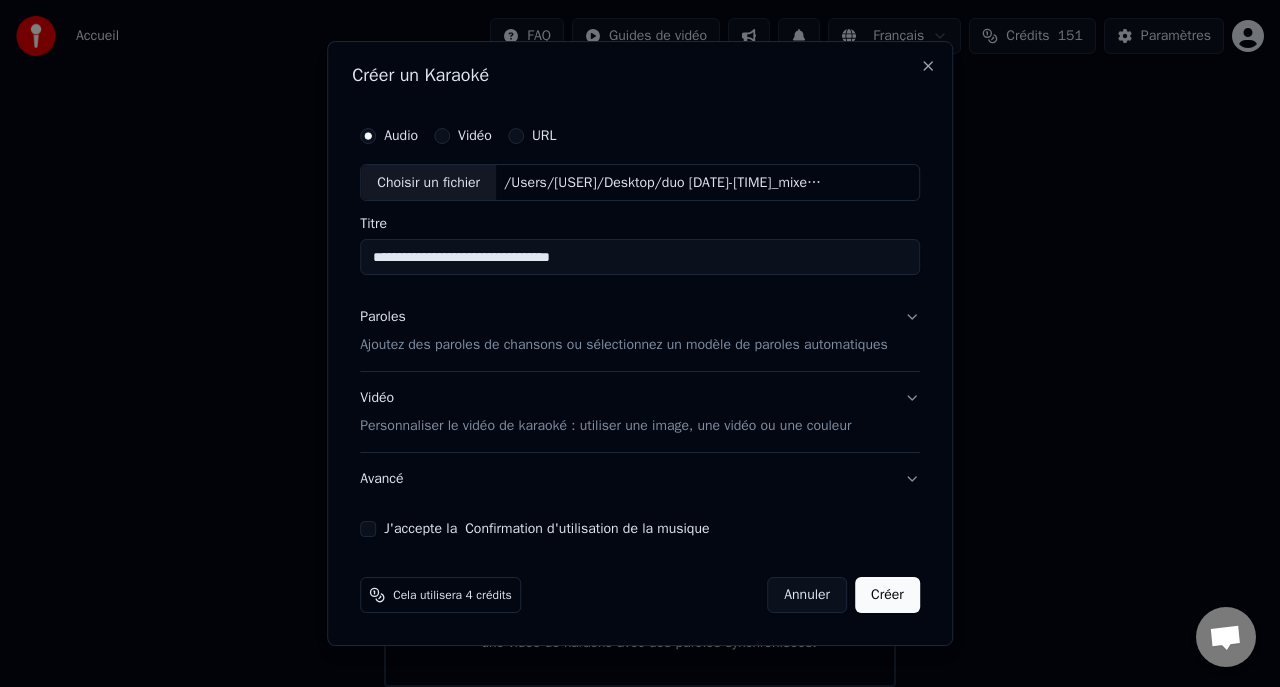 click on "Paroles Ajoutez des paroles de chansons ou sélectionnez un modèle de paroles automatiques" at bounding box center (624, 332) 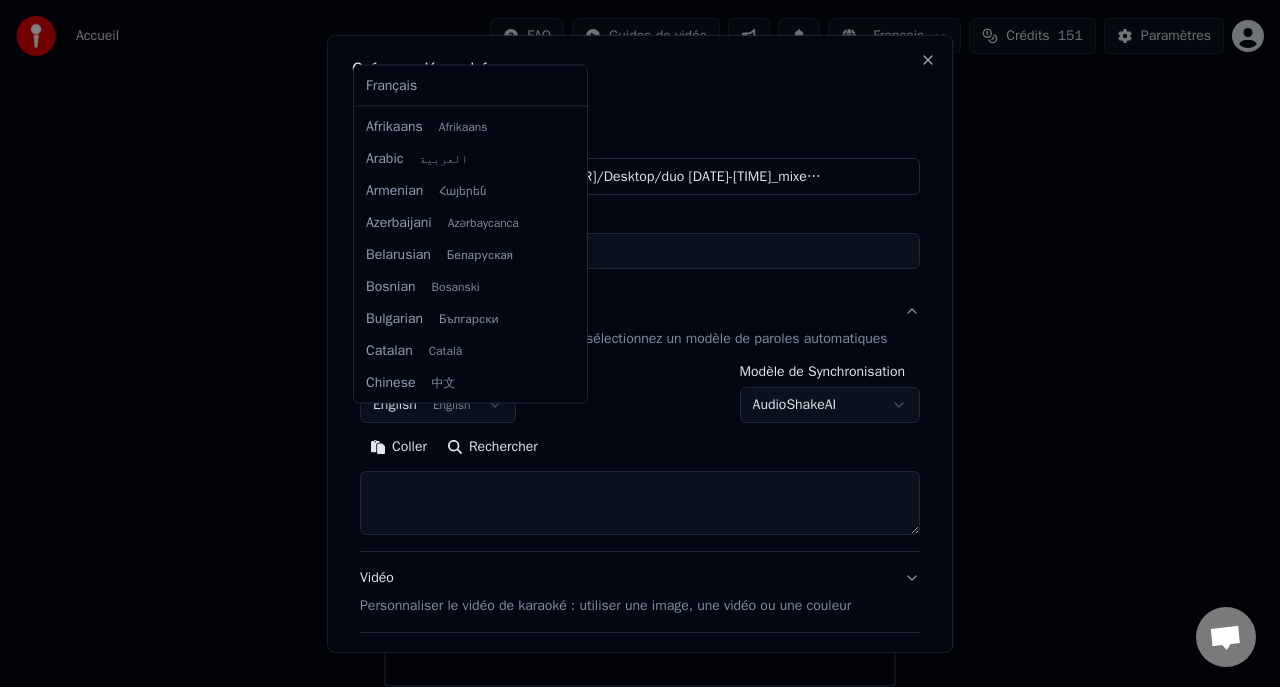 click on "**********" at bounding box center [640, 299] 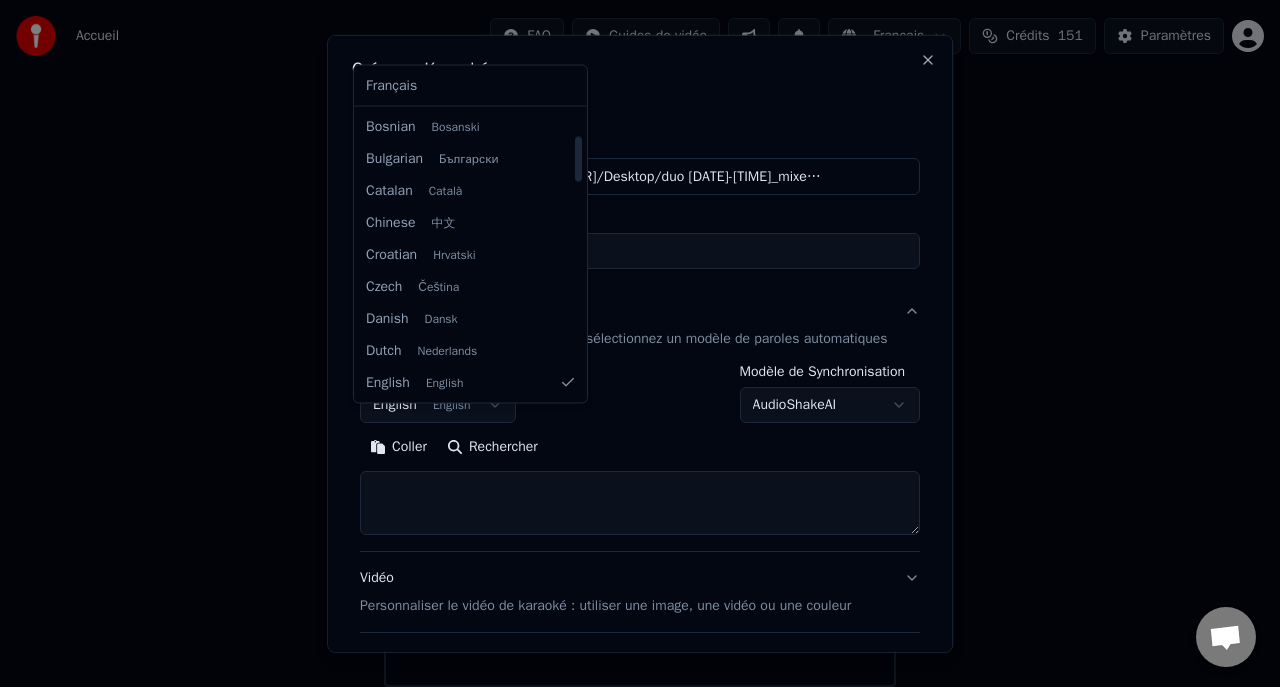 select on "**" 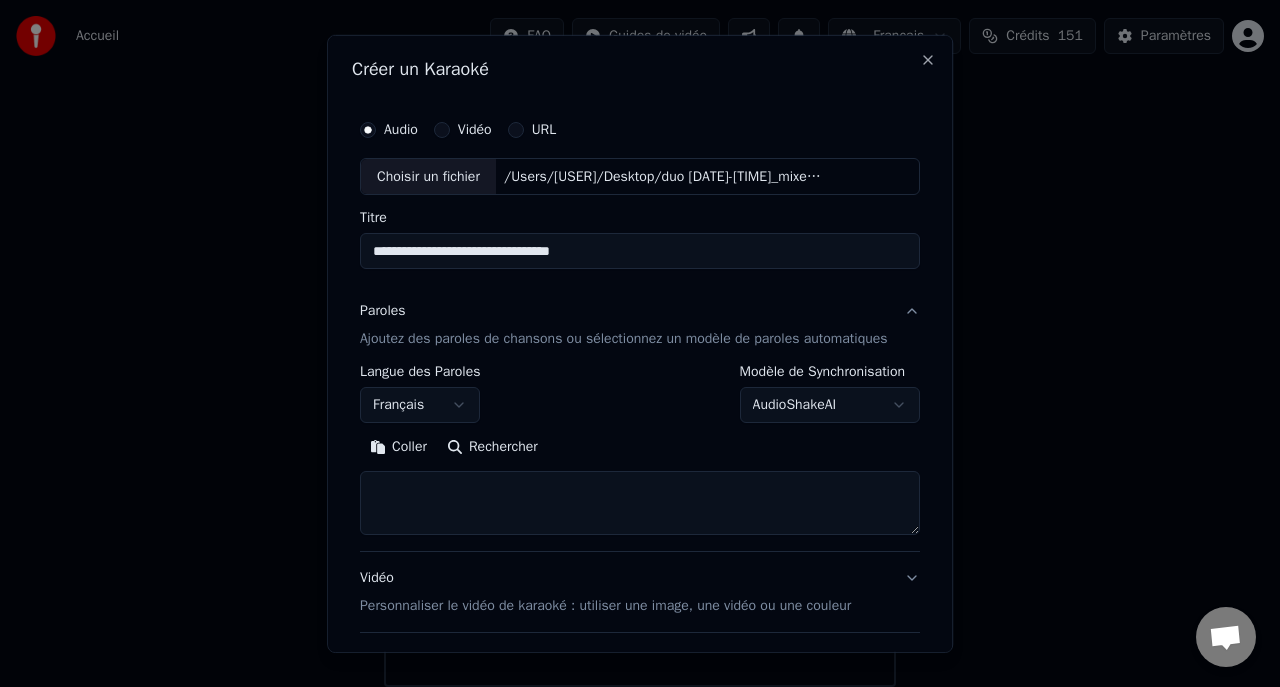 click on "**********" at bounding box center [640, 299] 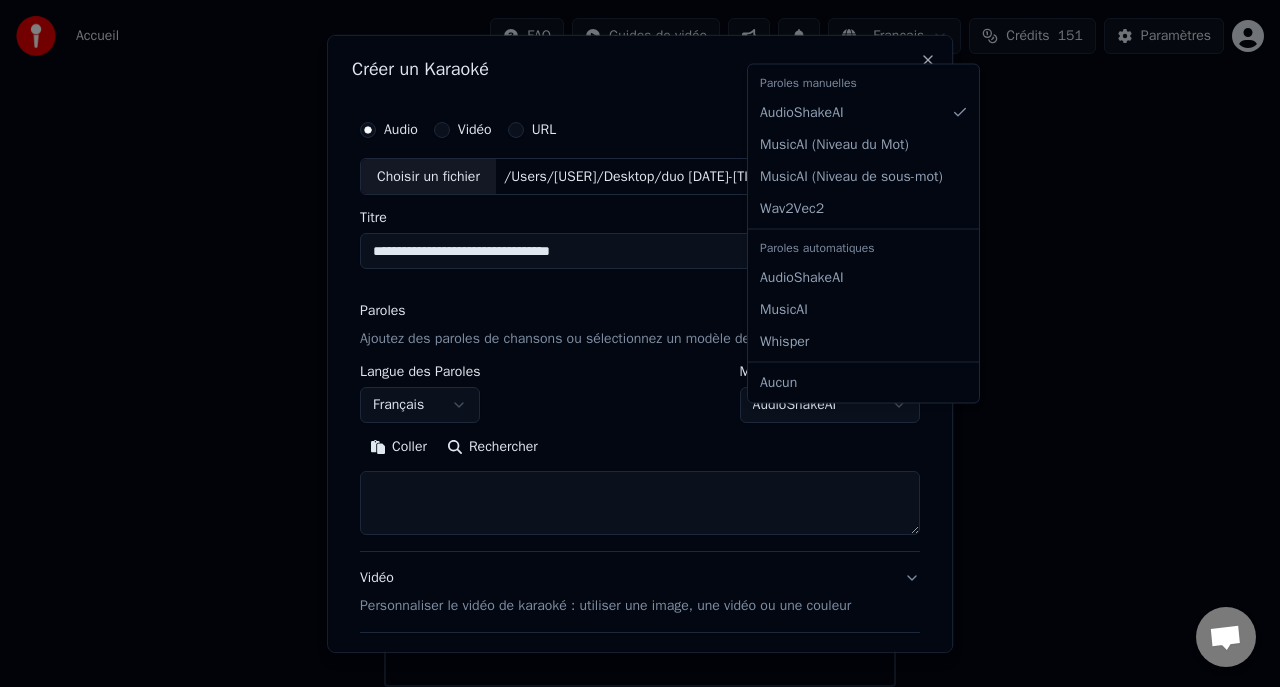 select on "**********" 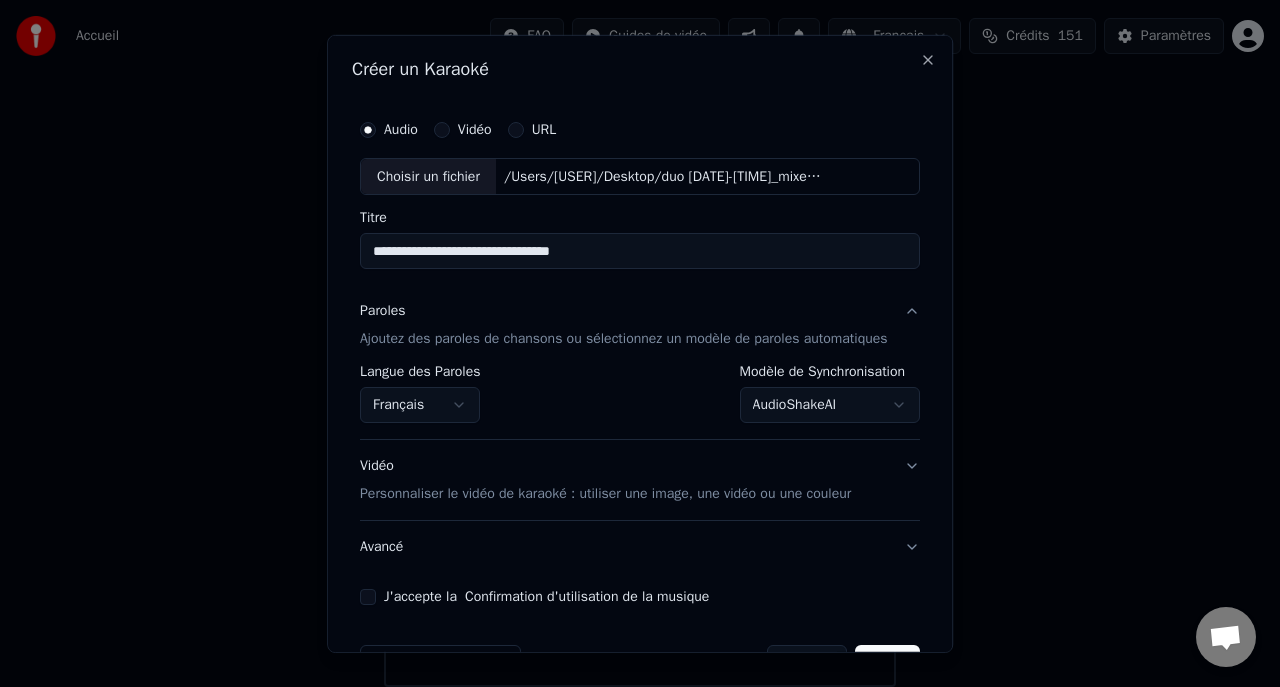 click on "**********" at bounding box center (640, 299) 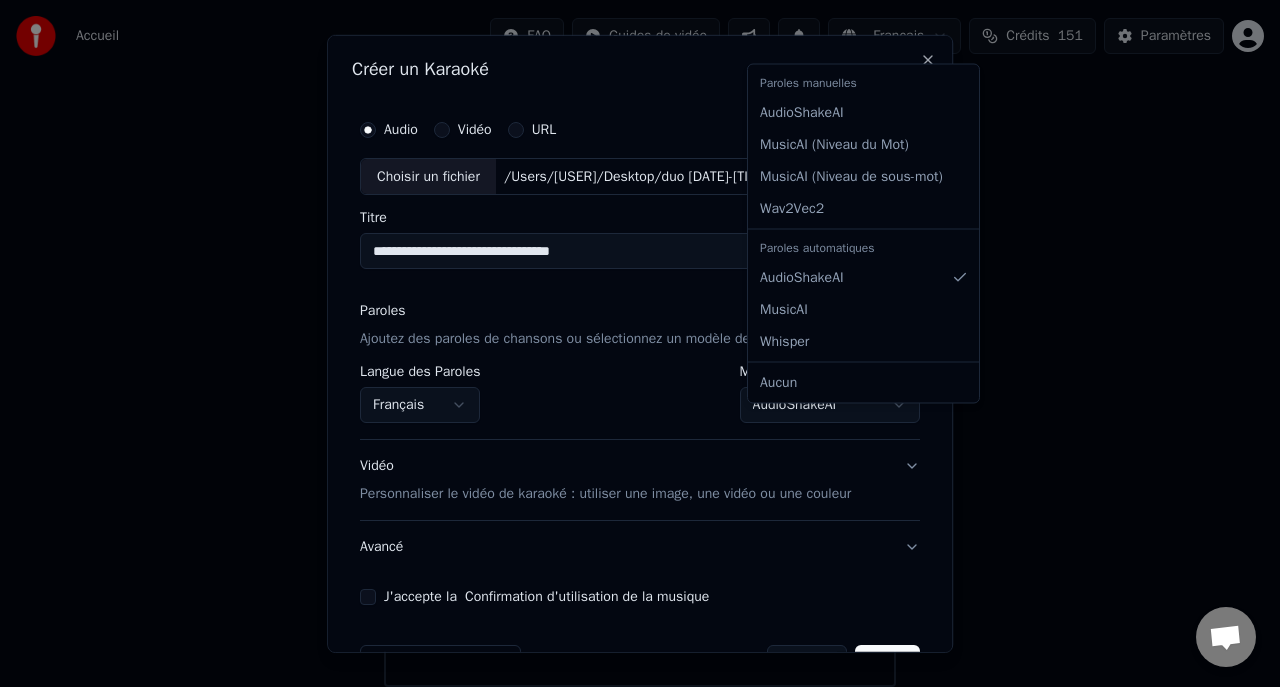 click on "**********" at bounding box center (640, 299) 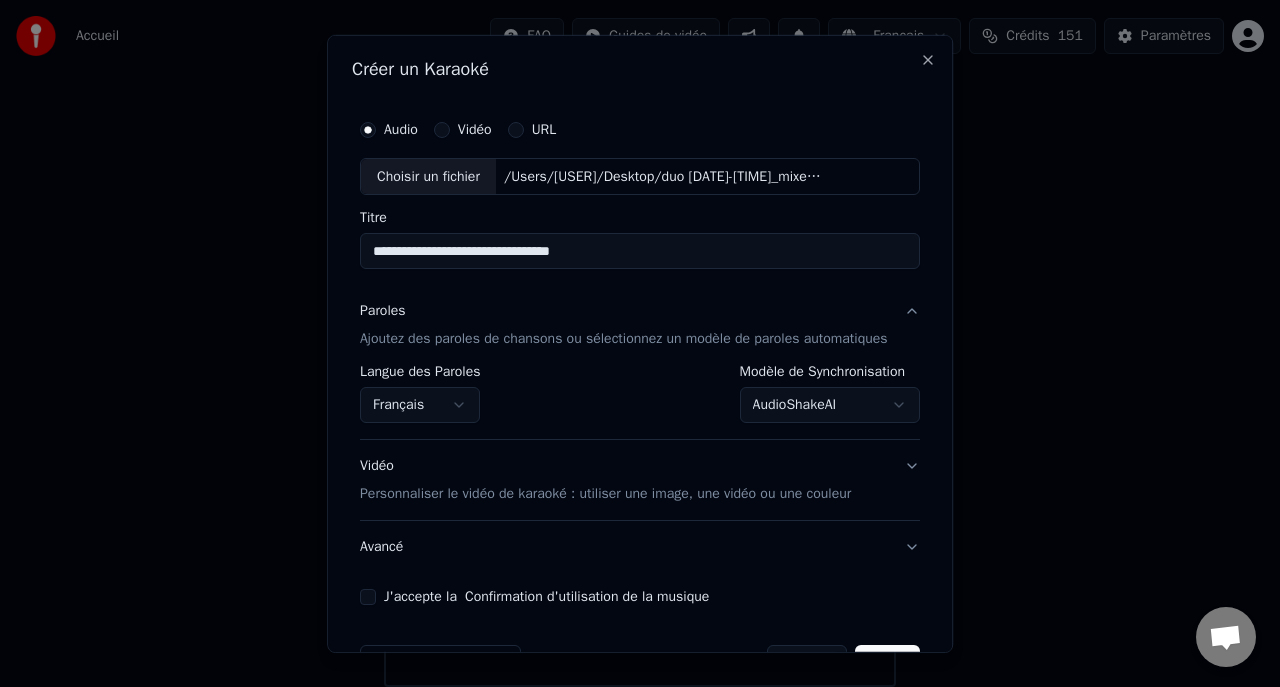 click on "**********" at bounding box center (640, 299) 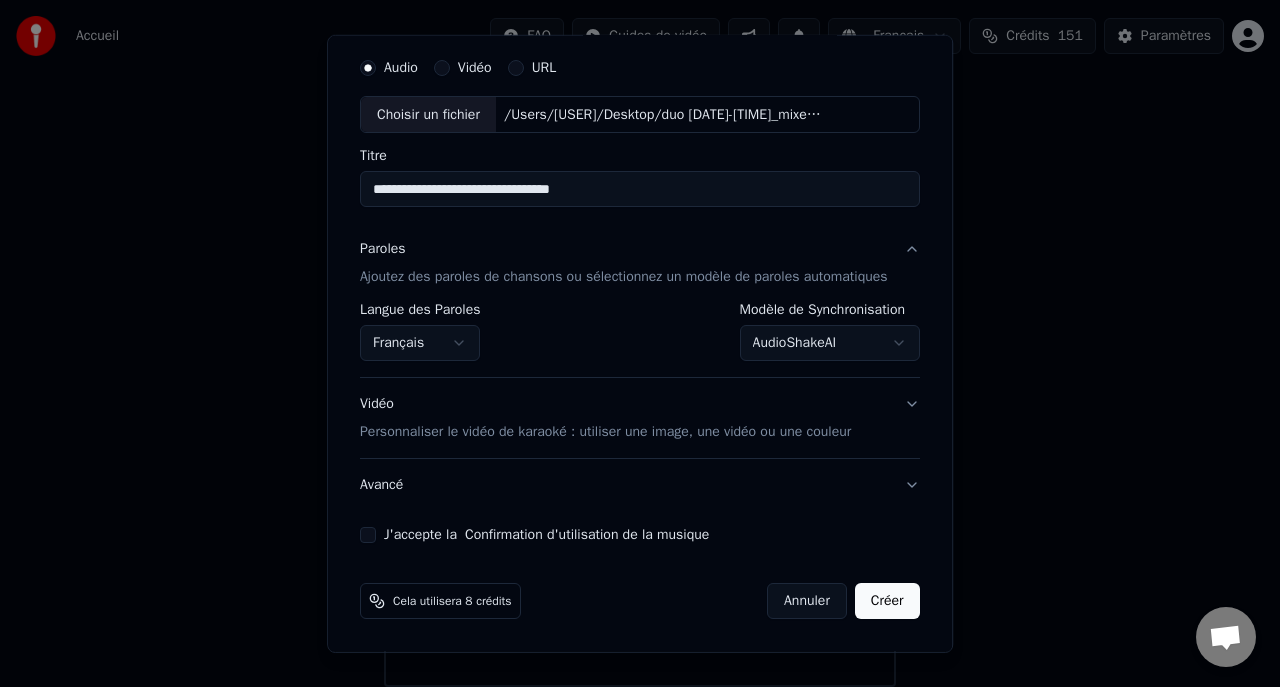 scroll, scrollTop: 81, scrollLeft: 0, axis: vertical 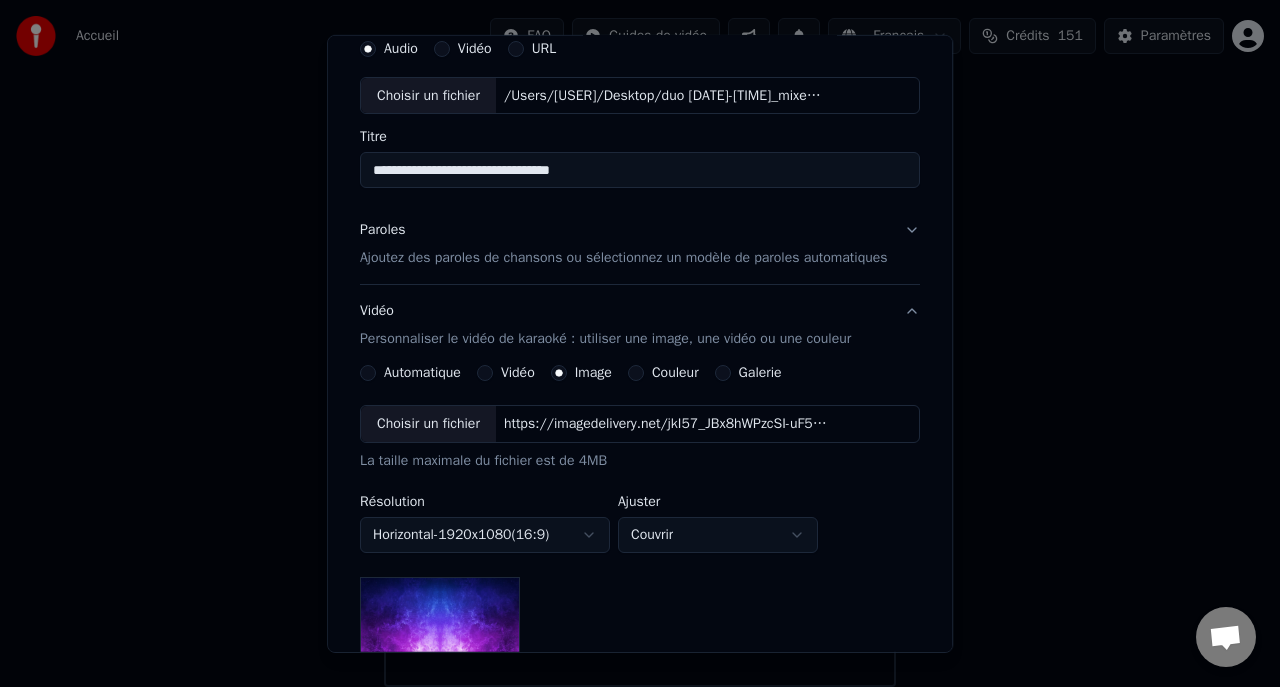 click on "Automatique" at bounding box center (368, 373) 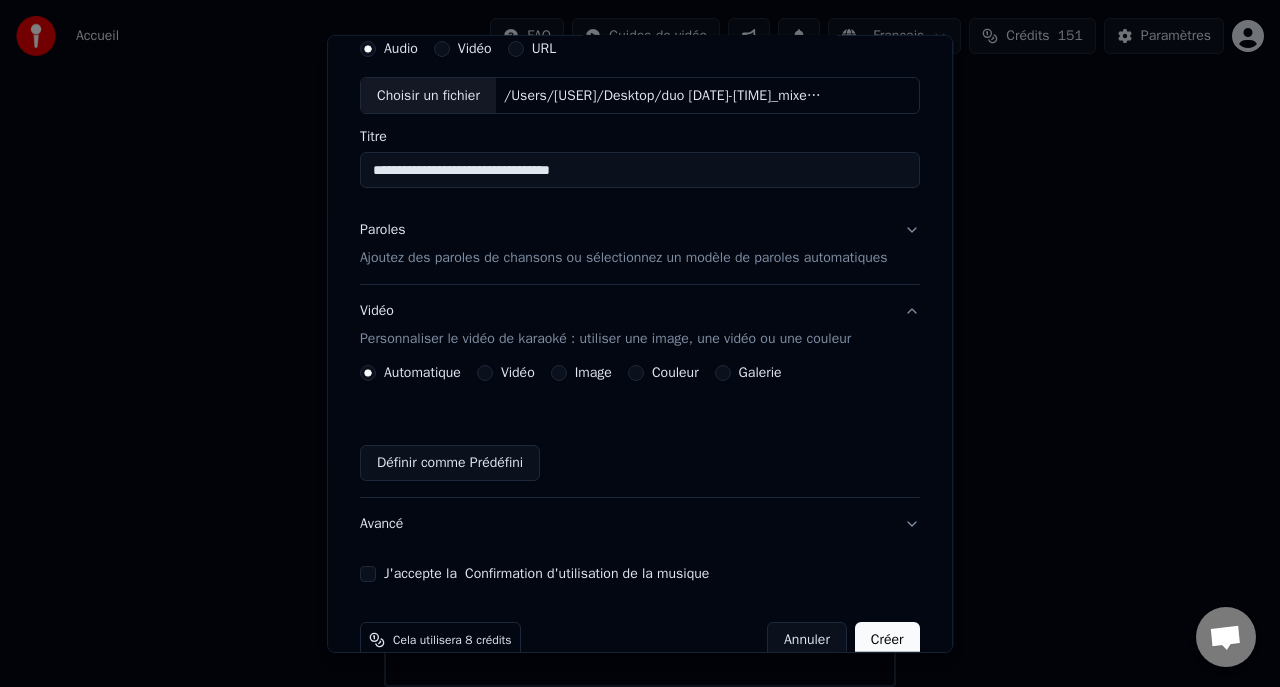 click on "Vidéo" at bounding box center (518, 373) 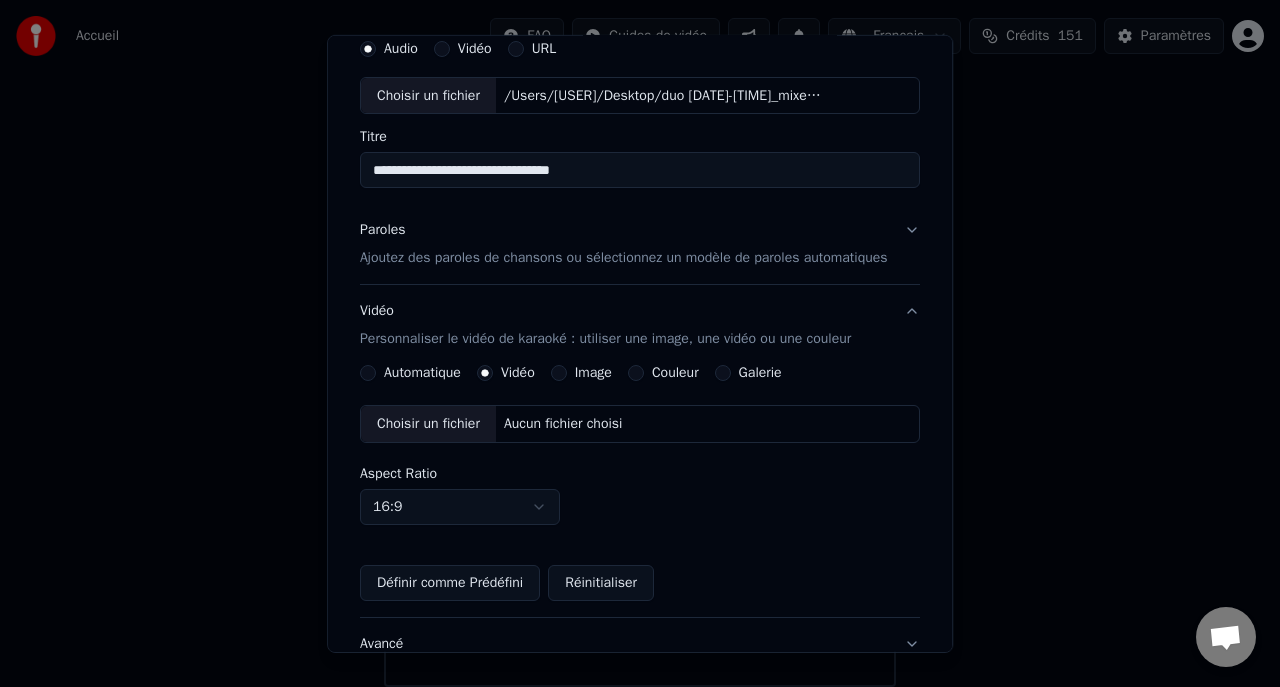 click on "Image" at bounding box center (593, 373) 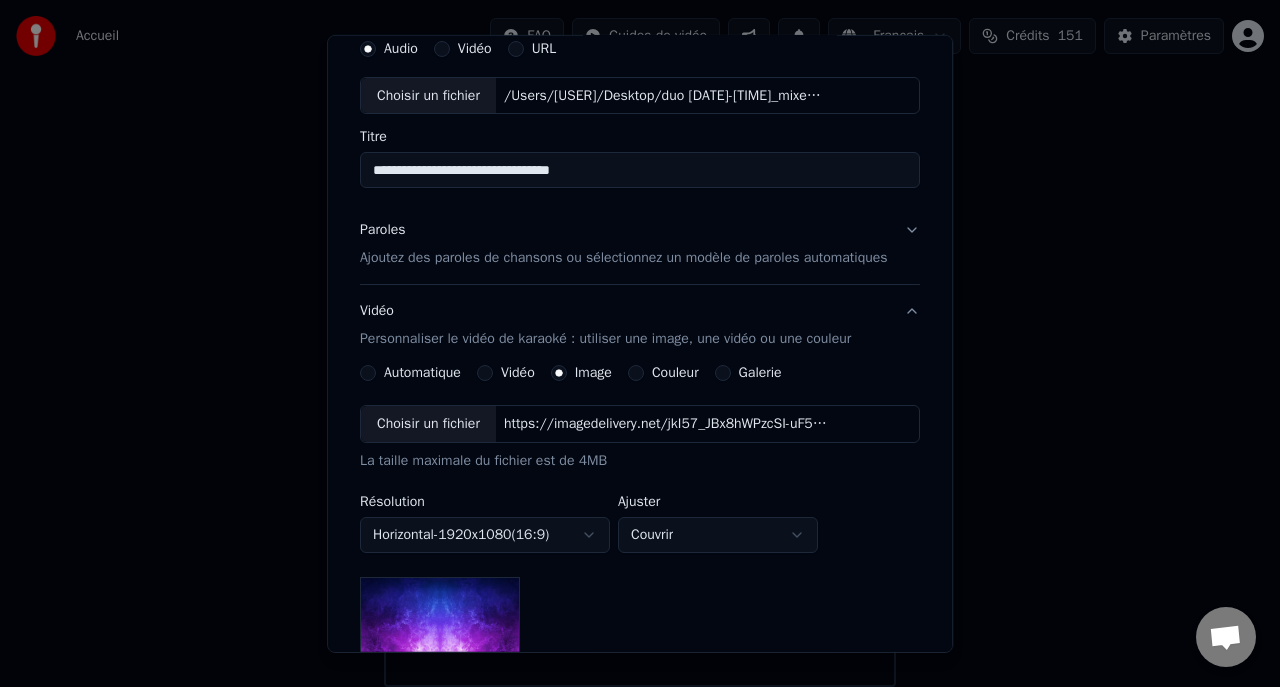 click on "Galerie" at bounding box center (760, 373) 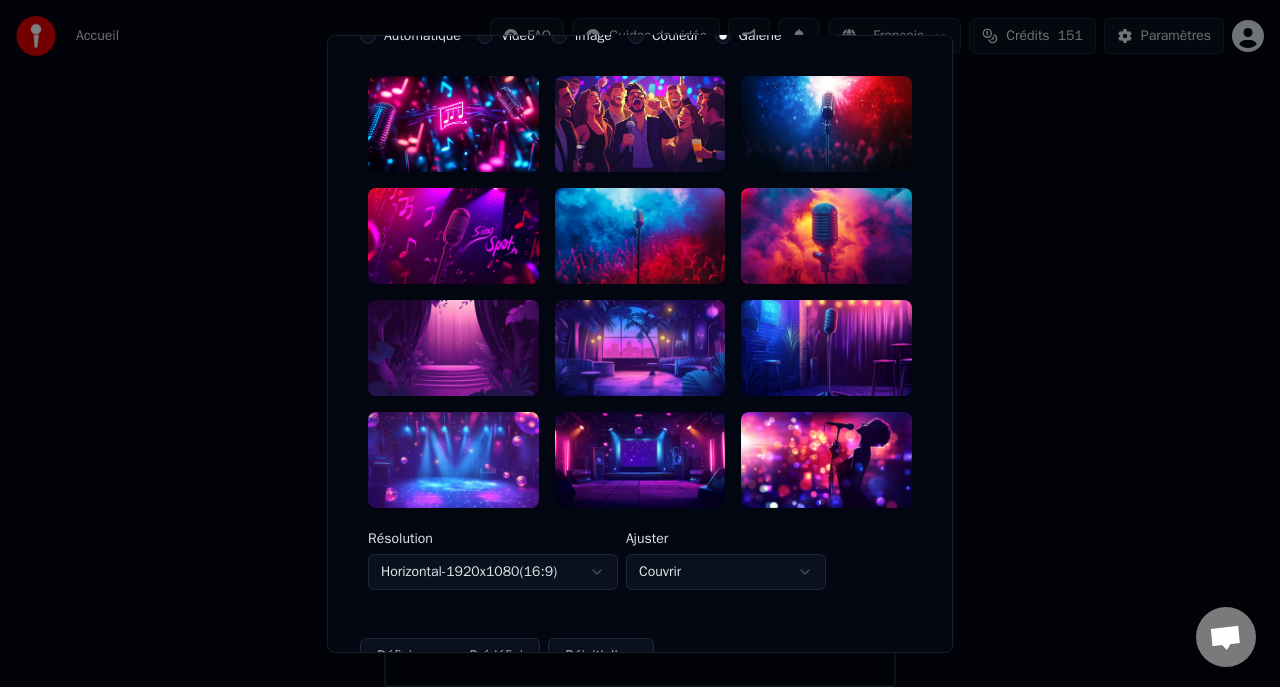 scroll, scrollTop: 420, scrollLeft: 0, axis: vertical 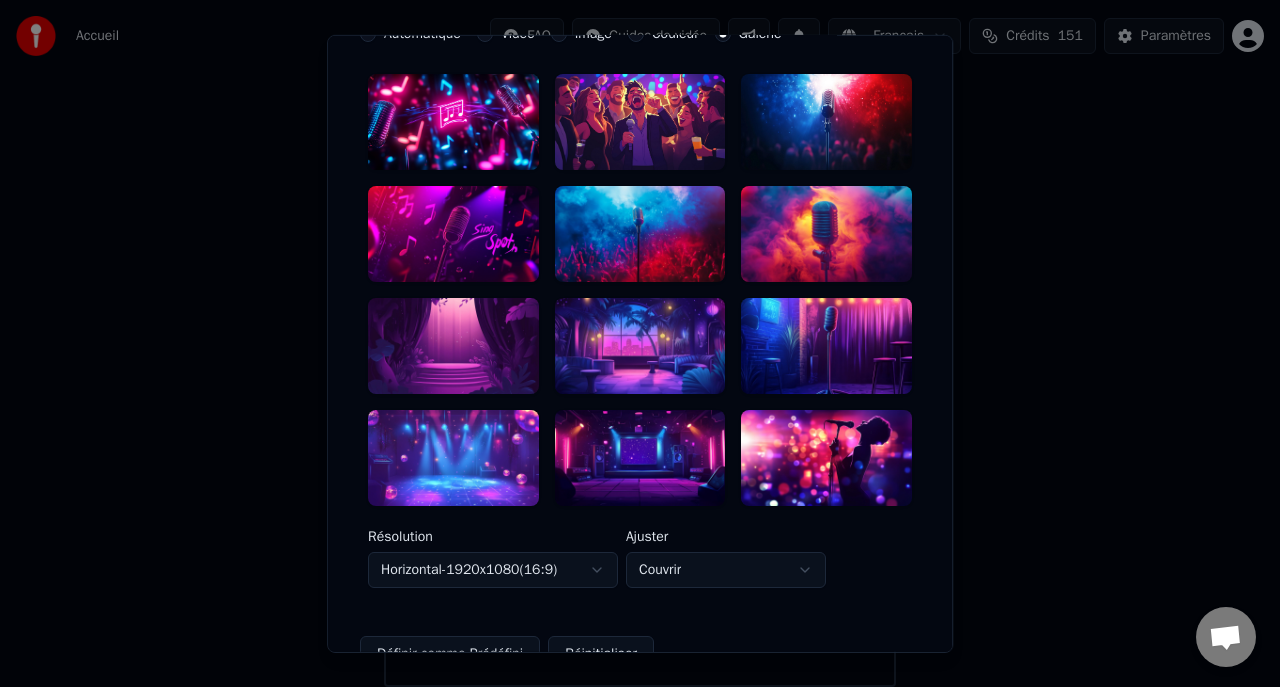 click at bounding box center [826, 346] 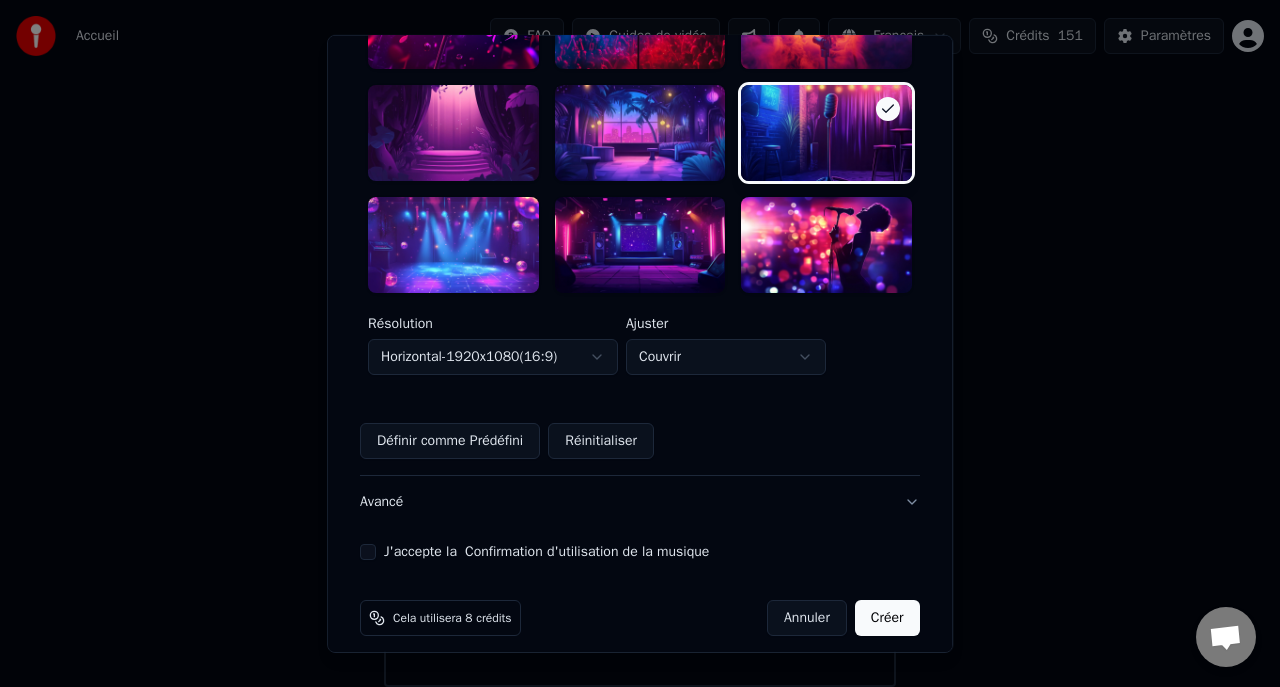 scroll, scrollTop: 638, scrollLeft: 0, axis: vertical 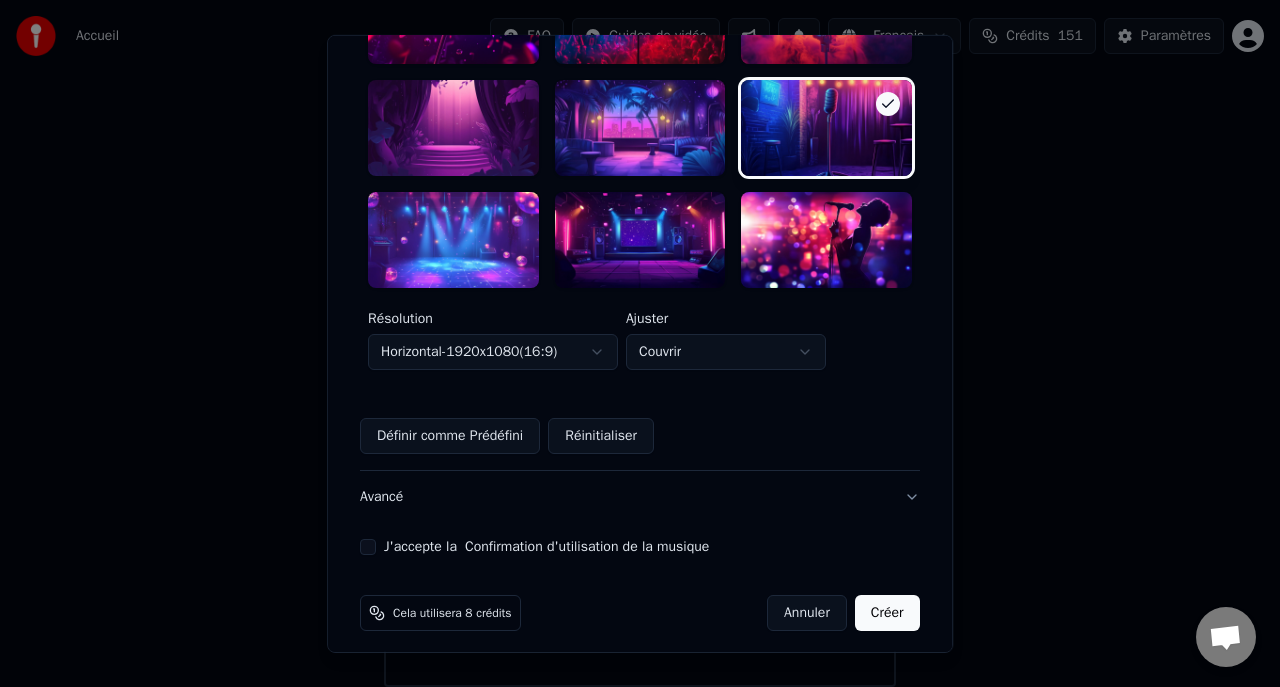 click on "Avancé" at bounding box center (640, 497) 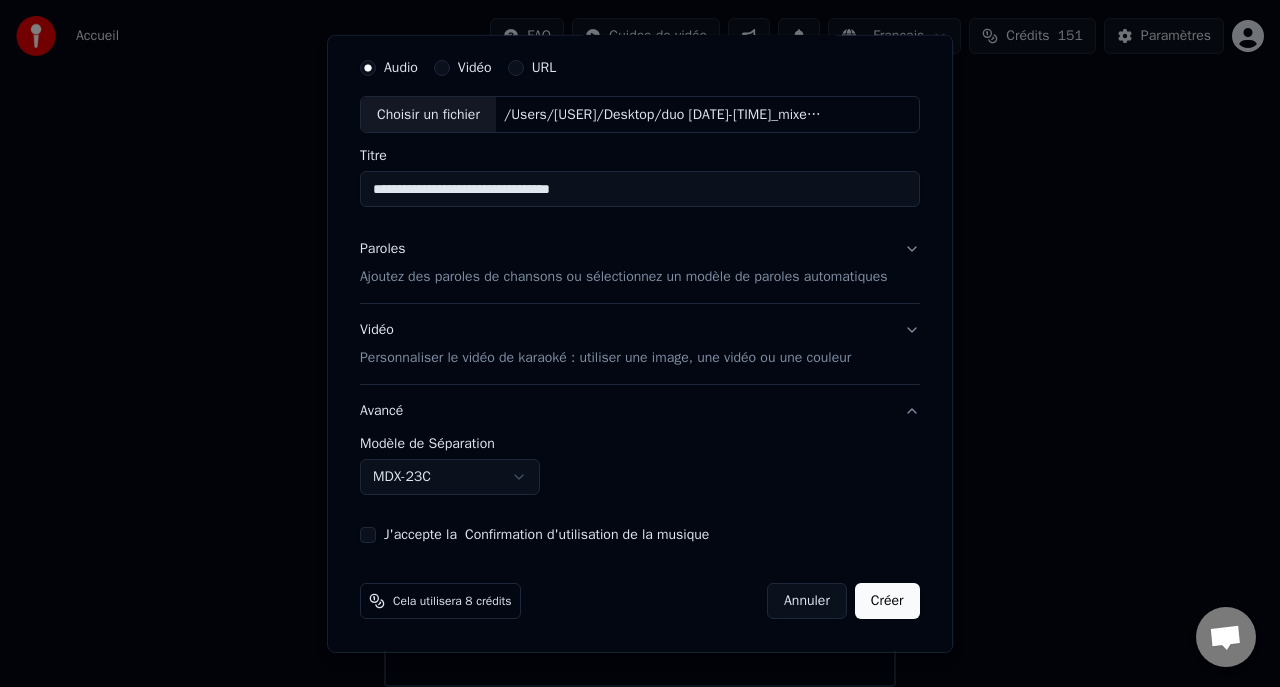 scroll, scrollTop: 81, scrollLeft: 0, axis: vertical 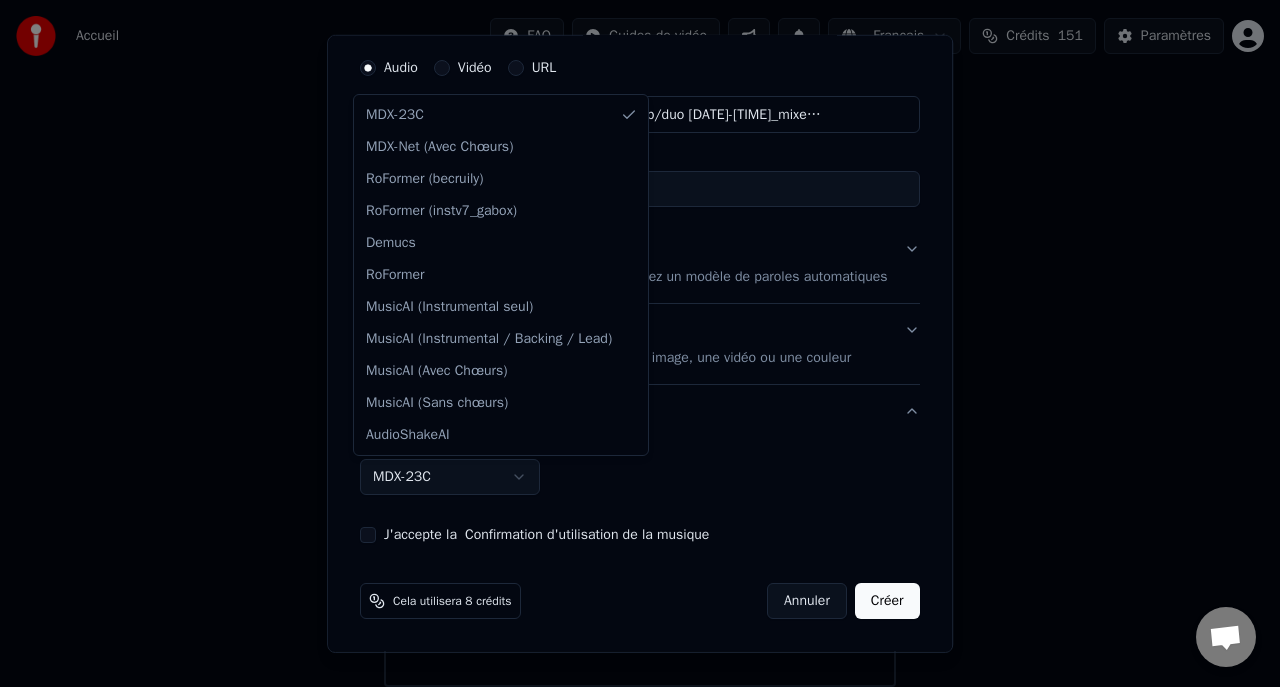 click on "**********" at bounding box center (640, 299) 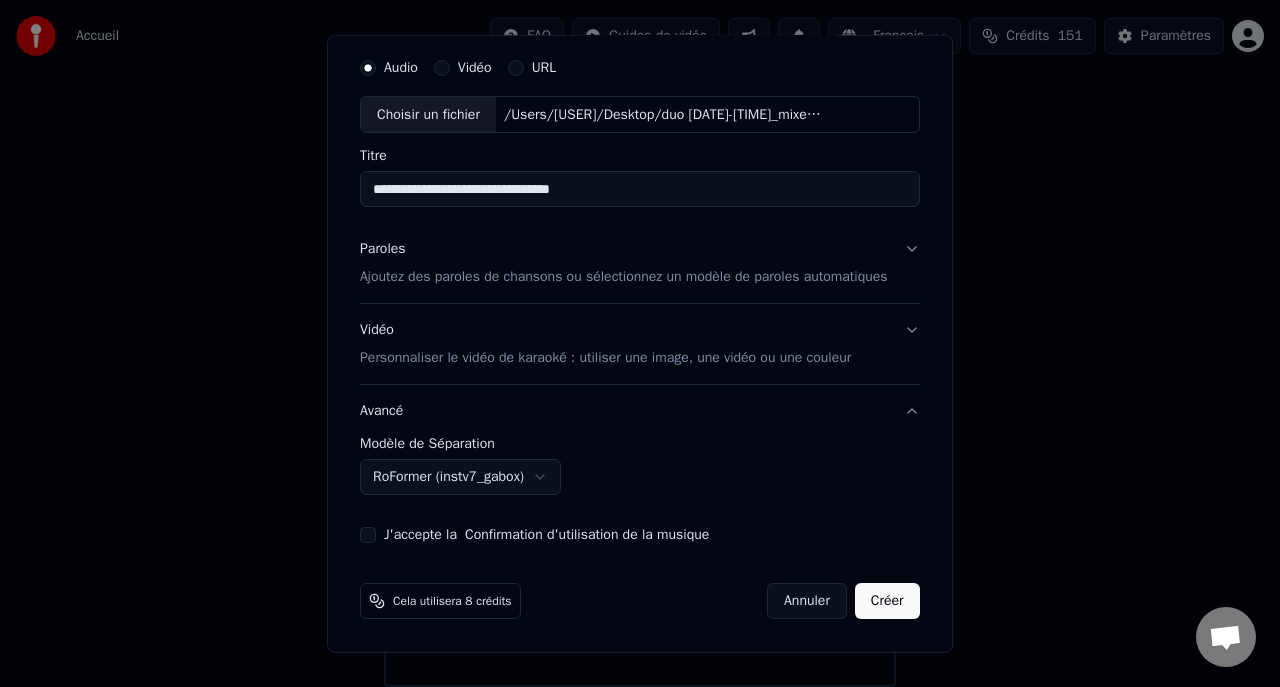 click on "J'accepte la   Confirmation d'utilisation de la musique" at bounding box center [368, 535] 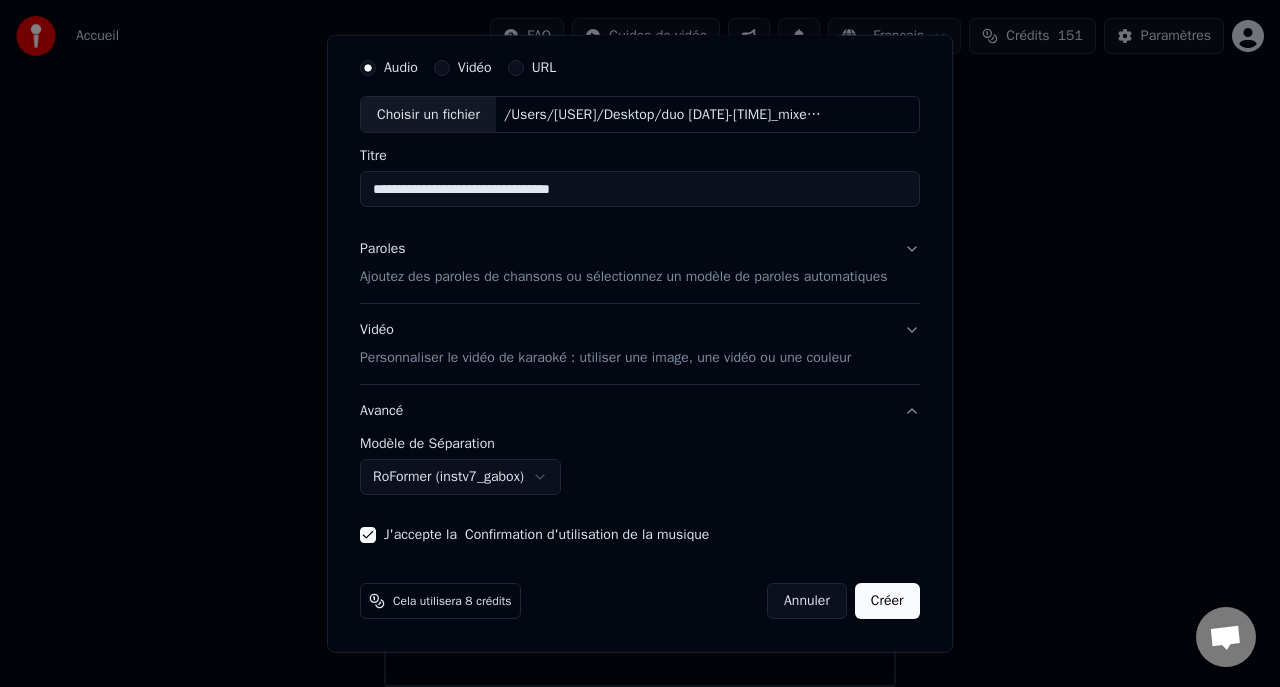 click on "Créer" at bounding box center [887, 601] 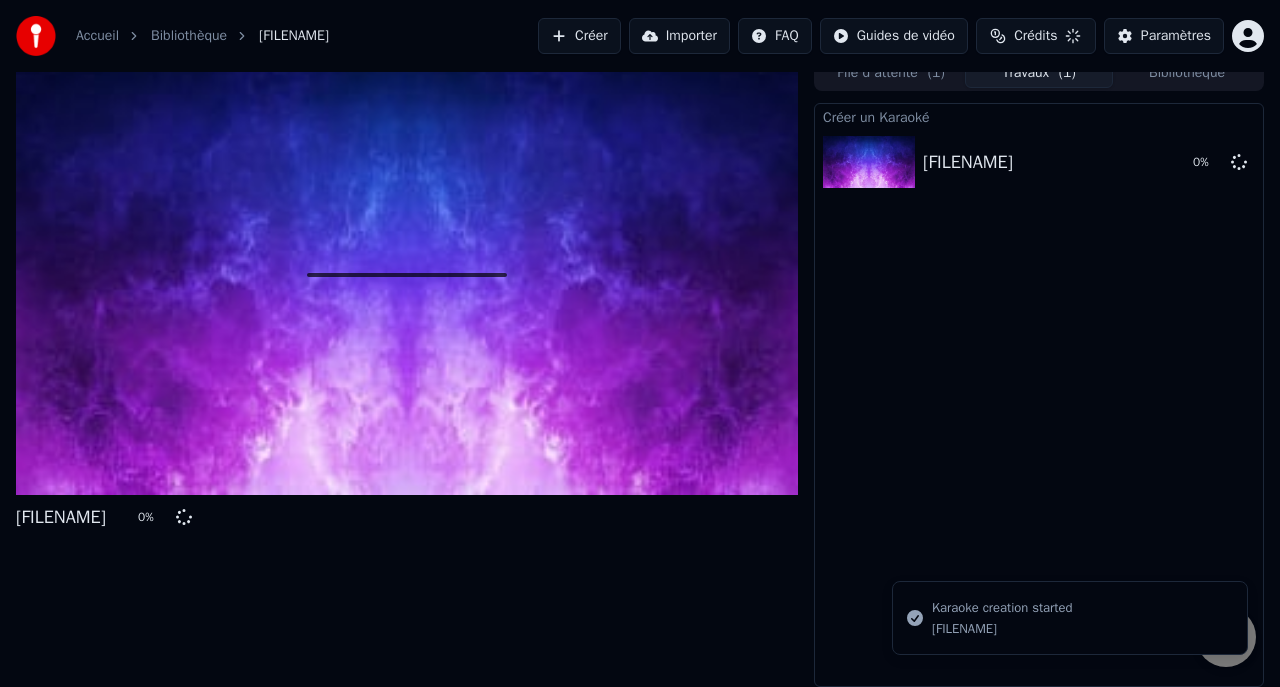 scroll, scrollTop: 27, scrollLeft: 0, axis: vertical 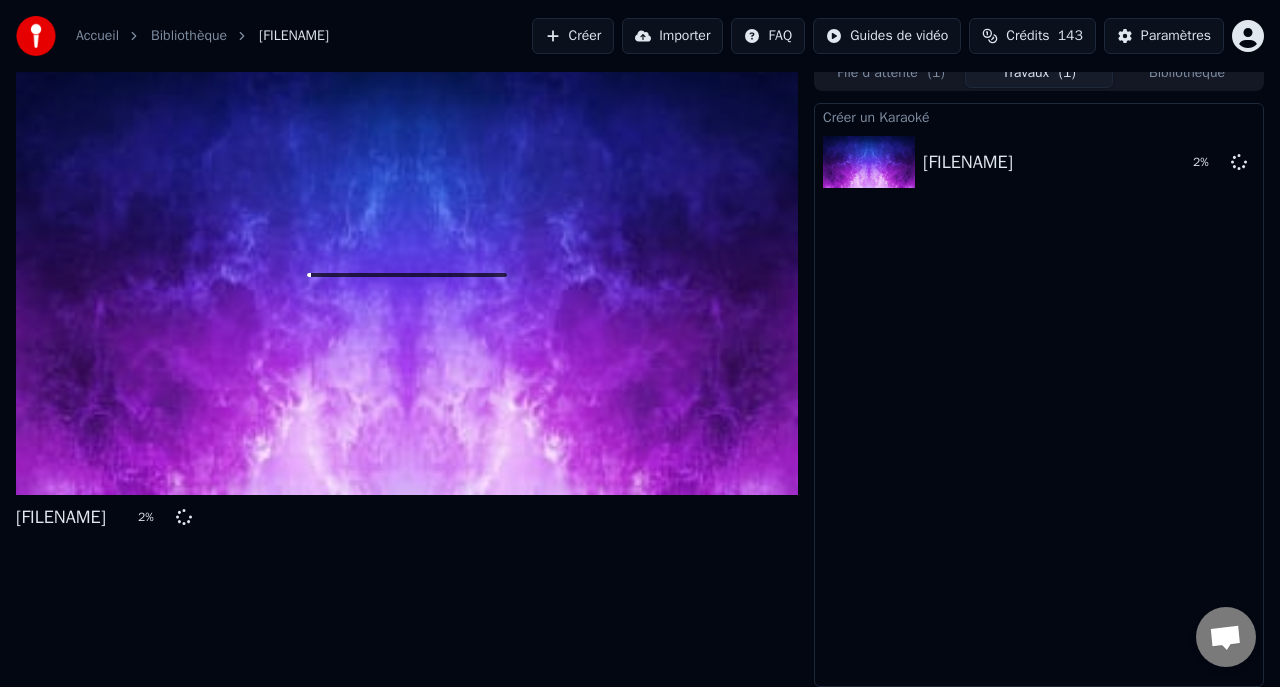 click at bounding box center [1225, 639] 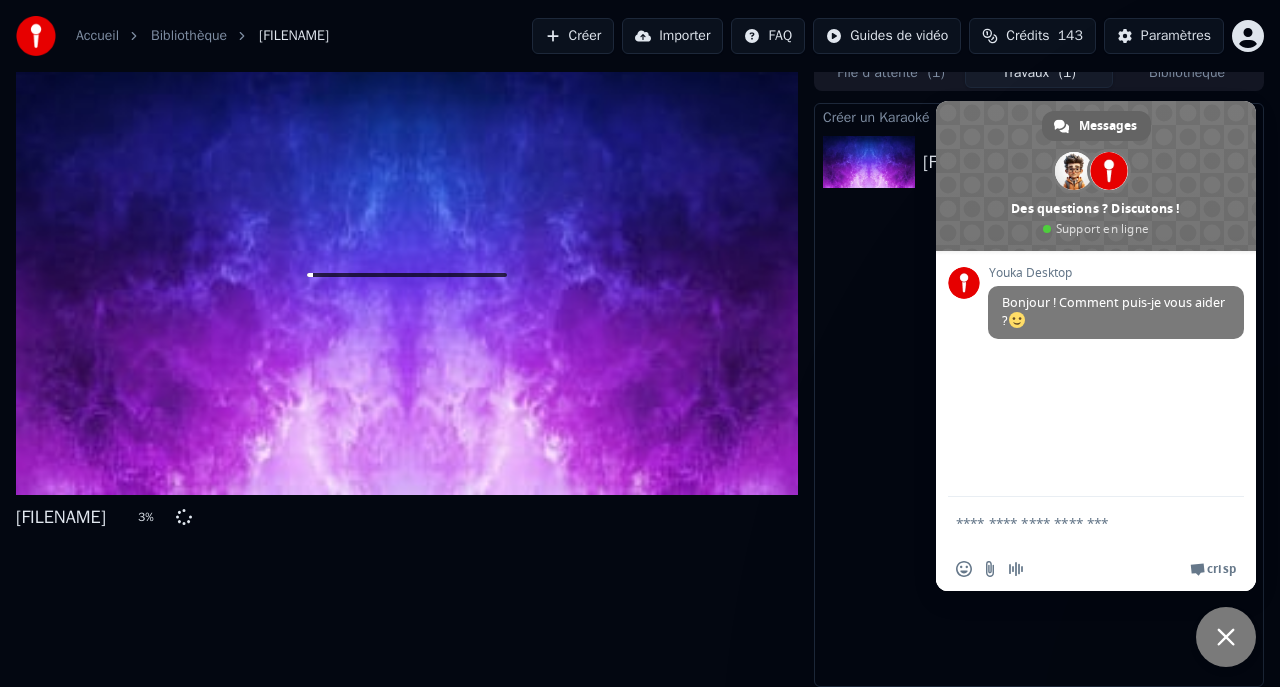 click at bounding box center (1076, 522) 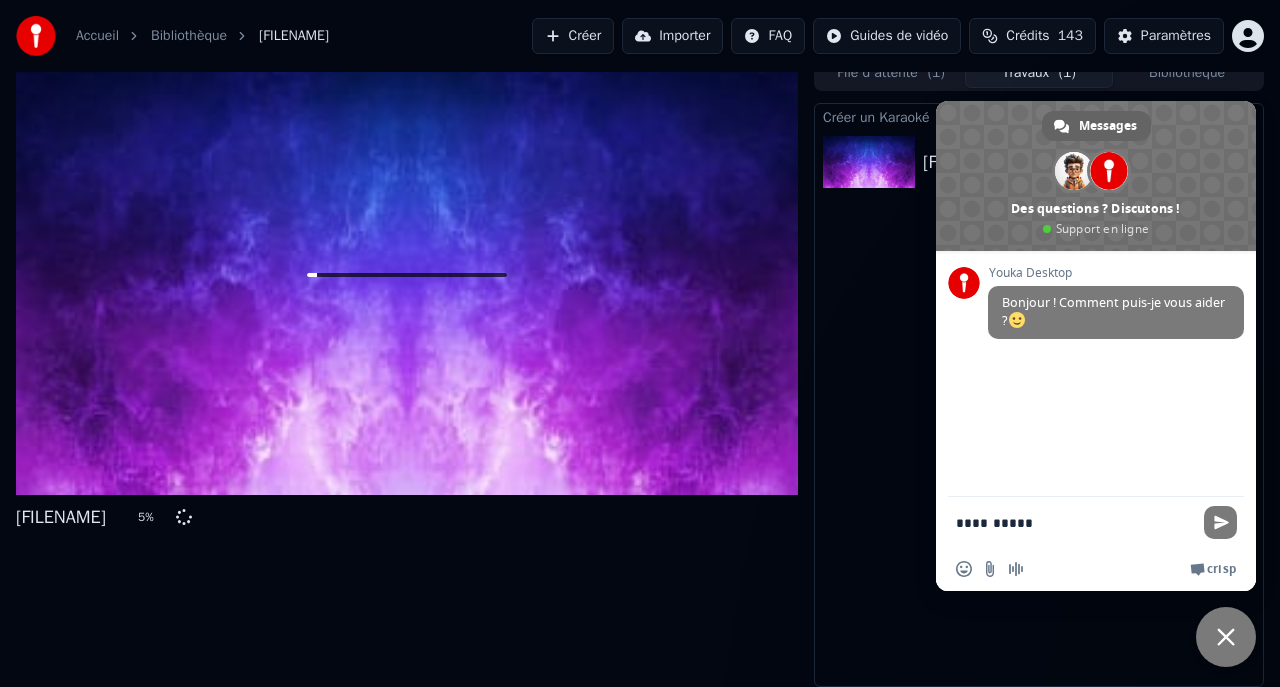 type on "**********" 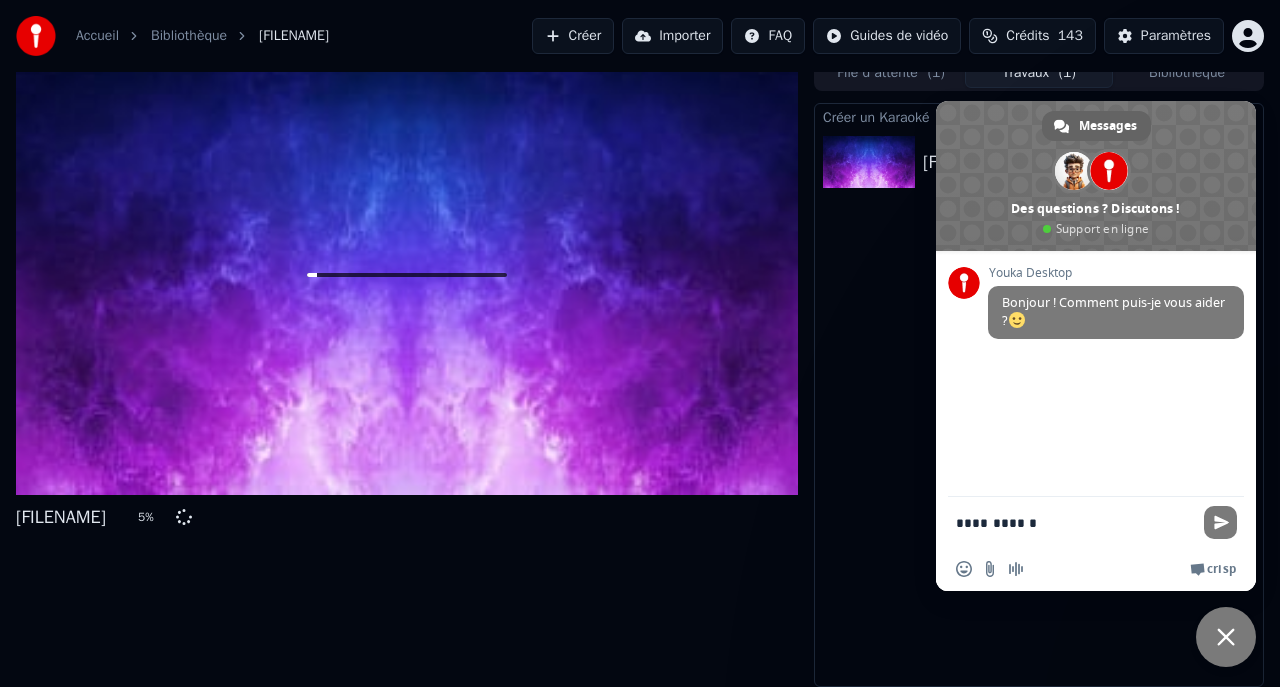 type 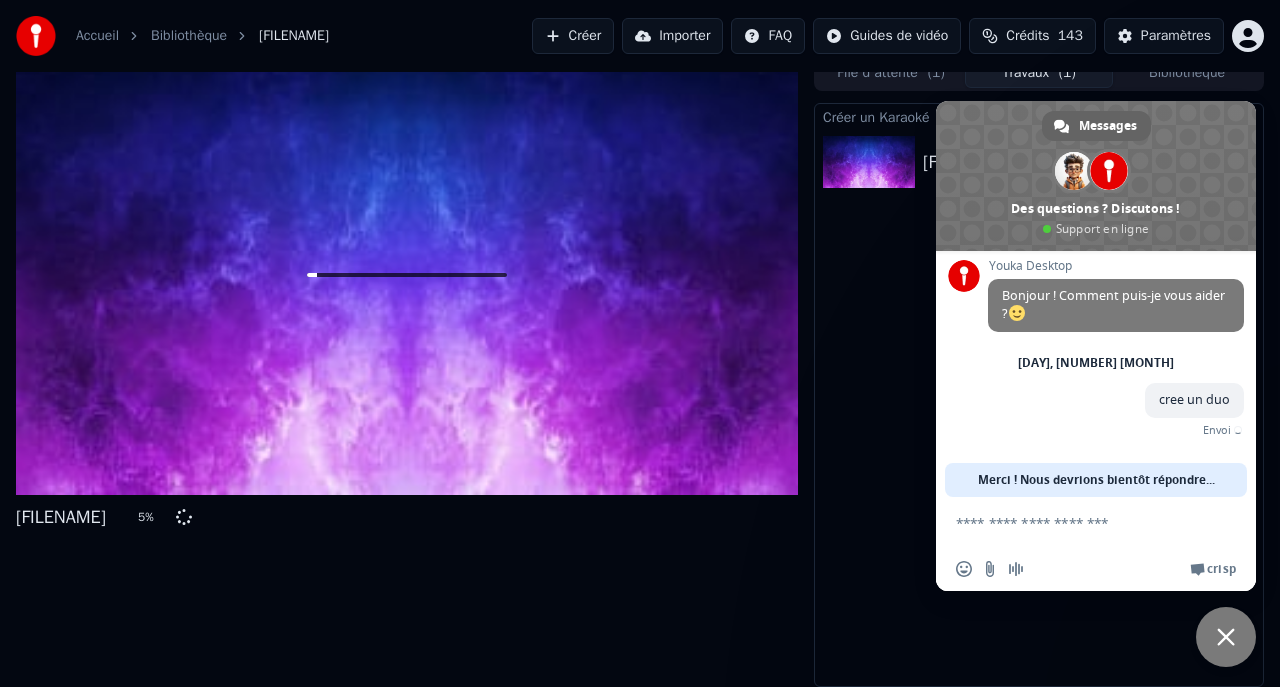 scroll, scrollTop: 0, scrollLeft: 0, axis: both 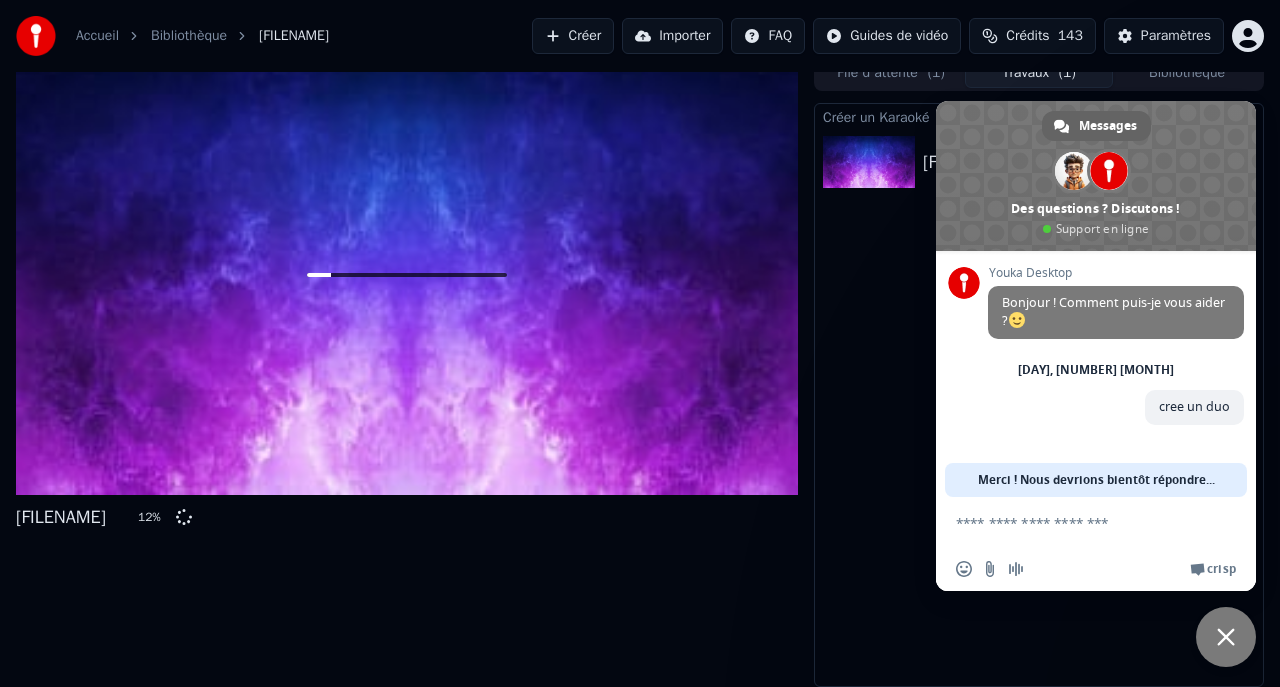 click on "Créer un Karaoké duo [DATE]-[TIME]_mixed [NUMBER] %" at bounding box center (1039, 395) 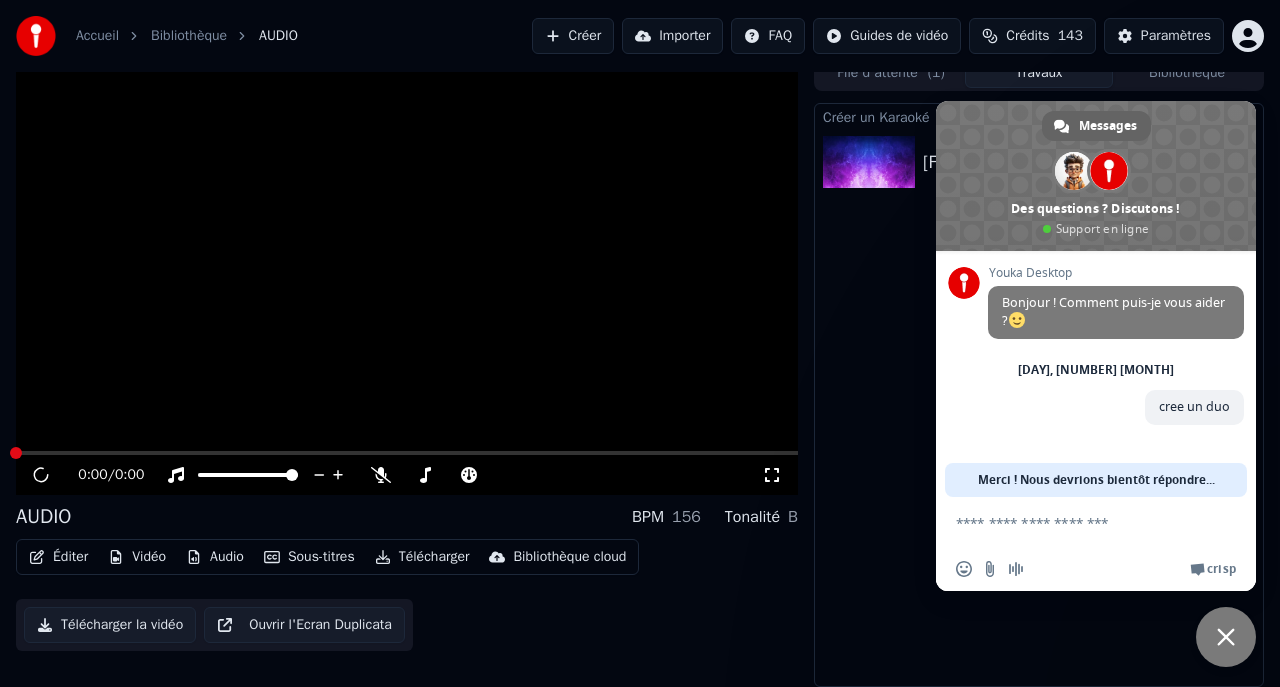 scroll, scrollTop: 17, scrollLeft: 0, axis: vertical 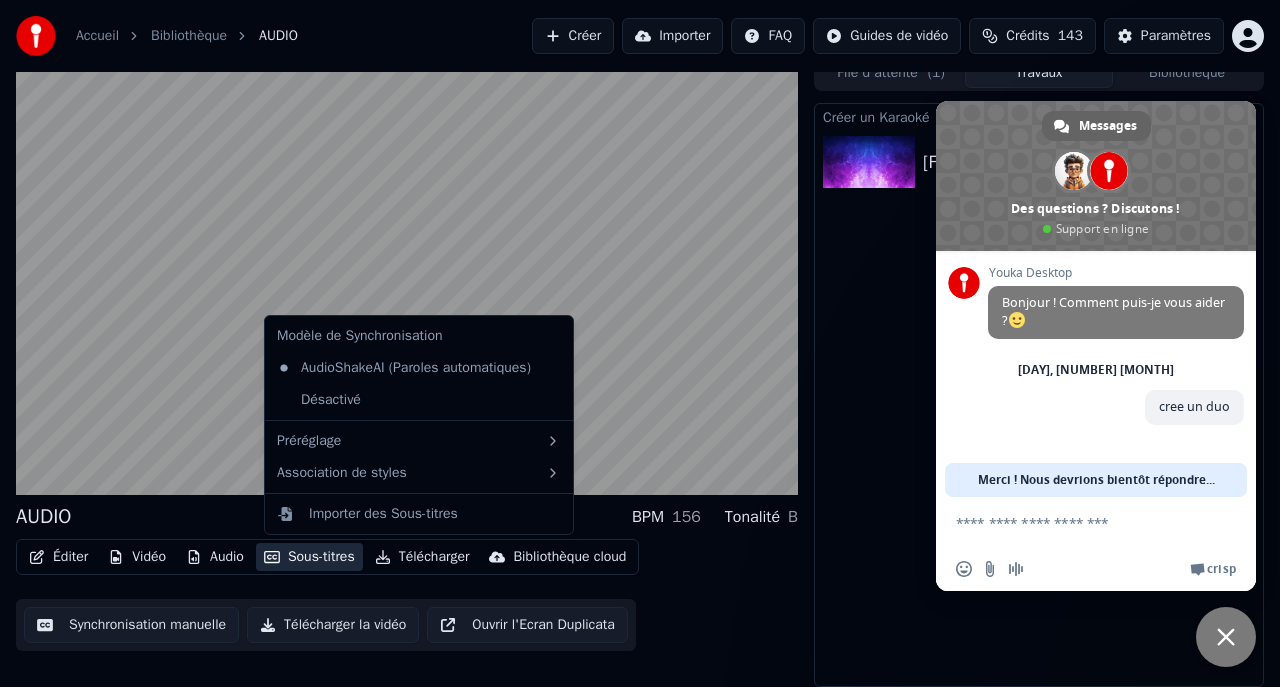 click on "Sous-titres" at bounding box center [309, 557] 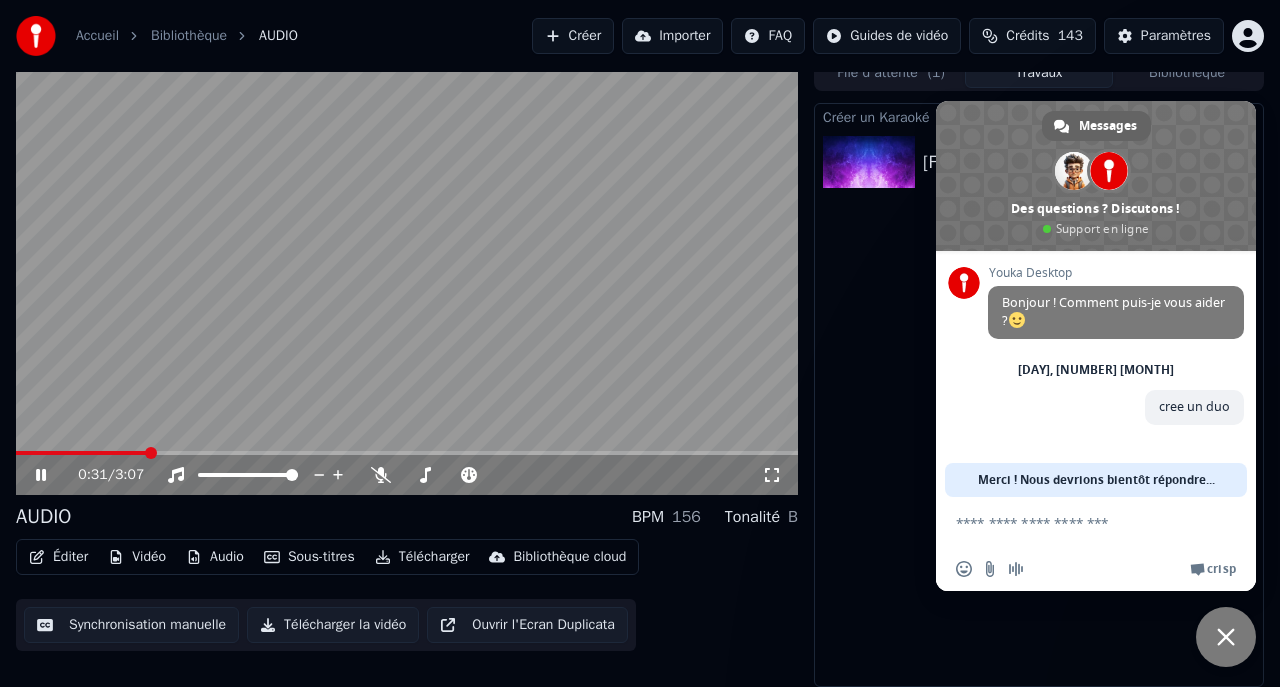click at bounding box center (407, 275) 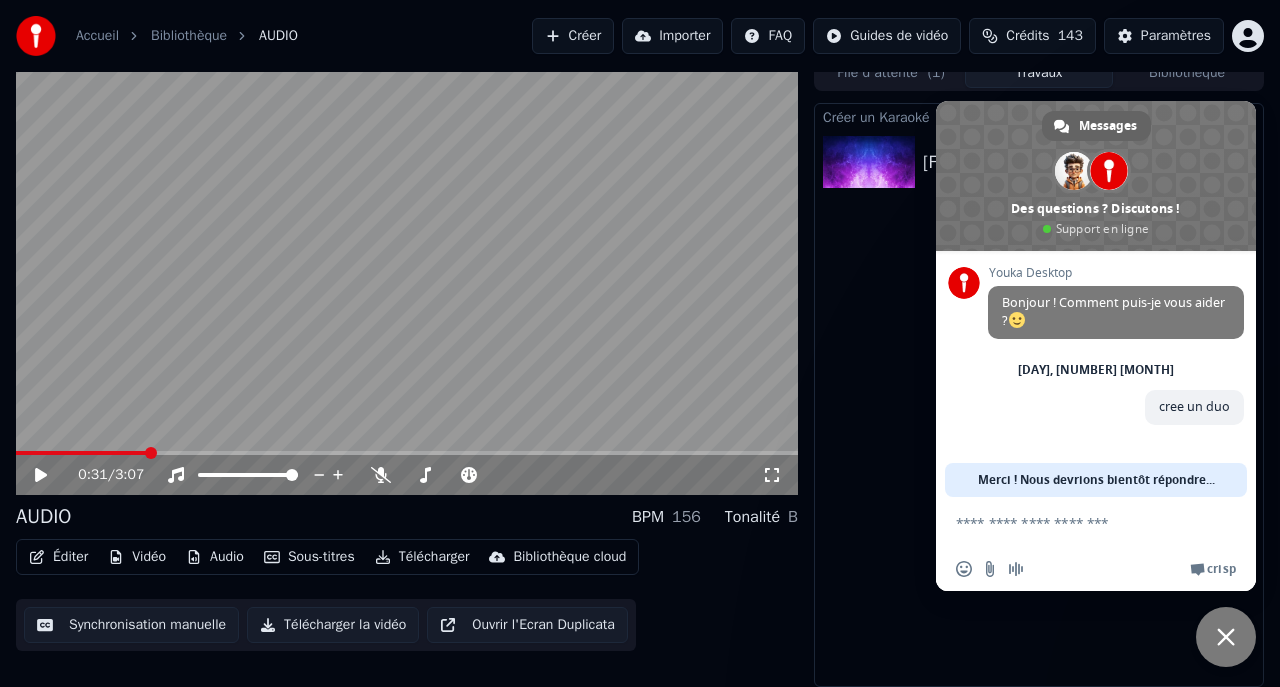 click at bounding box center (407, 275) 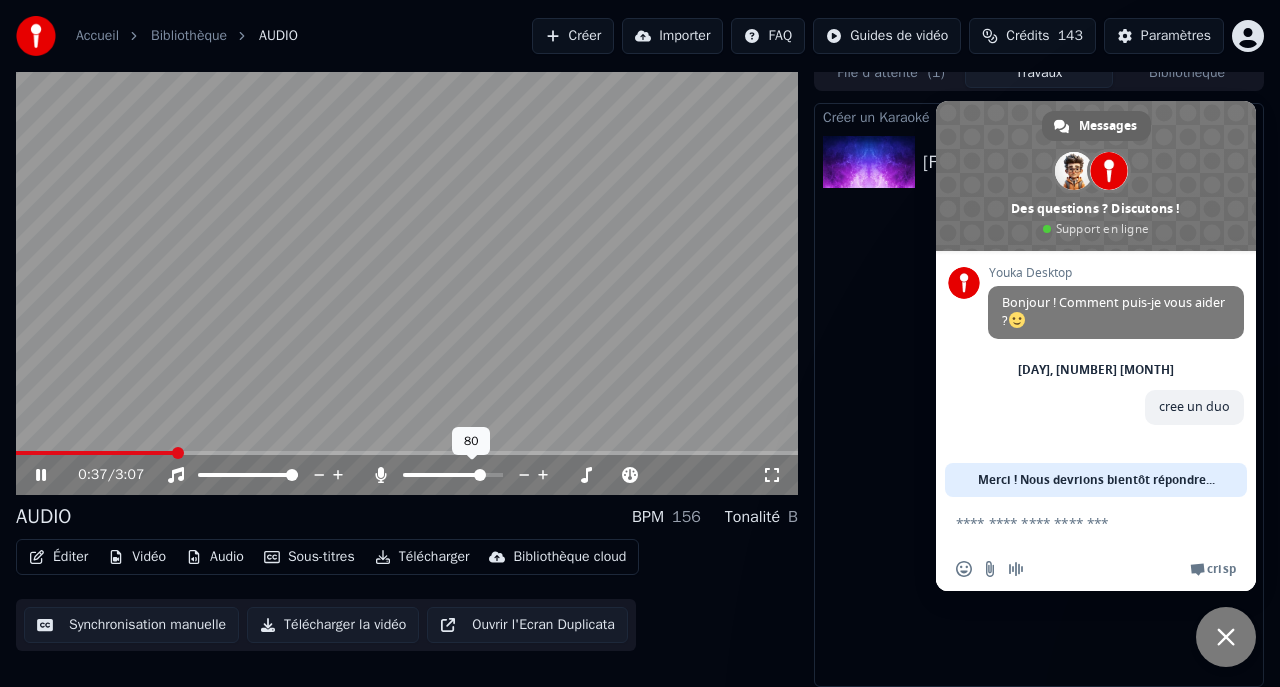click at bounding box center [480, 475] 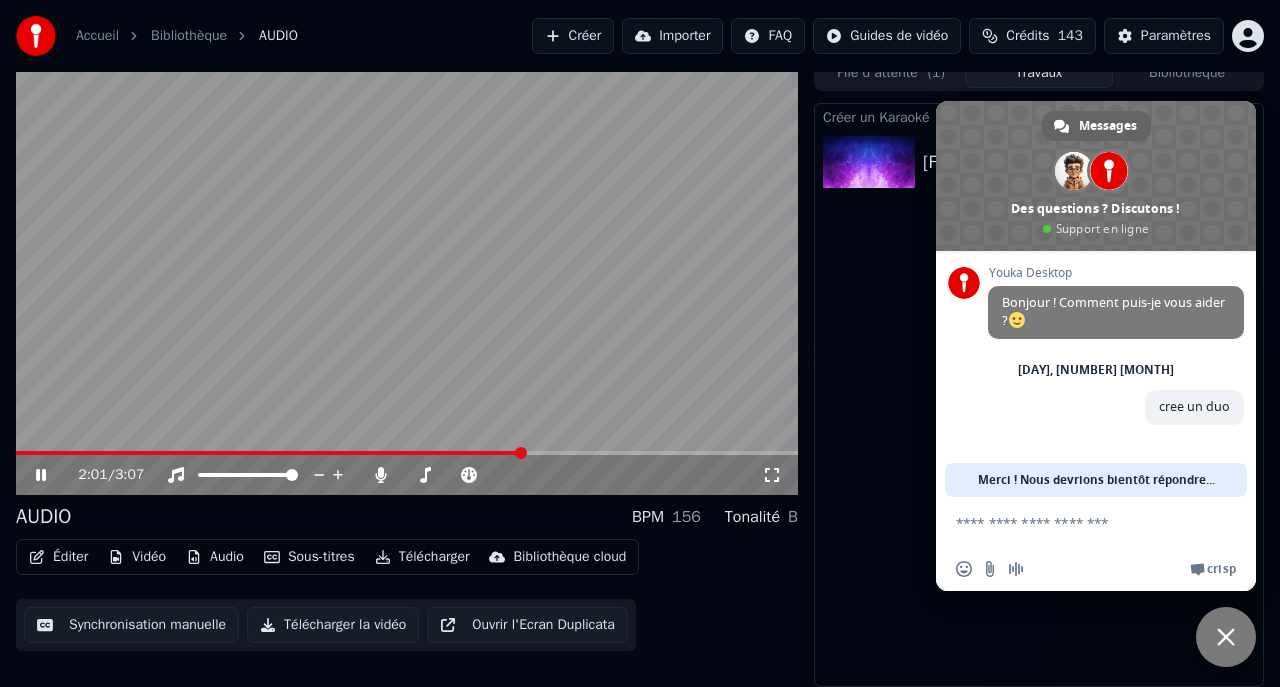 click on "Sous-titres" at bounding box center (309, 557) 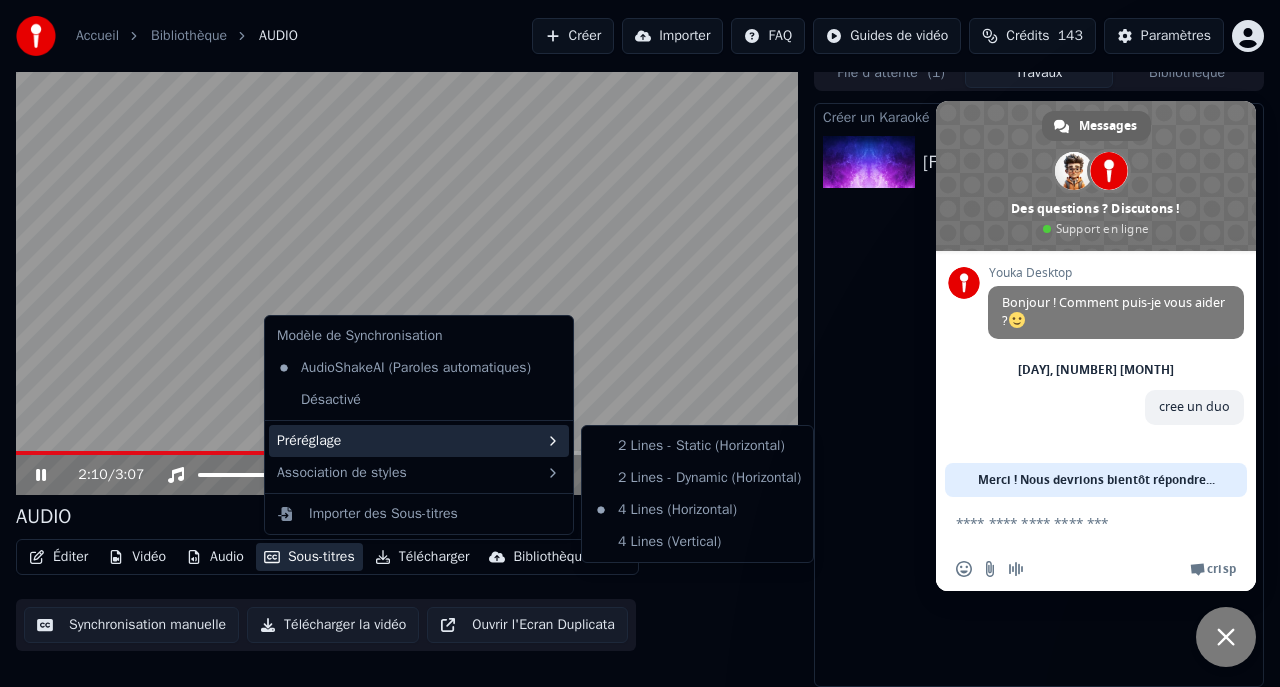 click at bounding box center (407, 275) 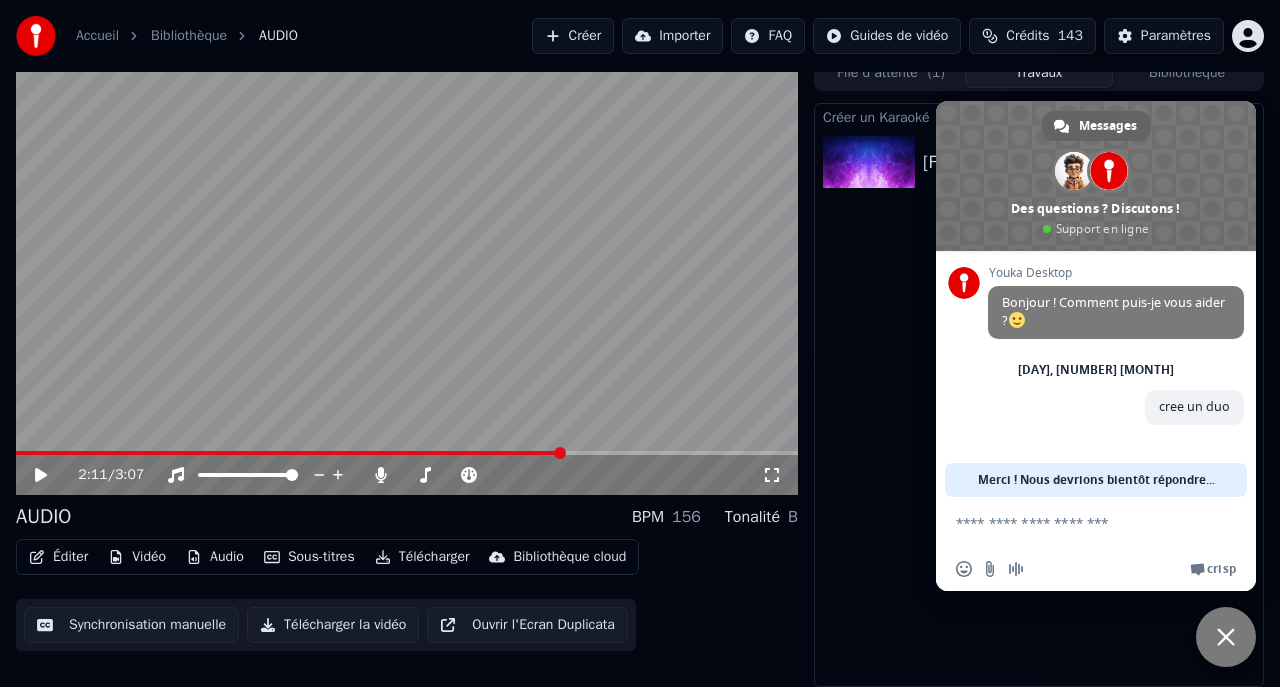 click on "Éditer" at bounding box center [58, 557] 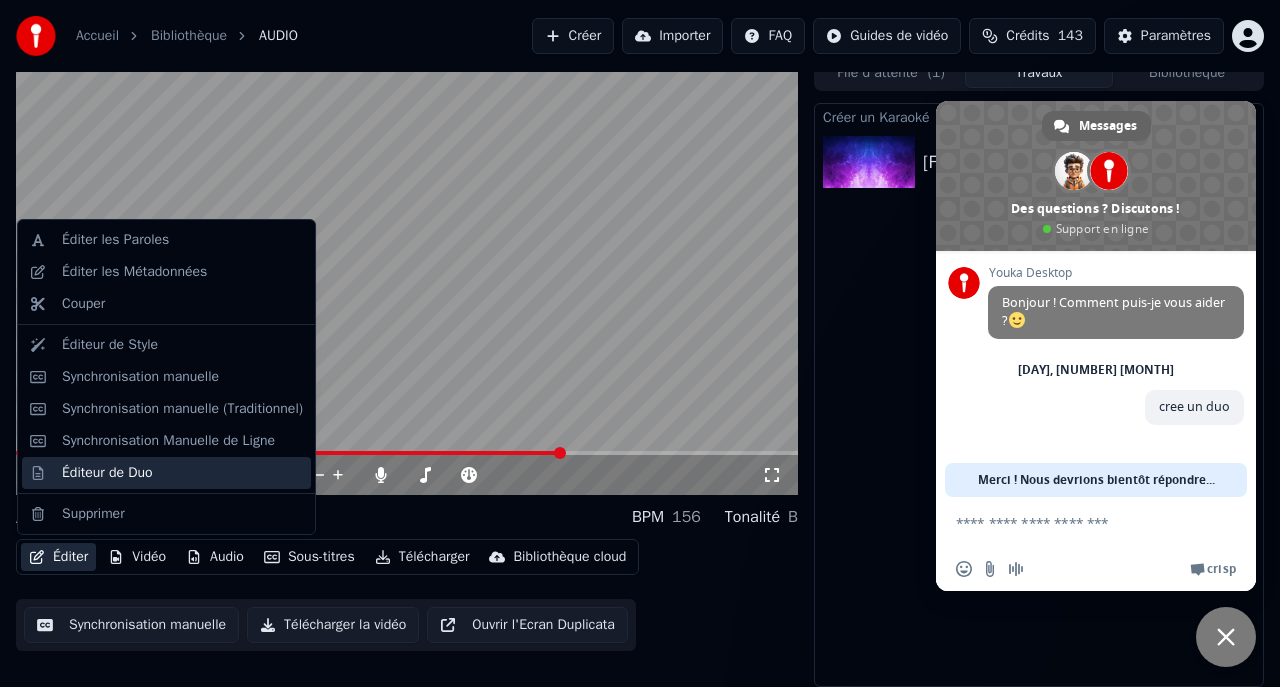 click on "Éditeur de Duo" at bounding box center (107, 473) 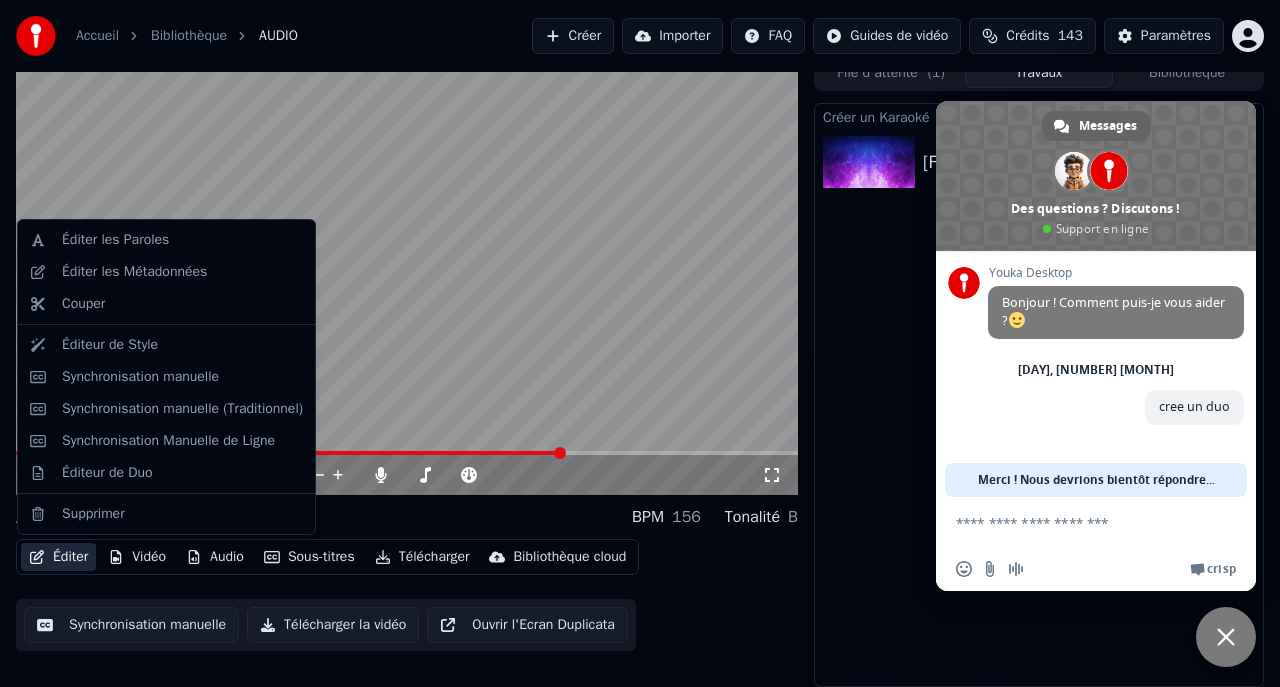 scroll, scrollTop: 0, scrollLeft: 0, axis: both 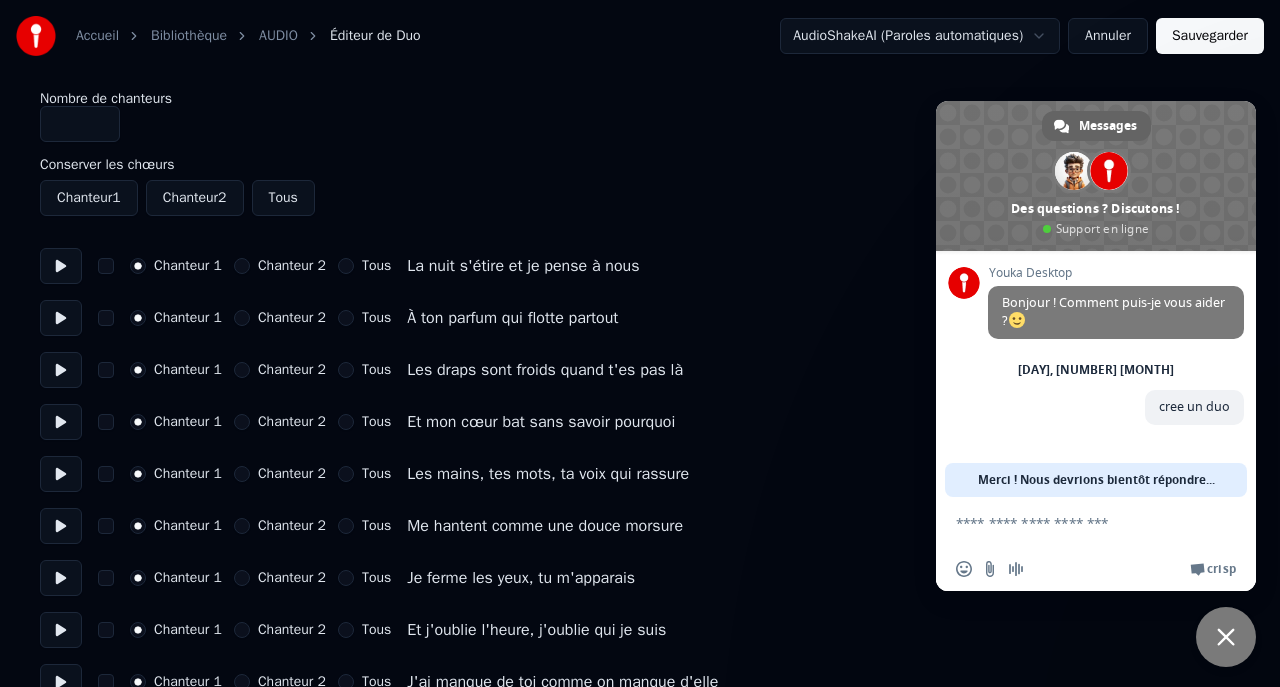 click on "Chanteur 2" at bounding box center [242, 266] 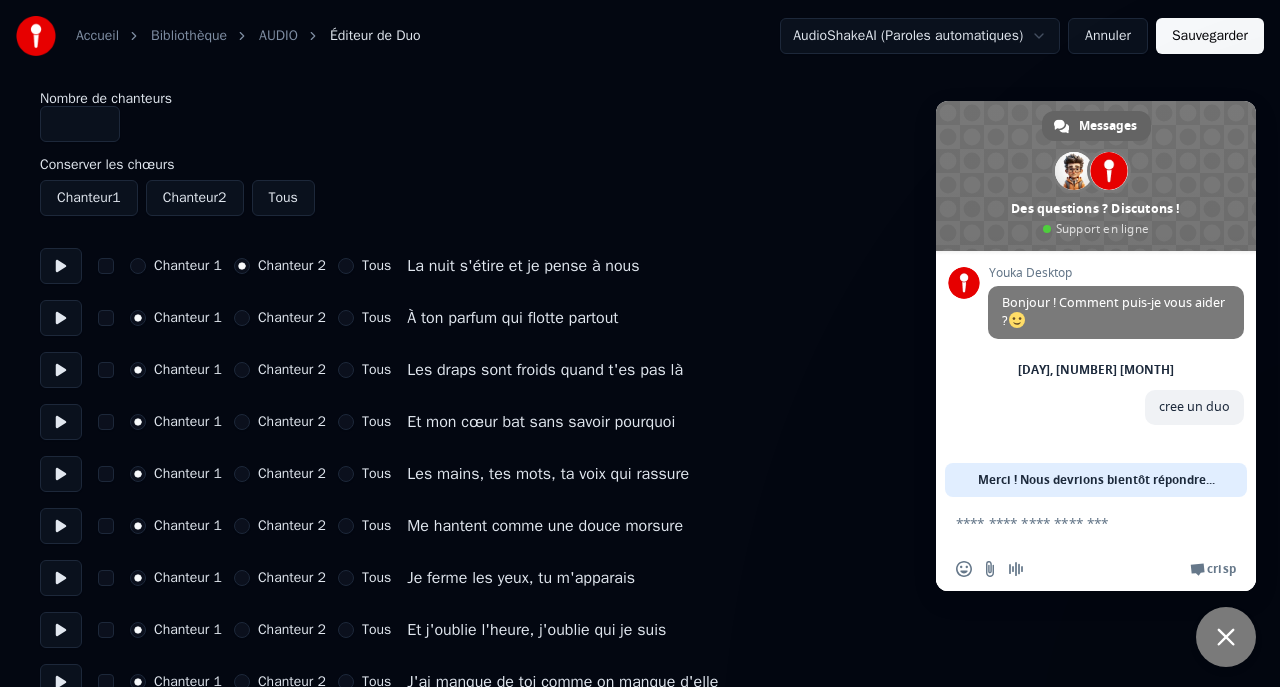 click on "Chanteur 2" at bounding box center [242, 318] 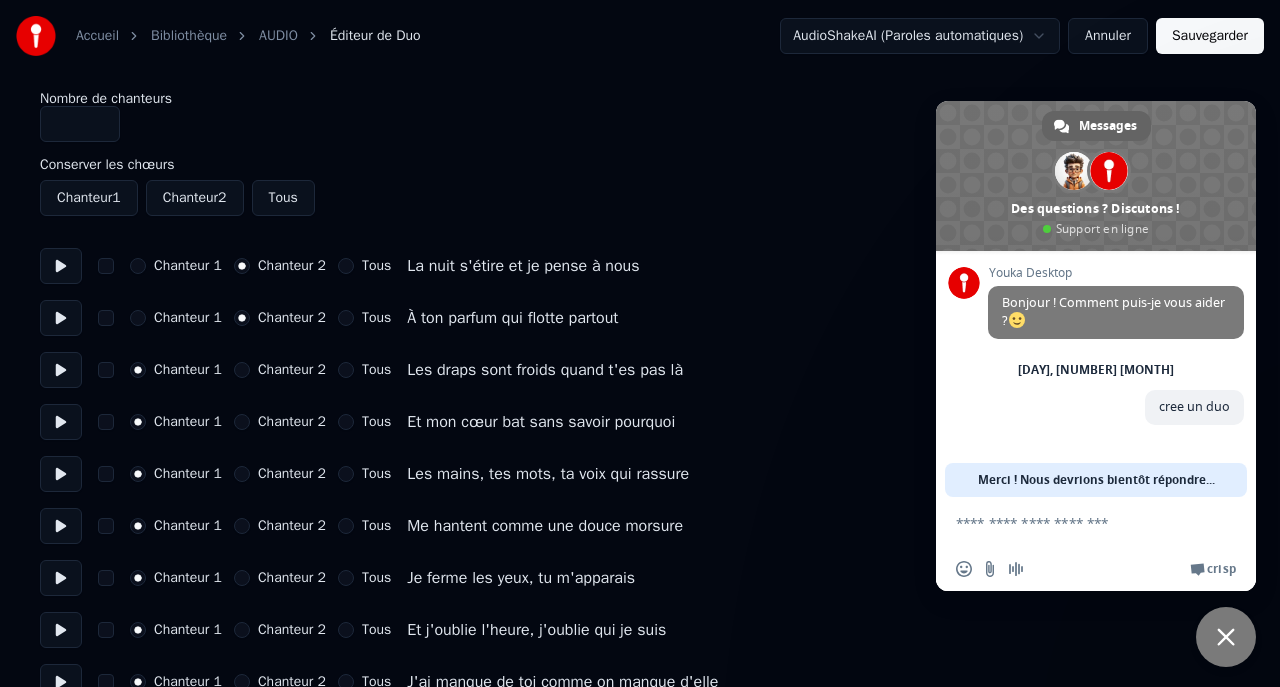 click on "Chanteur 2" at bounding box center [242, 370] 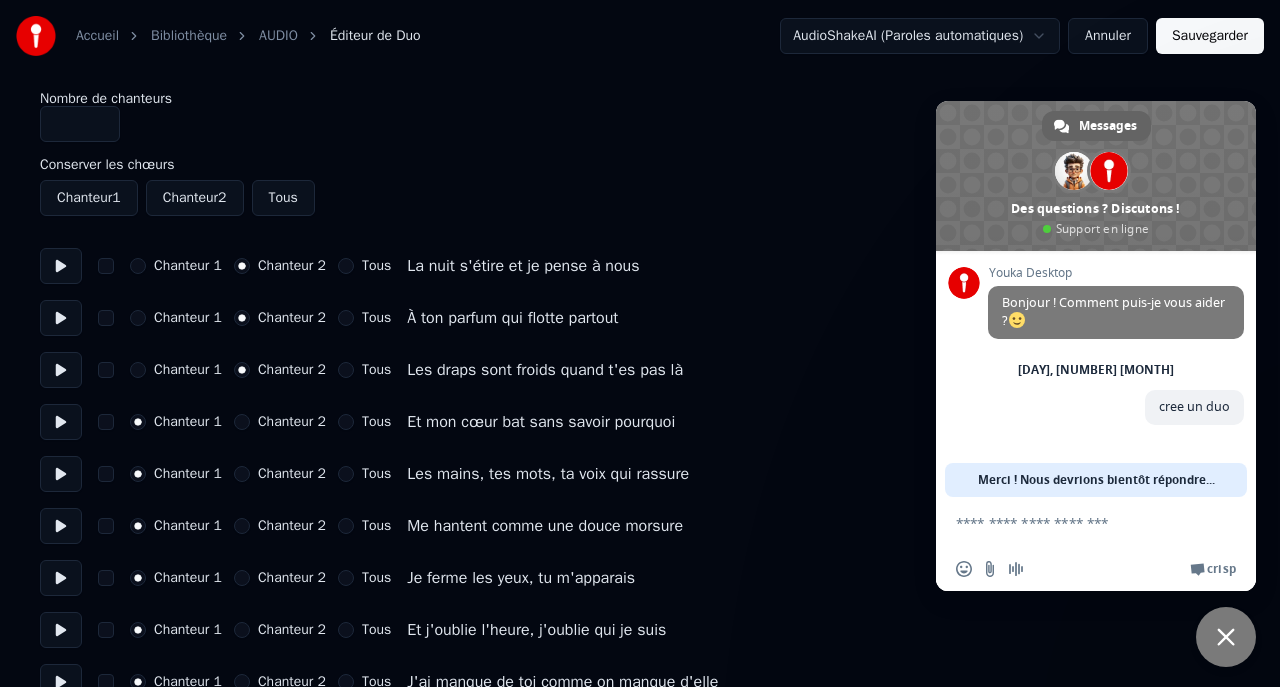 click on "Chanteur 2" at bounding box center [242, 422] 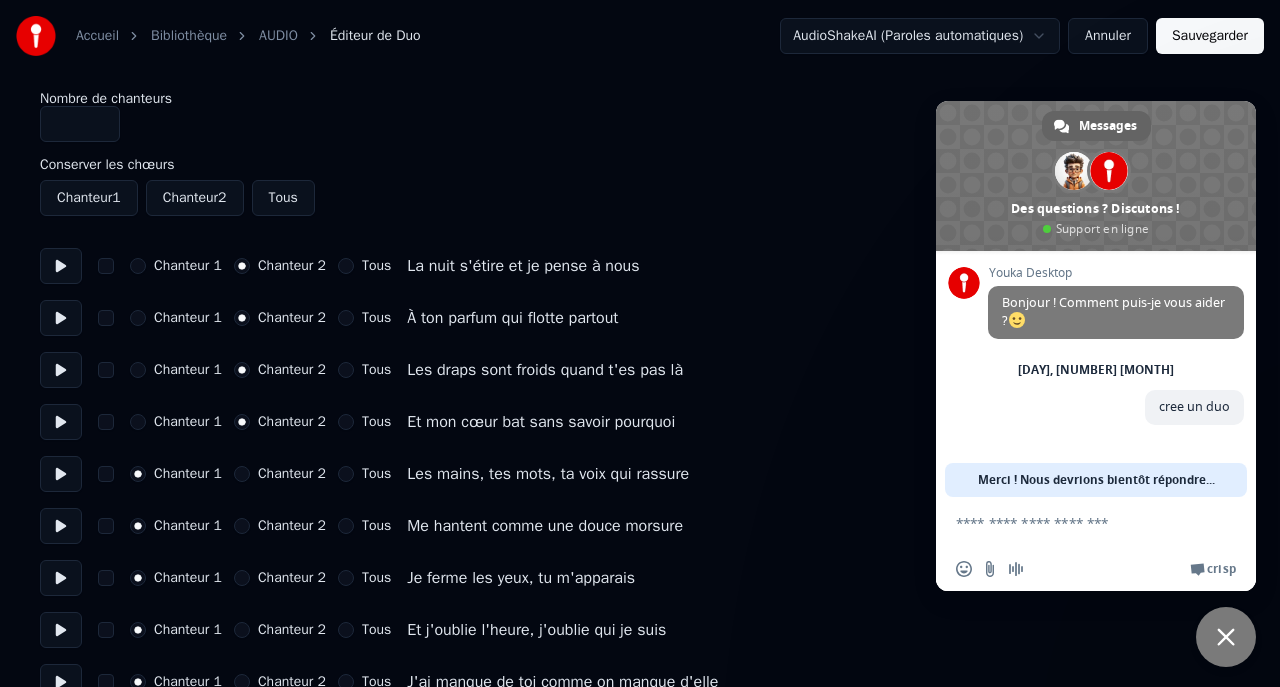 click at bounding box center [106, 474] 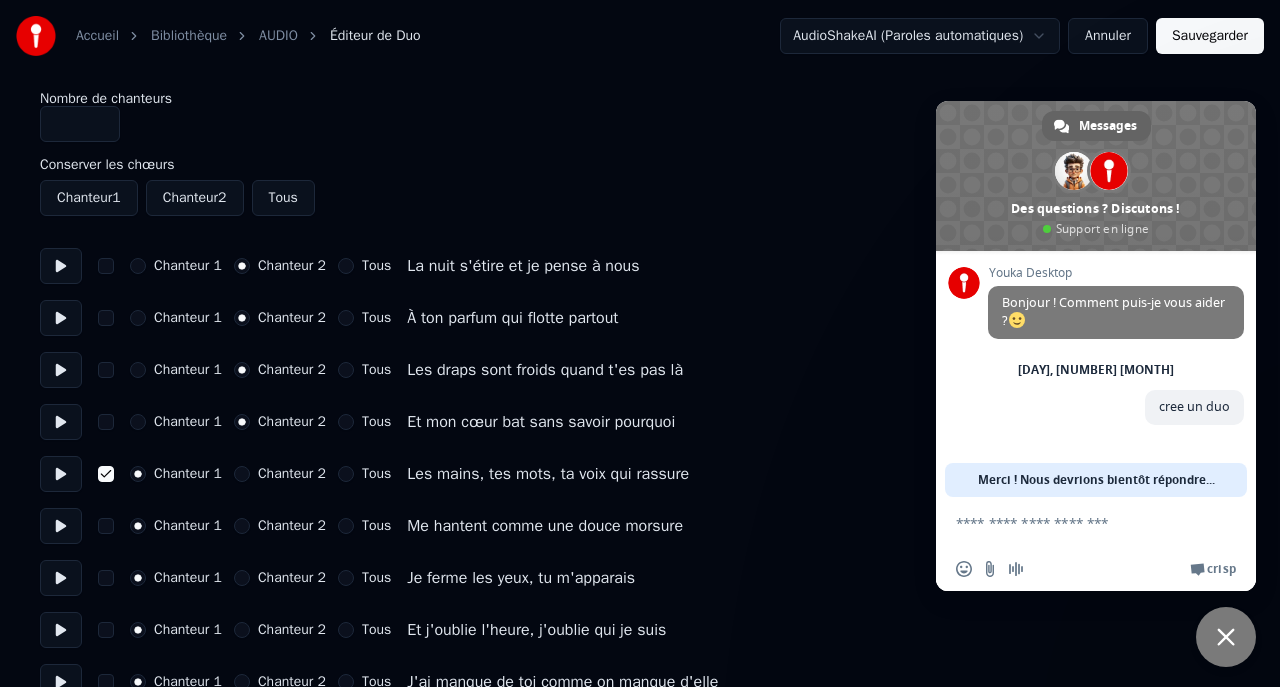 click on "Chanteur 1" at bounding box center (138, 474) 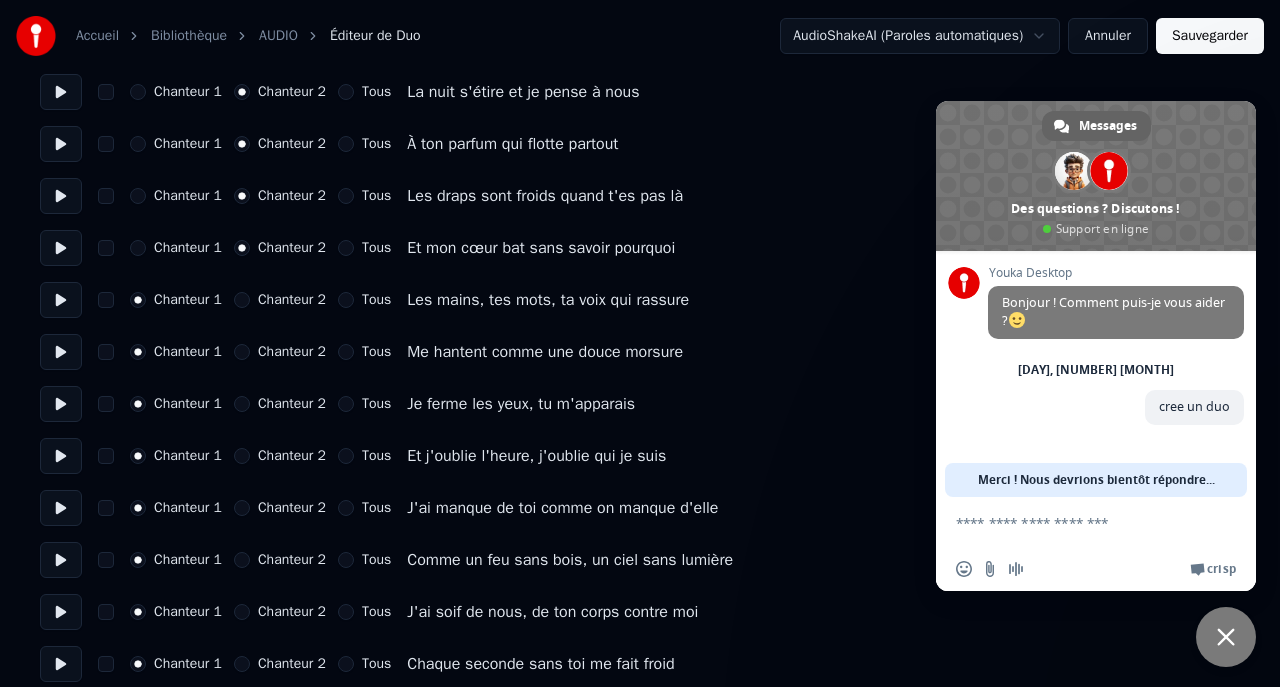 scroll, scrollTop: 193, scrollLeft: 0, axis: vertical 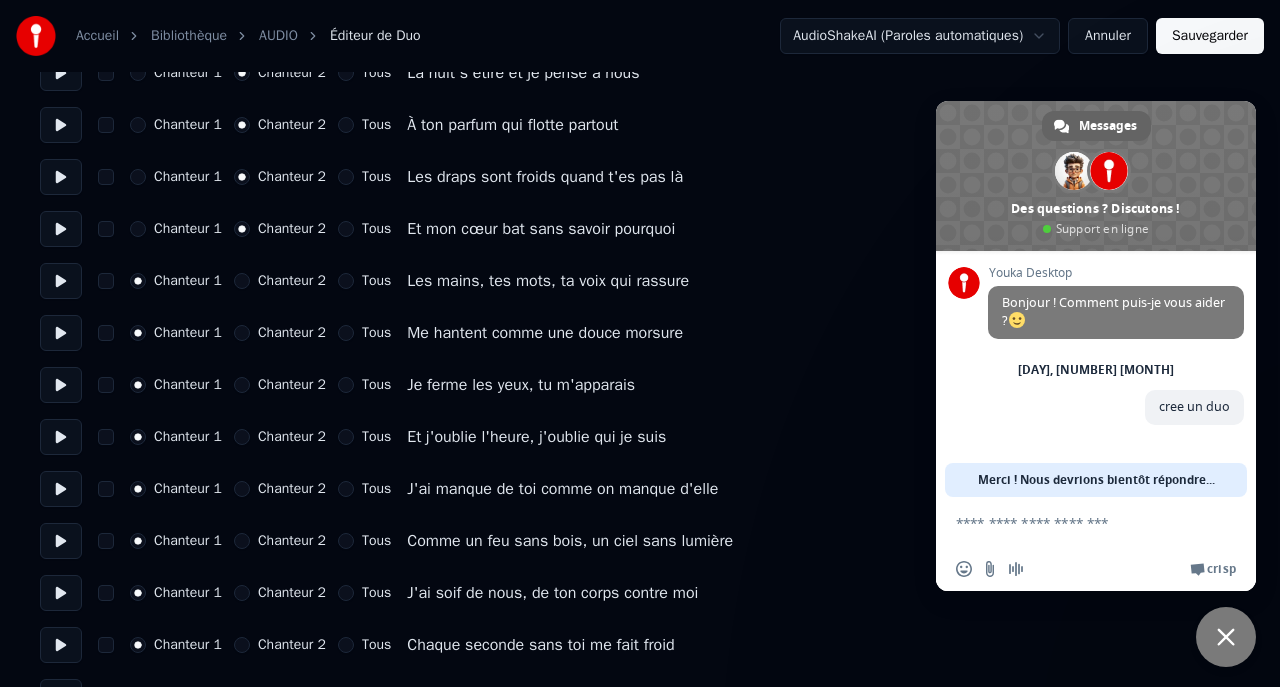 click on "Chanteur 2" at bounding box center (242, 489) 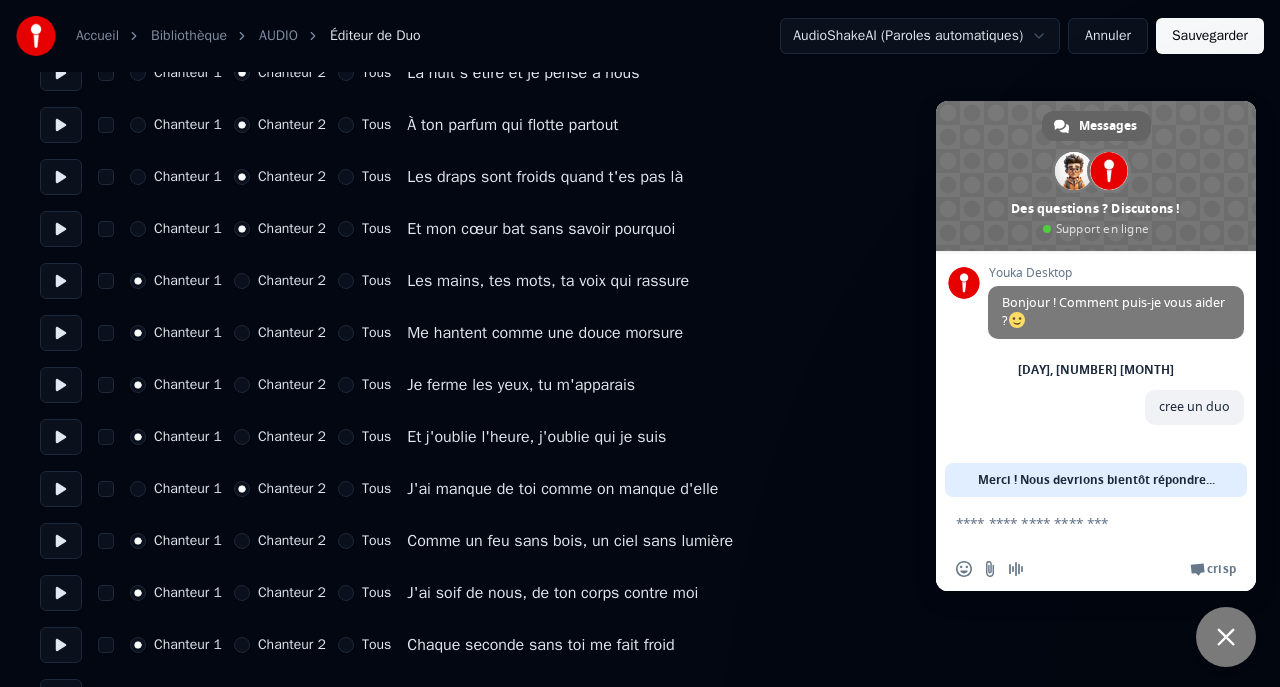 click on "Chanteur 2" at bounding box center [242, 541] 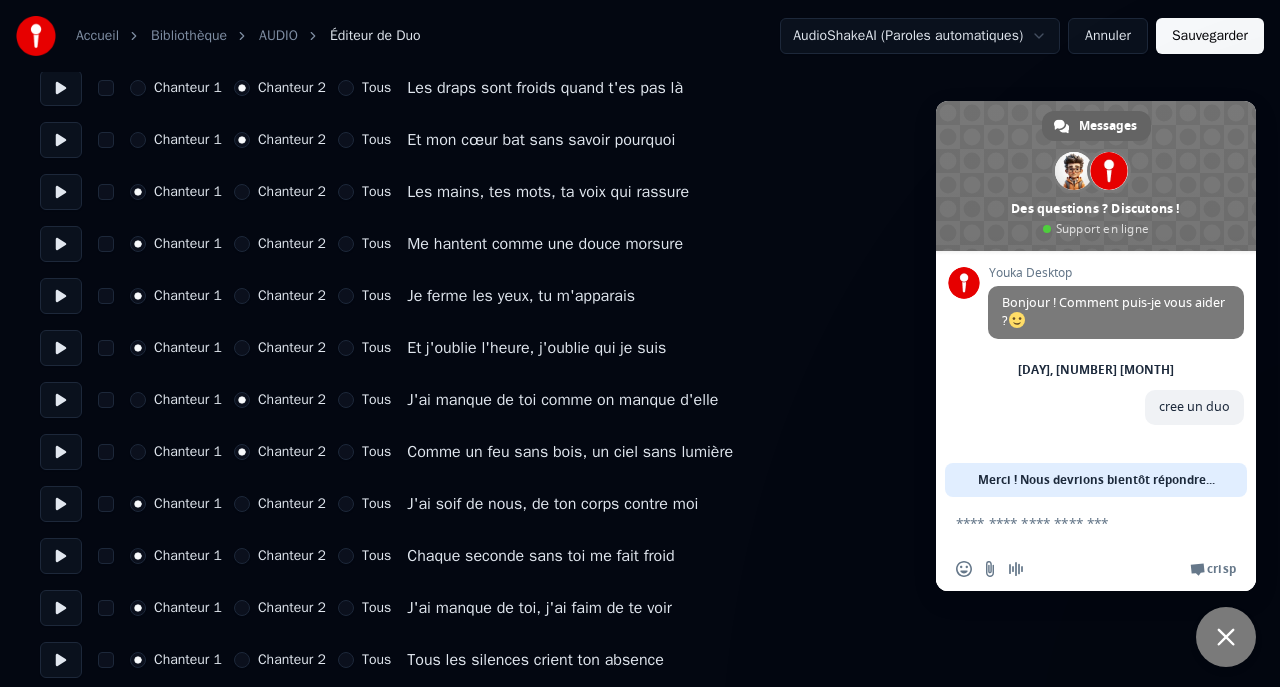 scroll, scrollTop: 297, scrollLeft: 0, axis: vertical 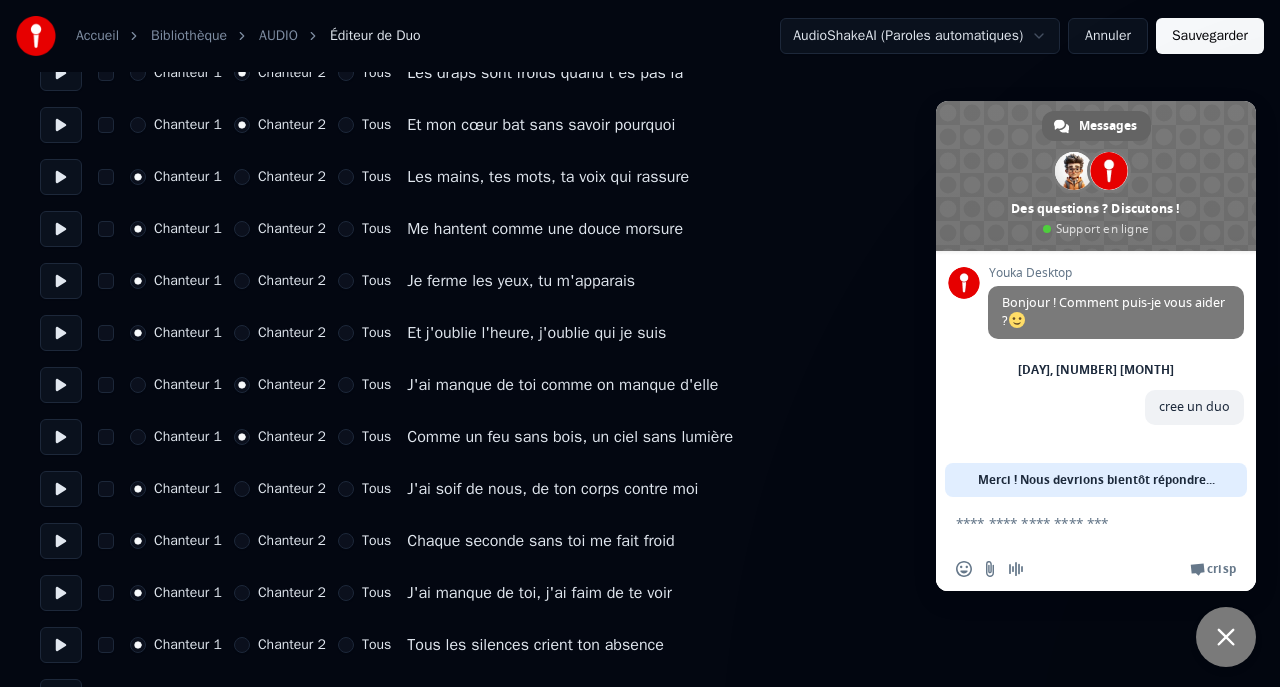click on "Chanteur 2" at bounding box center (242, 593) 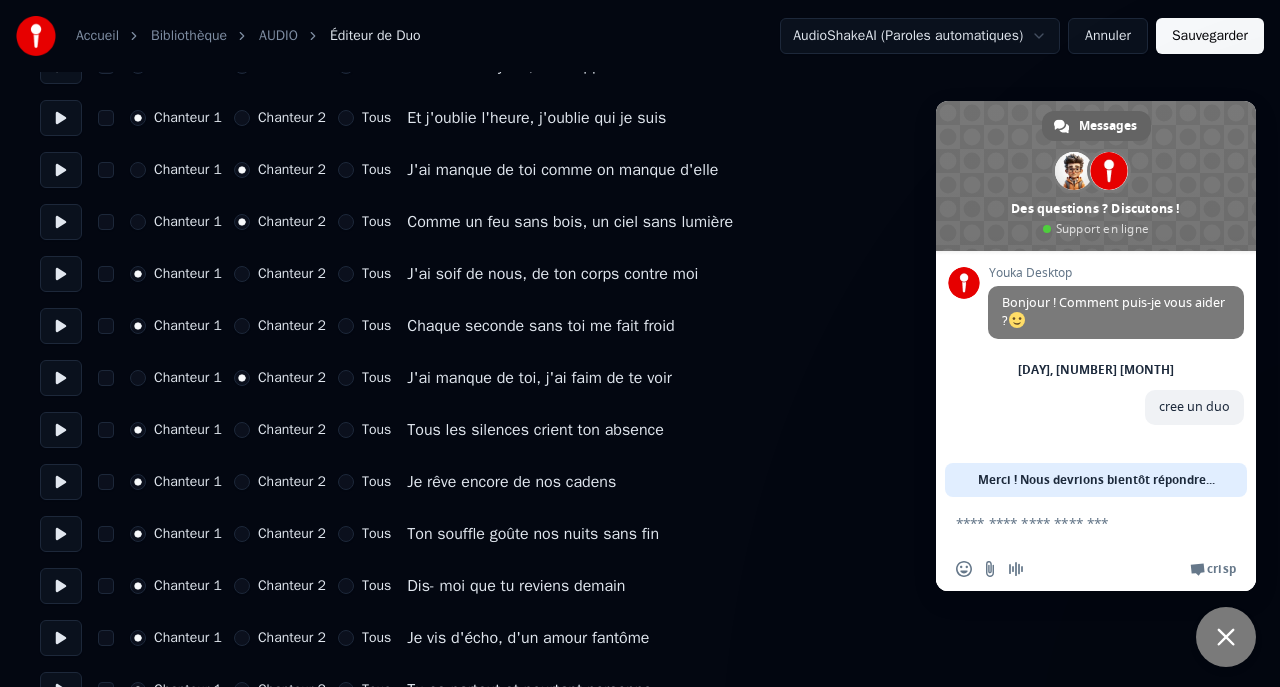 scroll, scrollTop: 511, scrollLeft: 0, axis: vertical 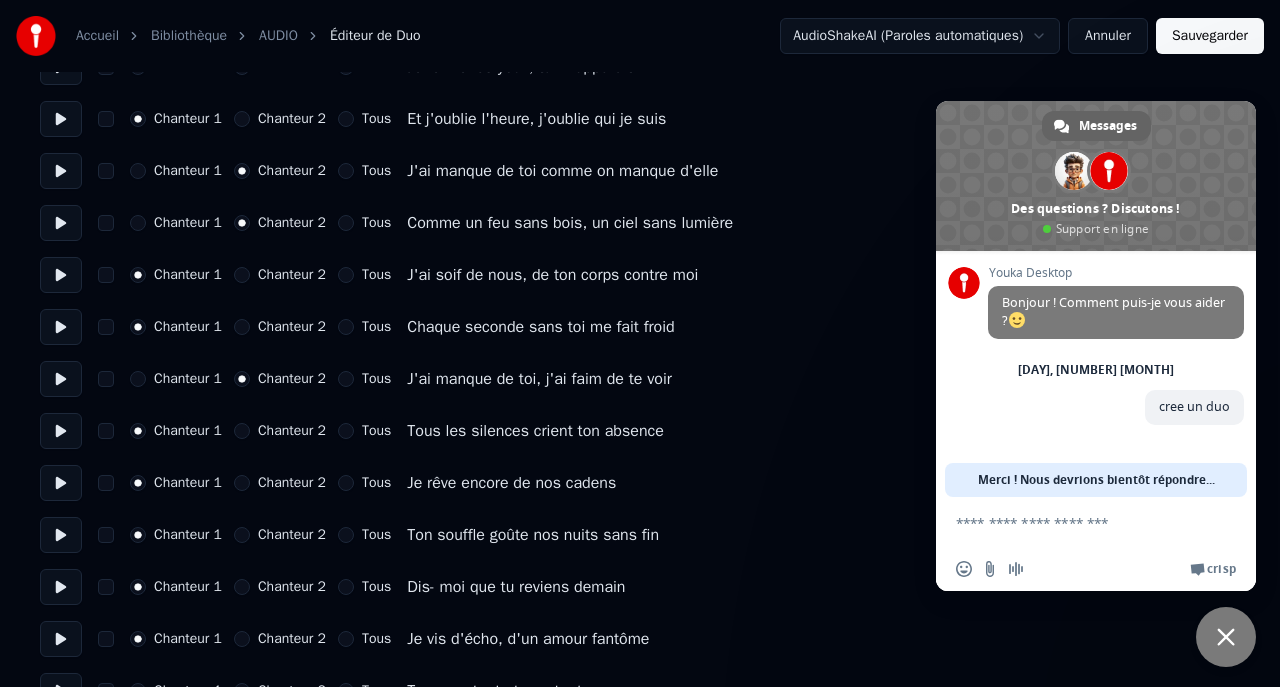 click on "Tous" at bounding box center (346, 587) 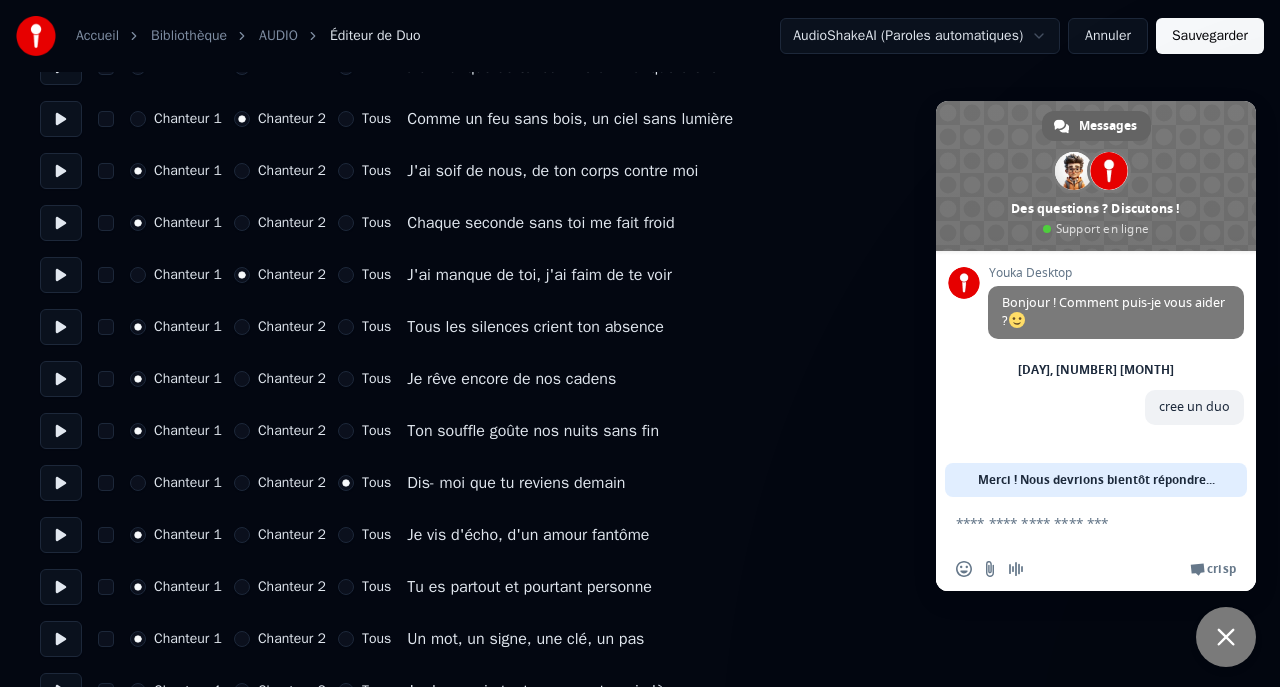 scroll, scrollTop: 612, scrollLeft: 0, axis: vertical 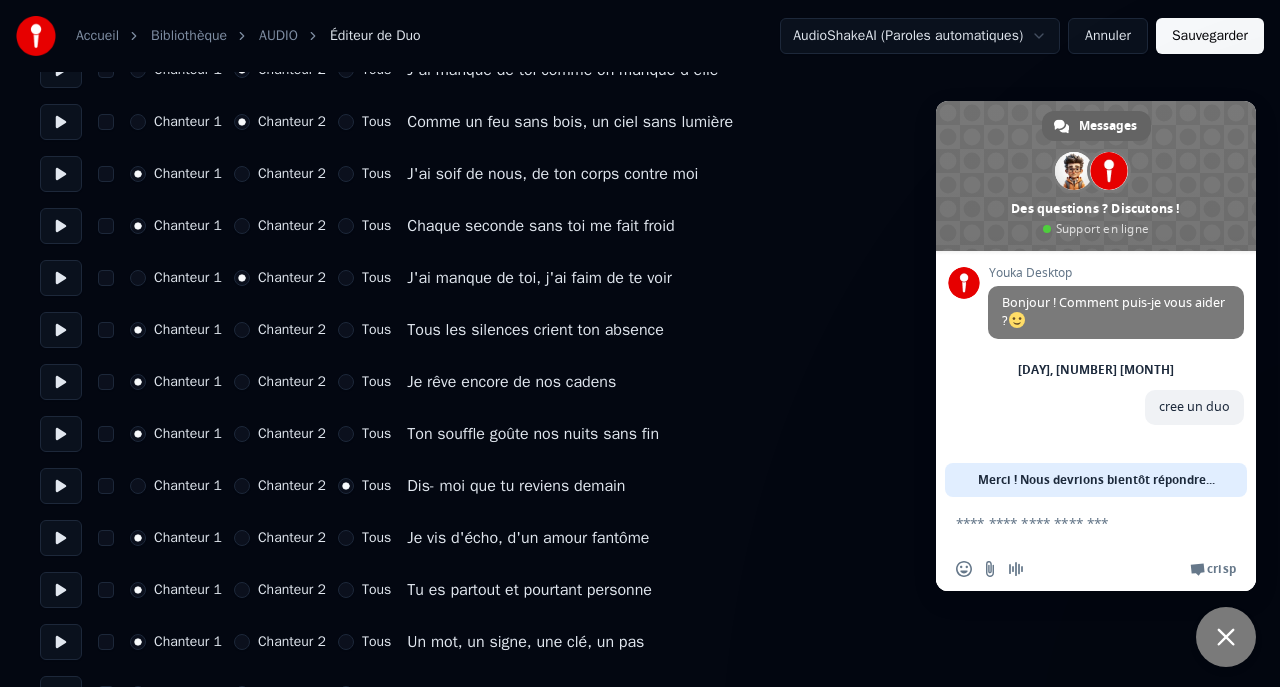 click on "Chanteur 2" at bounding box center (242, 538) 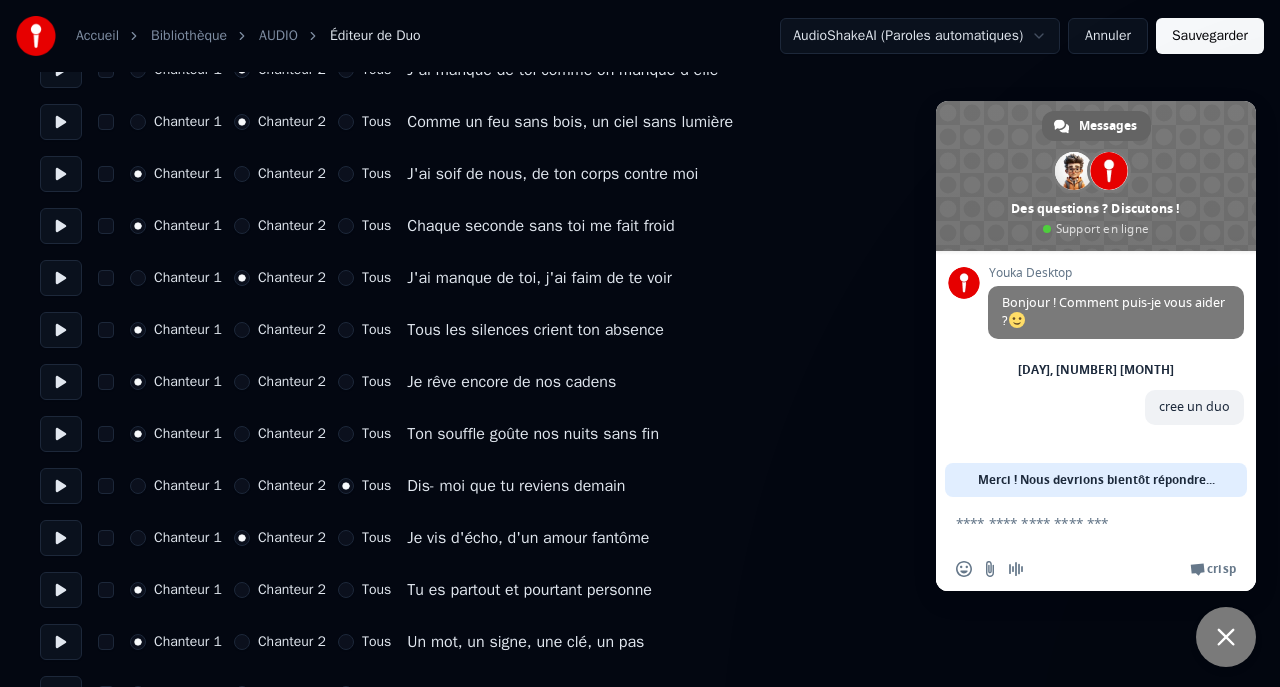 click on "Tous" at bounding box center [346, 538] 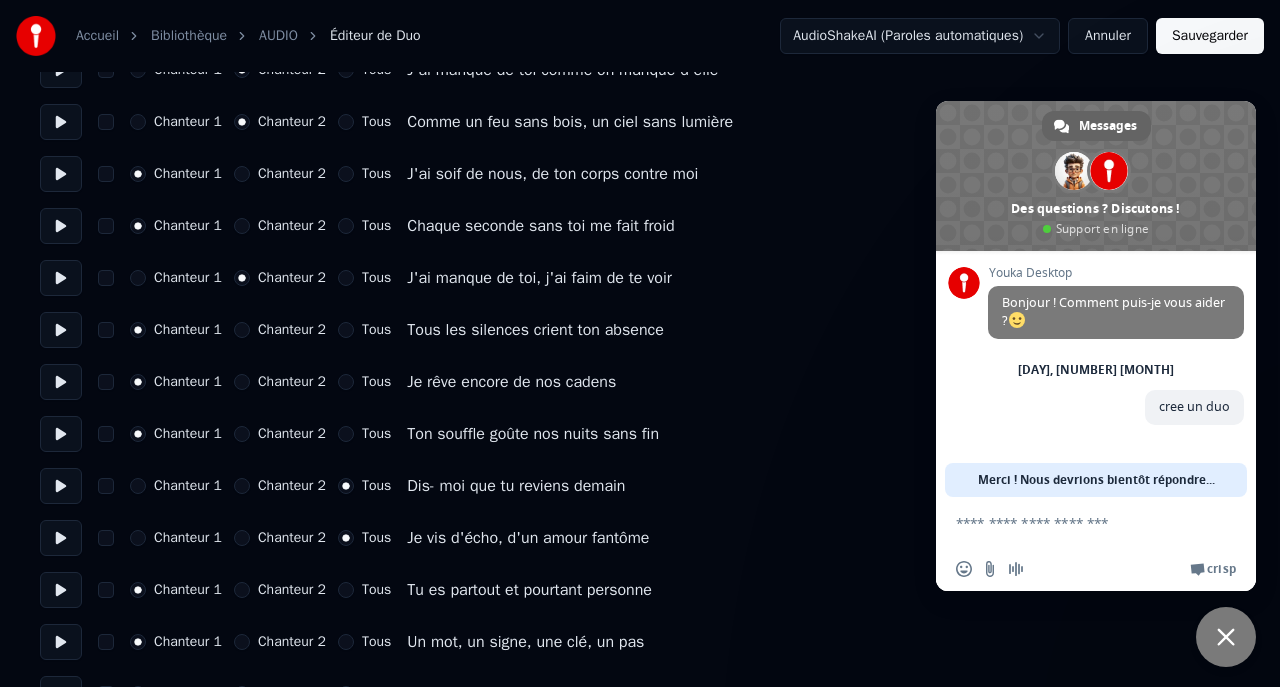 click on "Tous" at bounding box center [364, 590] 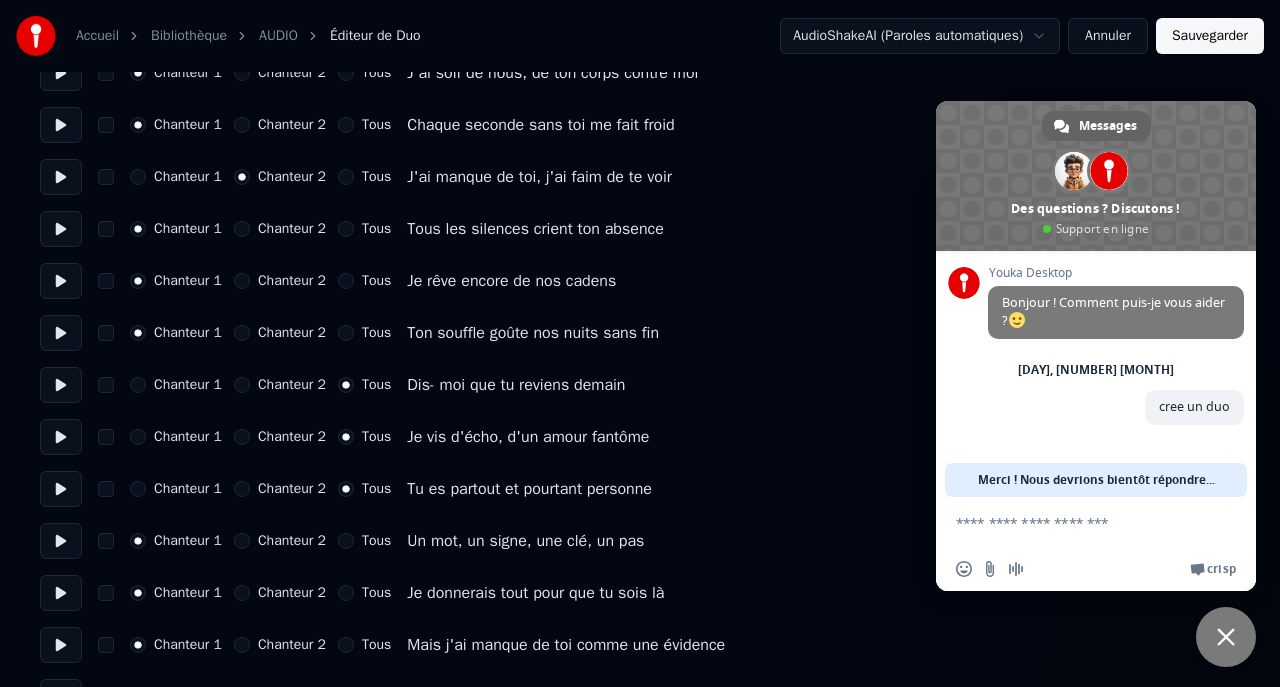 scroll, scrollTop: 718, scrollLeft: 0, axis: vertical 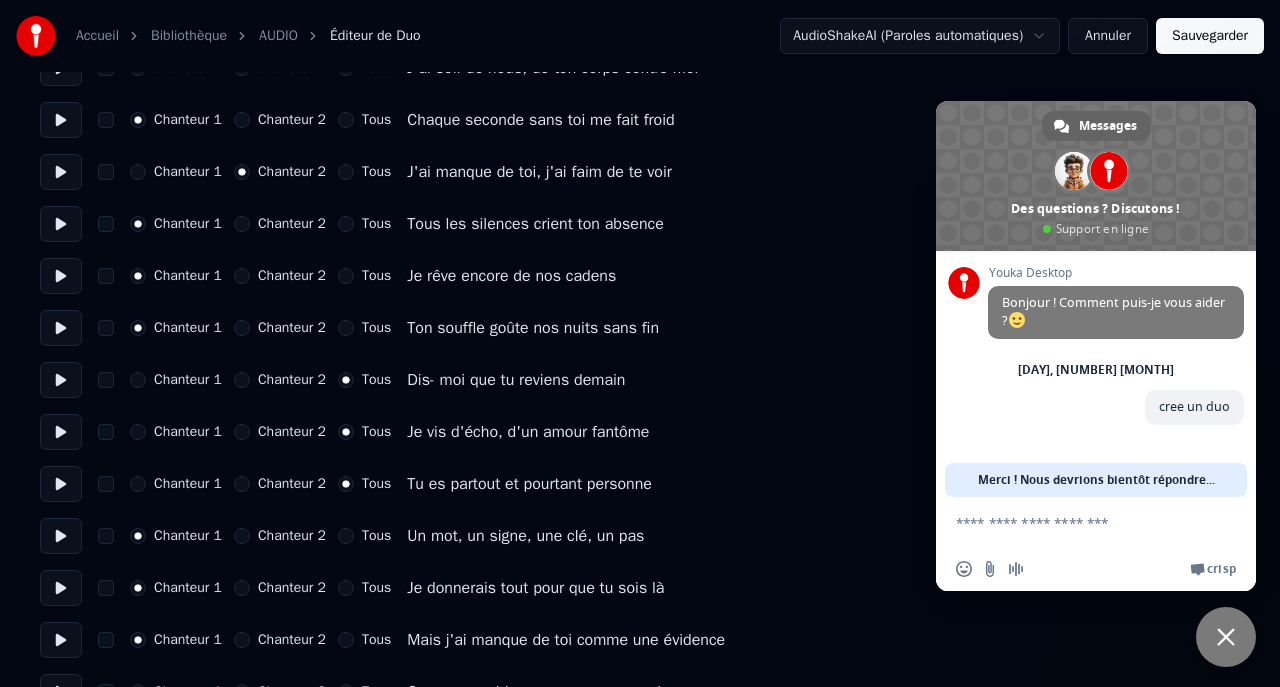 click on "Tous" at bounding box center [346, 536] 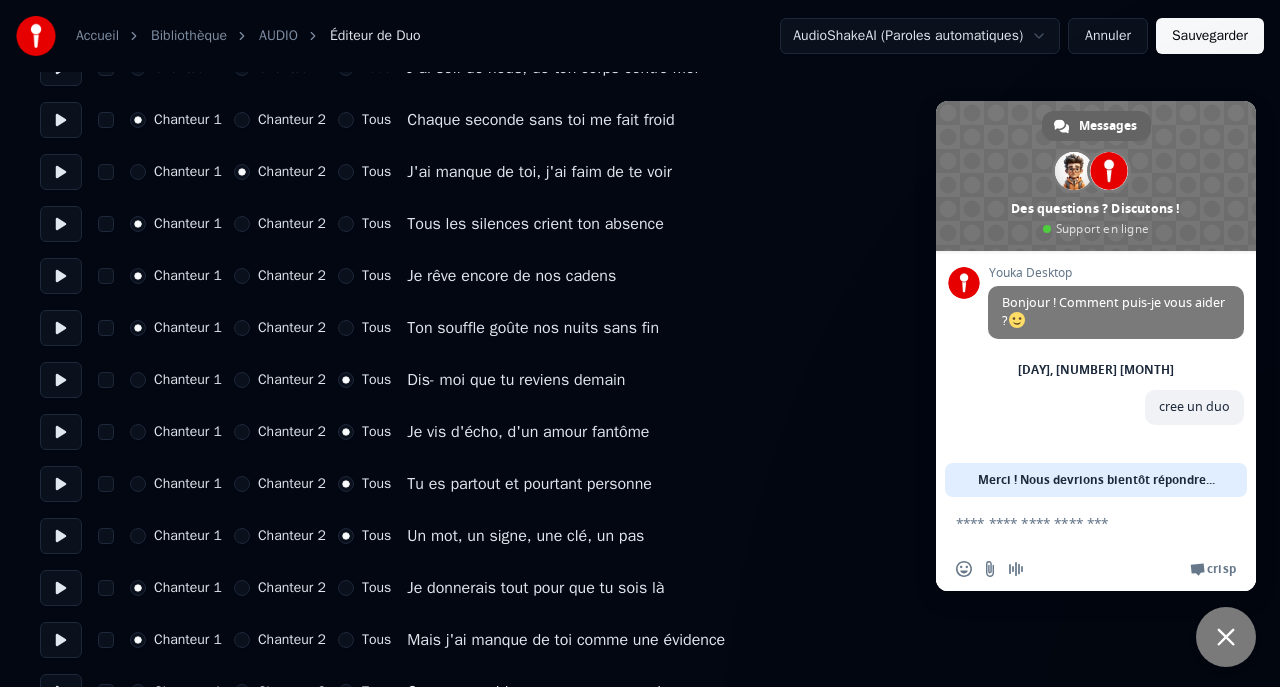 click on "Chanteur 2" at bounding box center (242, 588) 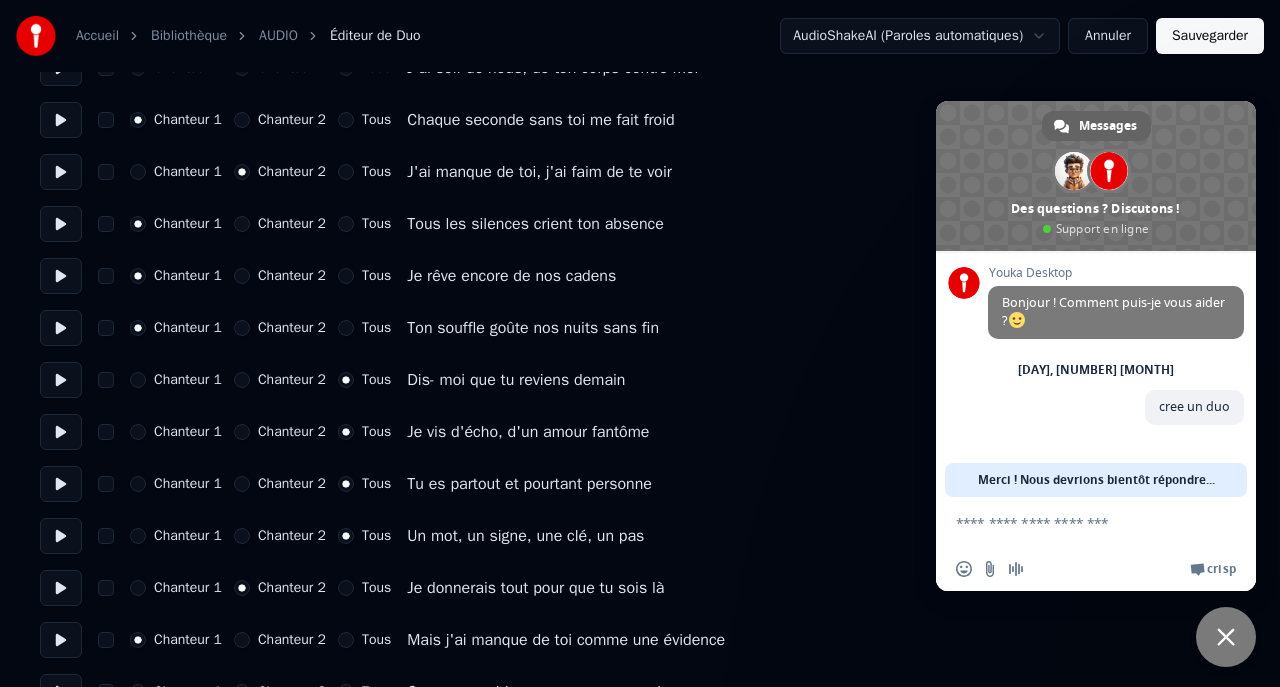 click on "Chanteur 2" at bounding box center [280, 536] 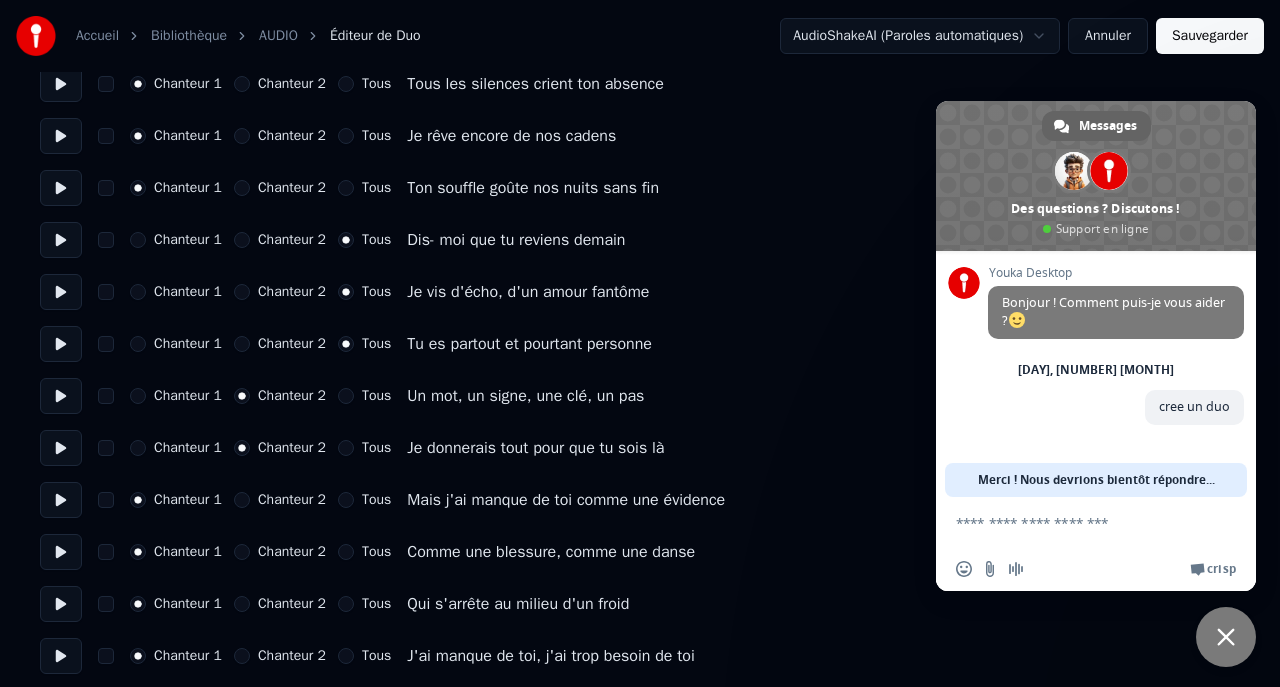 scroll, scrollTop: 855, scrollLeft: 0, axis: vertical 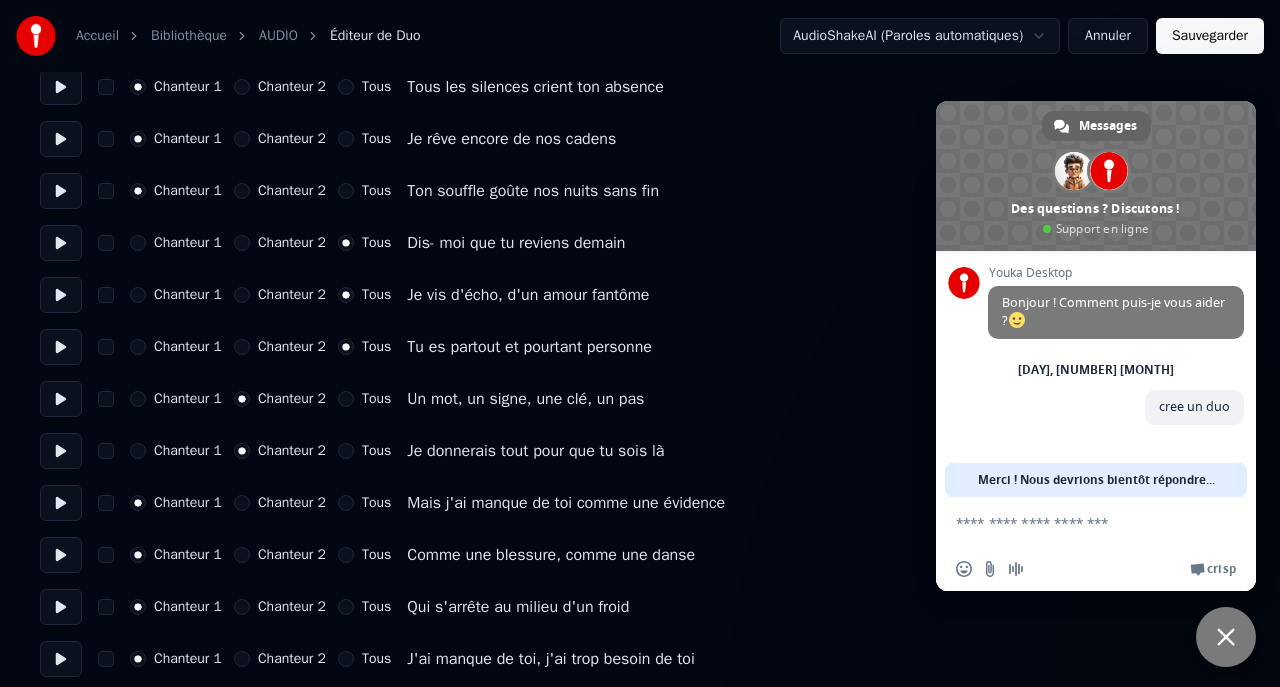 click on "Tous" at bounding box center (346, 555) 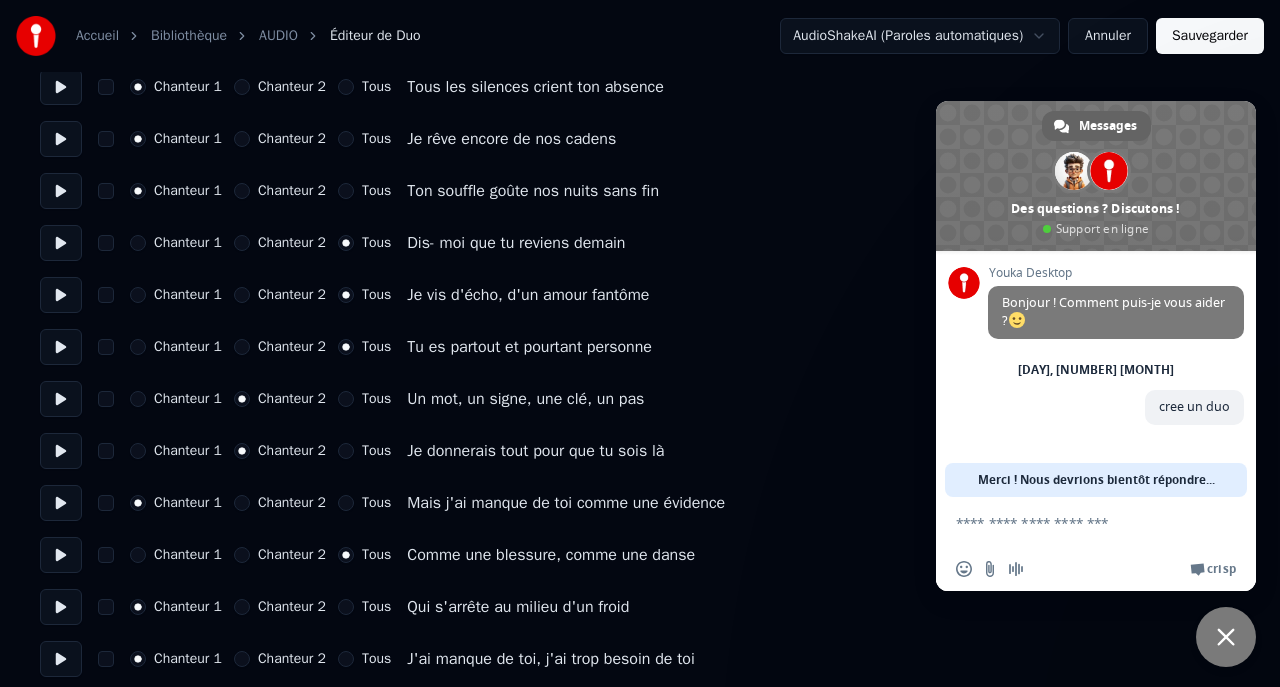 click on "Tous" at bounding box center [346, 503] 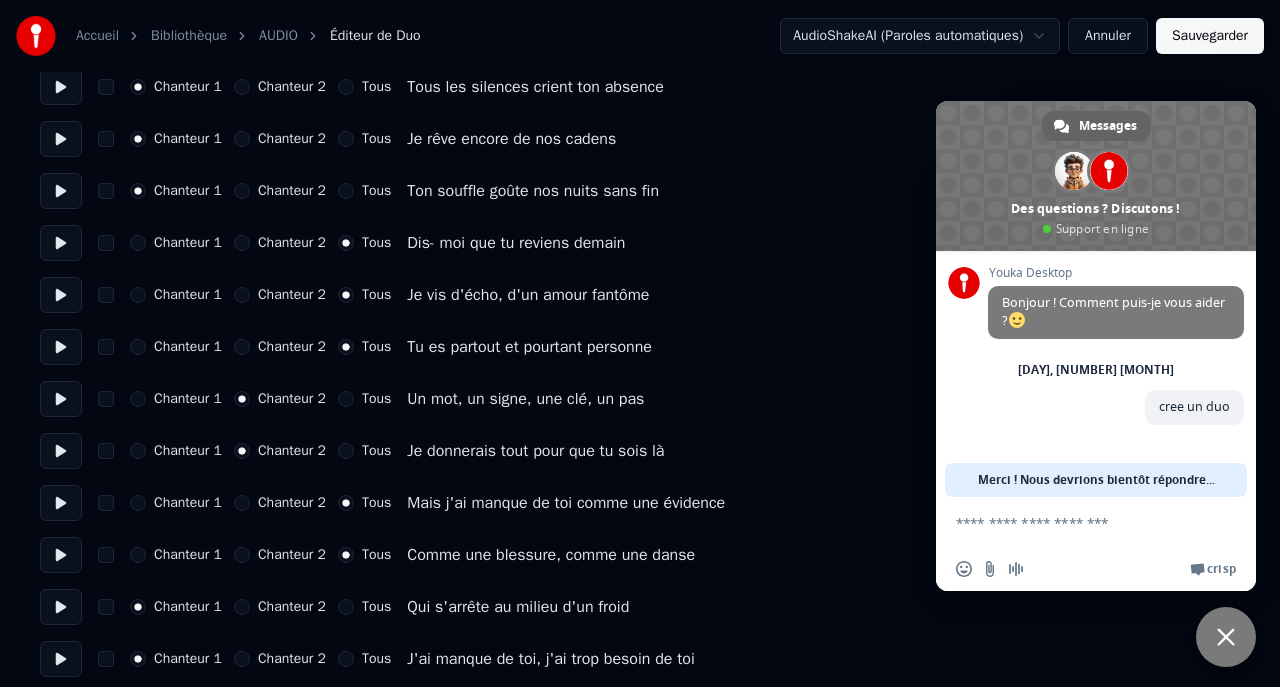 click on "Tous" at bounding box center [346, 607] 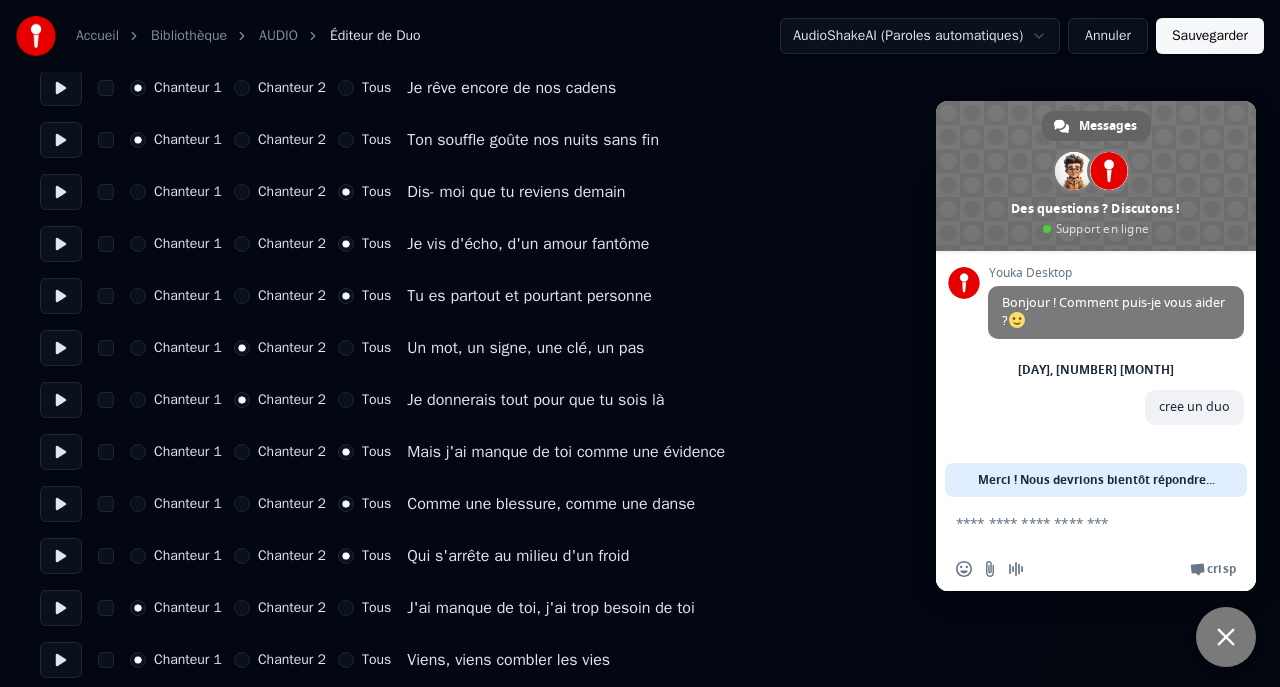 scroll, scrollTop: 963, scrollLeft: 0, axis: vertical 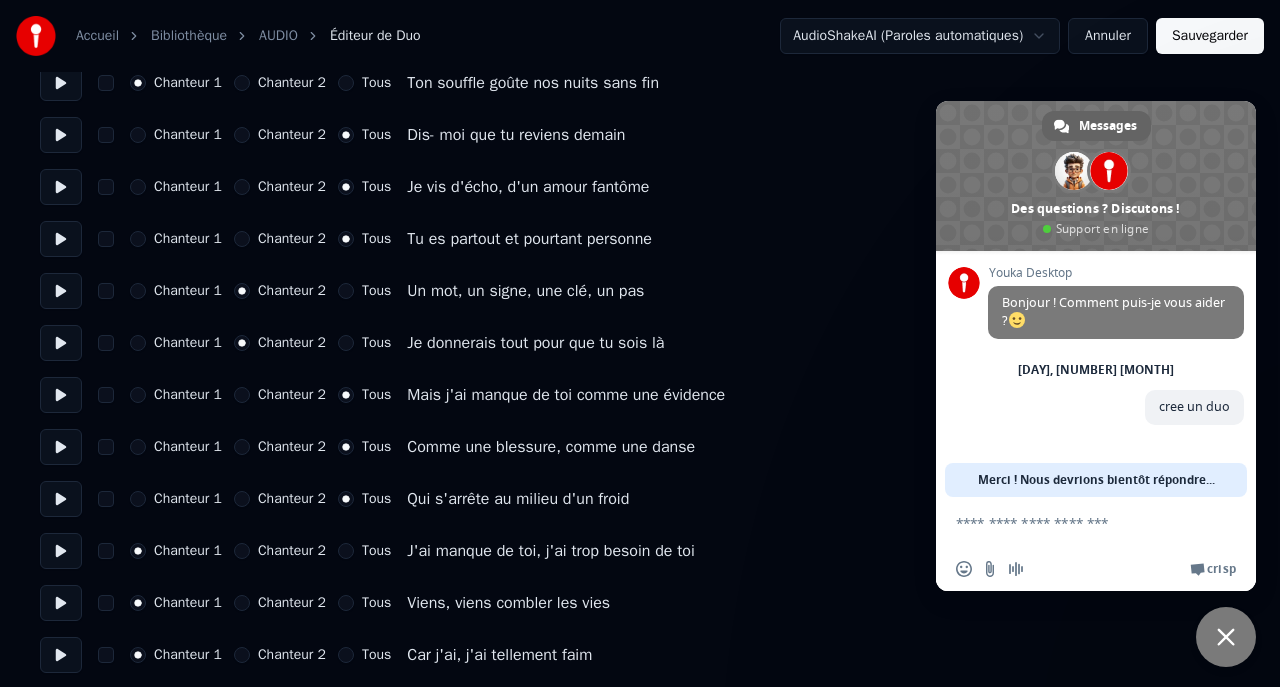 click on "Tous" at bounding box center (346, 551) 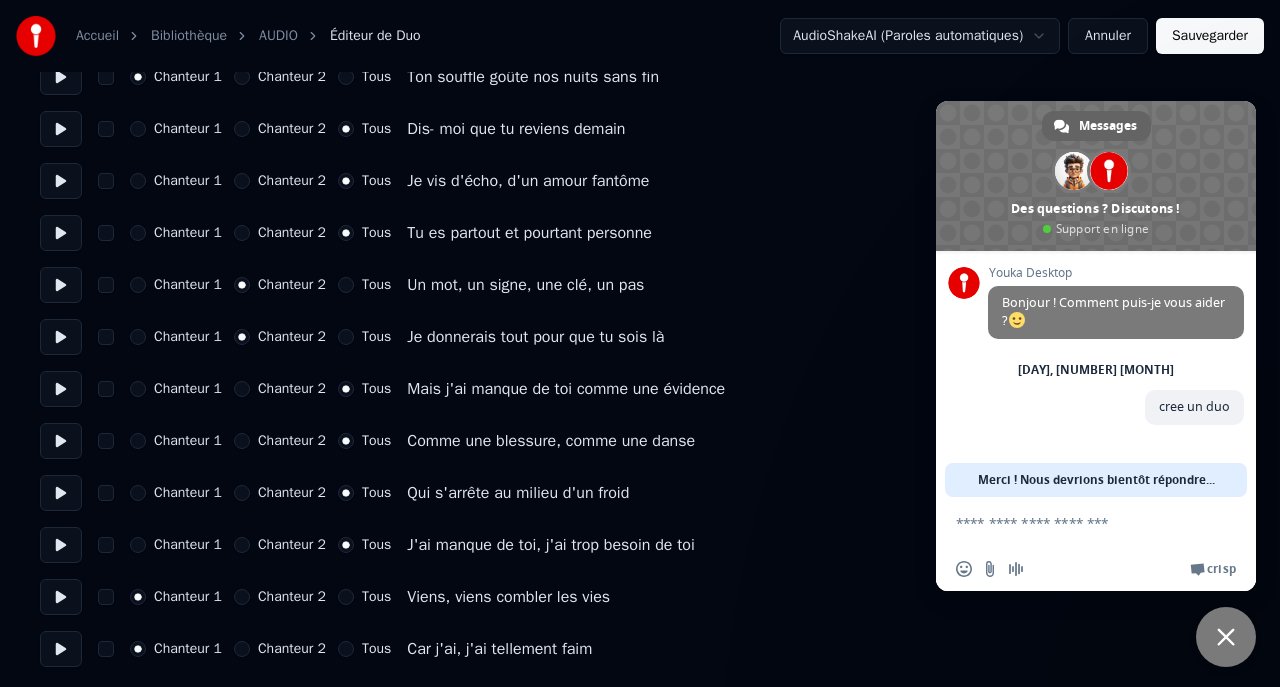 scroll, scrollTop: 968, scrollLeft: 0, axis: vertical 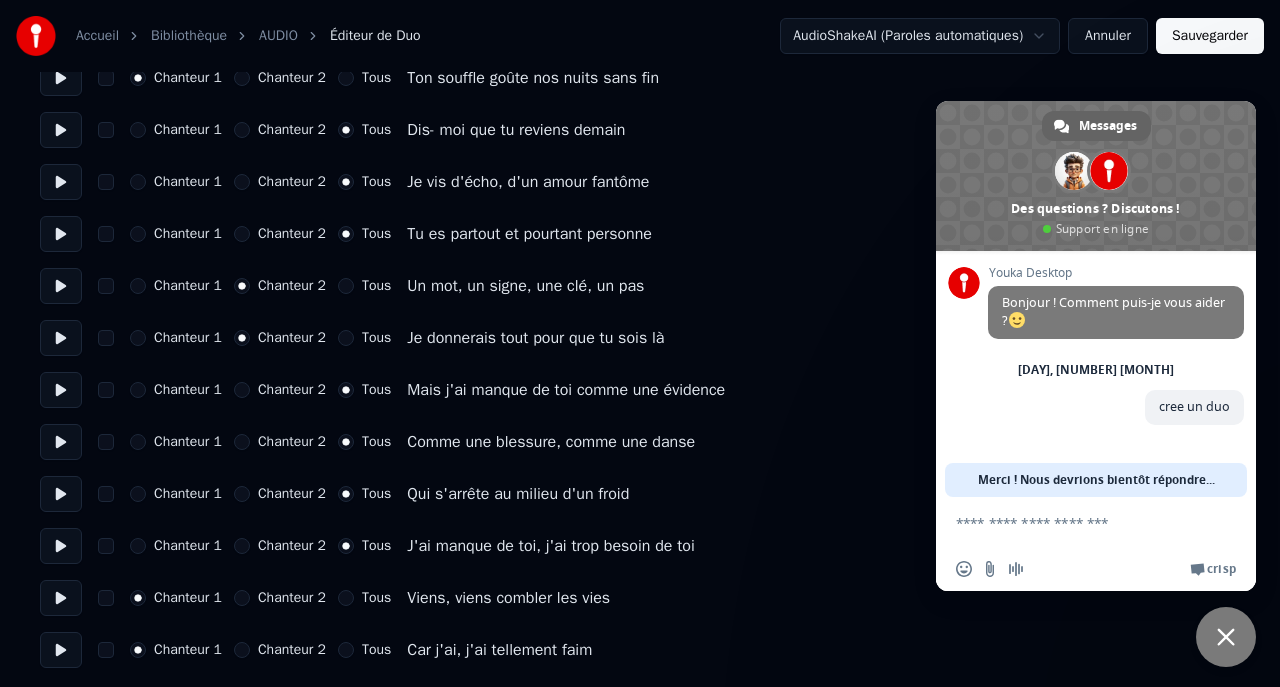 click on "Tous" at bounding box center [346, 650] 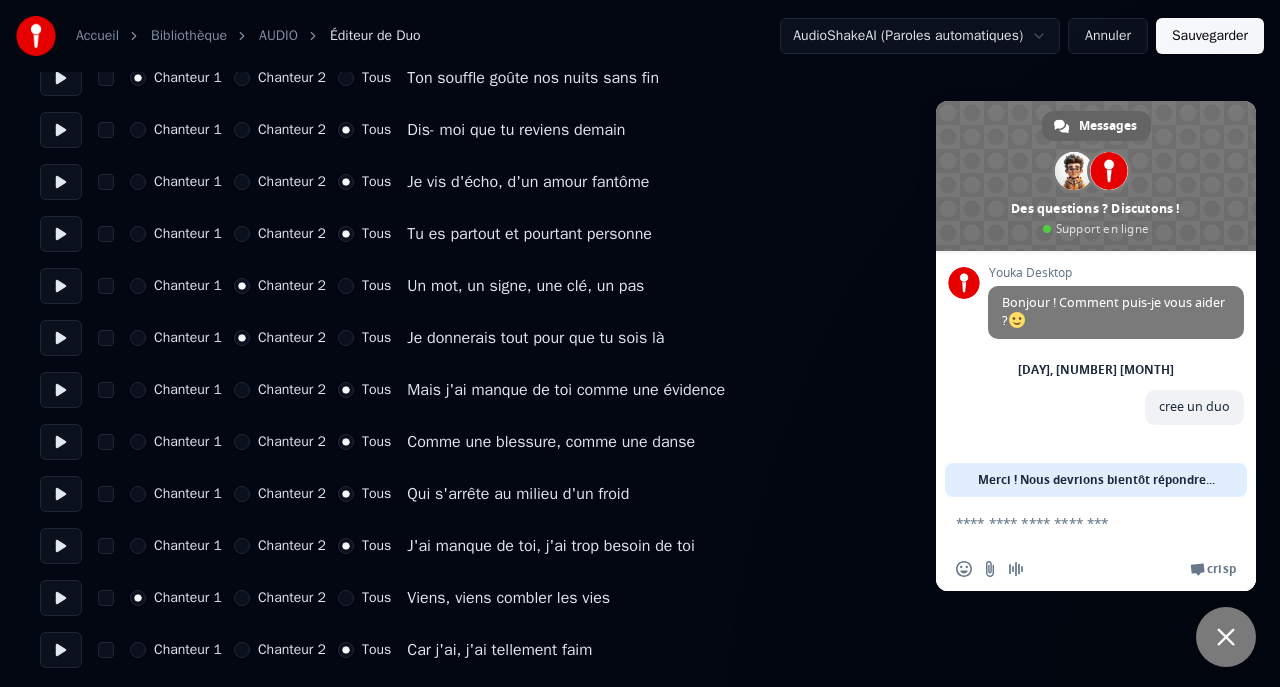 click on "Tous" at bounding box center (346, 598) 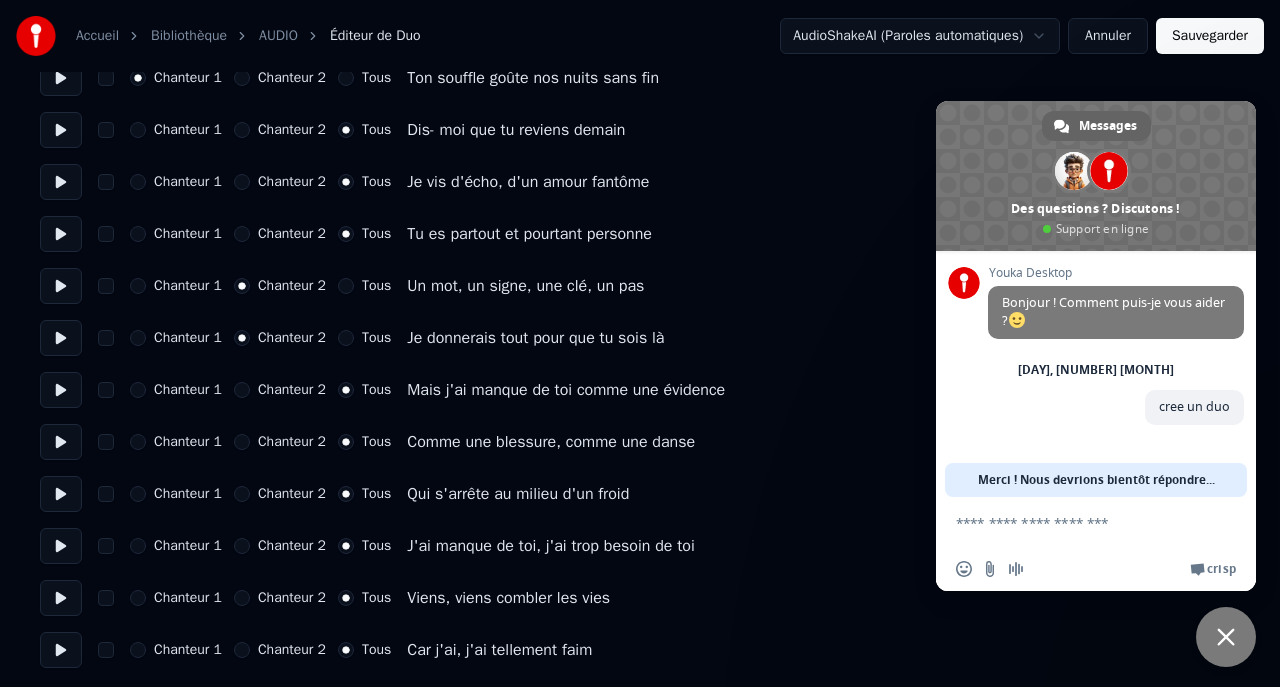 scroll, scrollTop: 969, scrollLeft: 0, axis: vertical 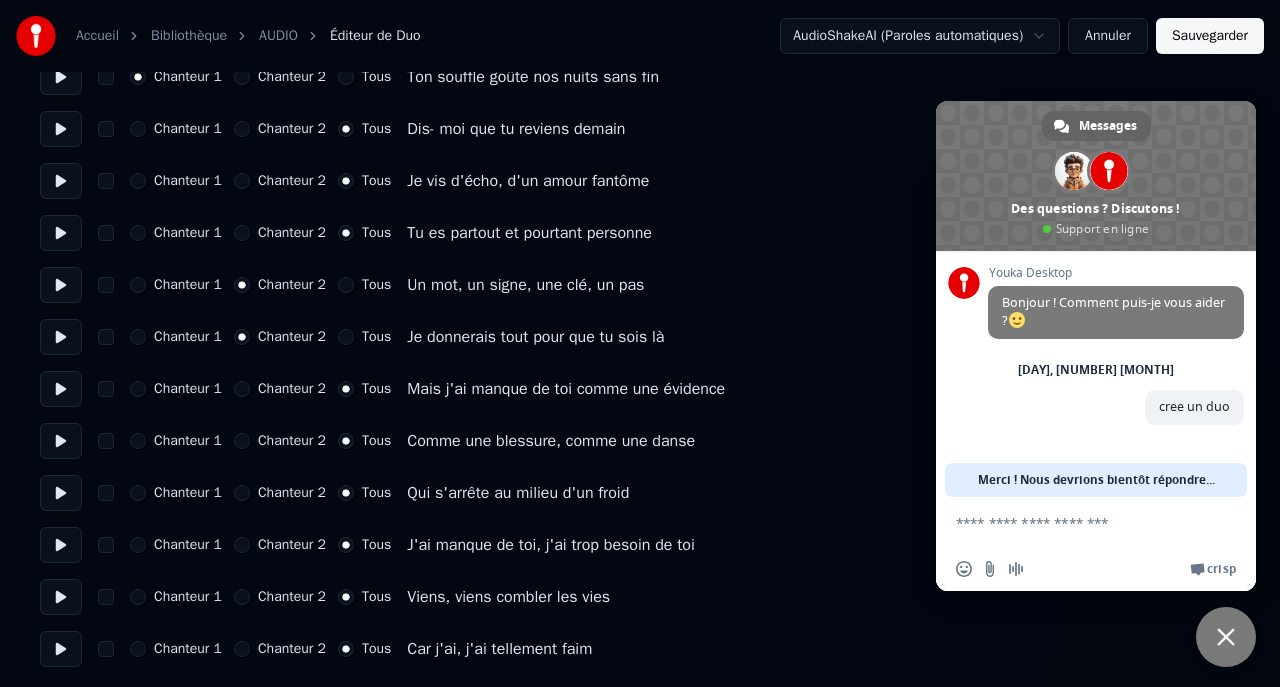 click at bounding box center [1226, 637] 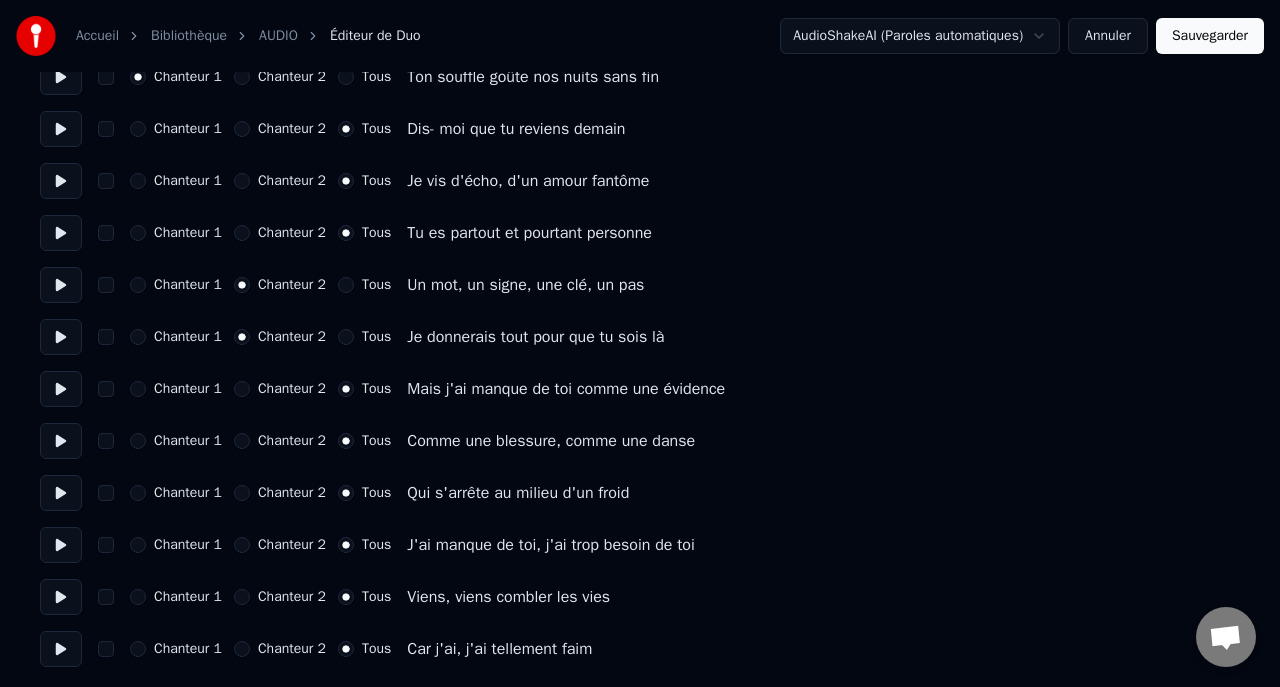 click on "Sauvegarder" at bounding box center (1210, 36) 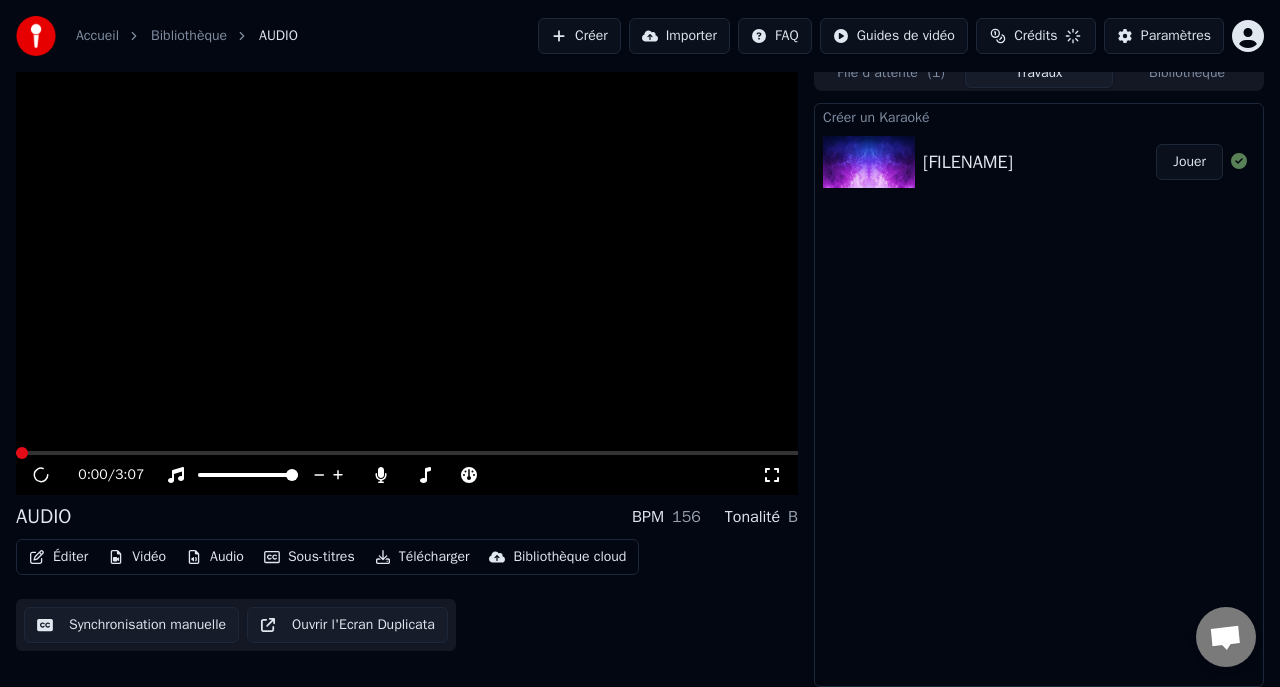scroll, scrollTop: 17, scrollLeft: 0, axis: vertical 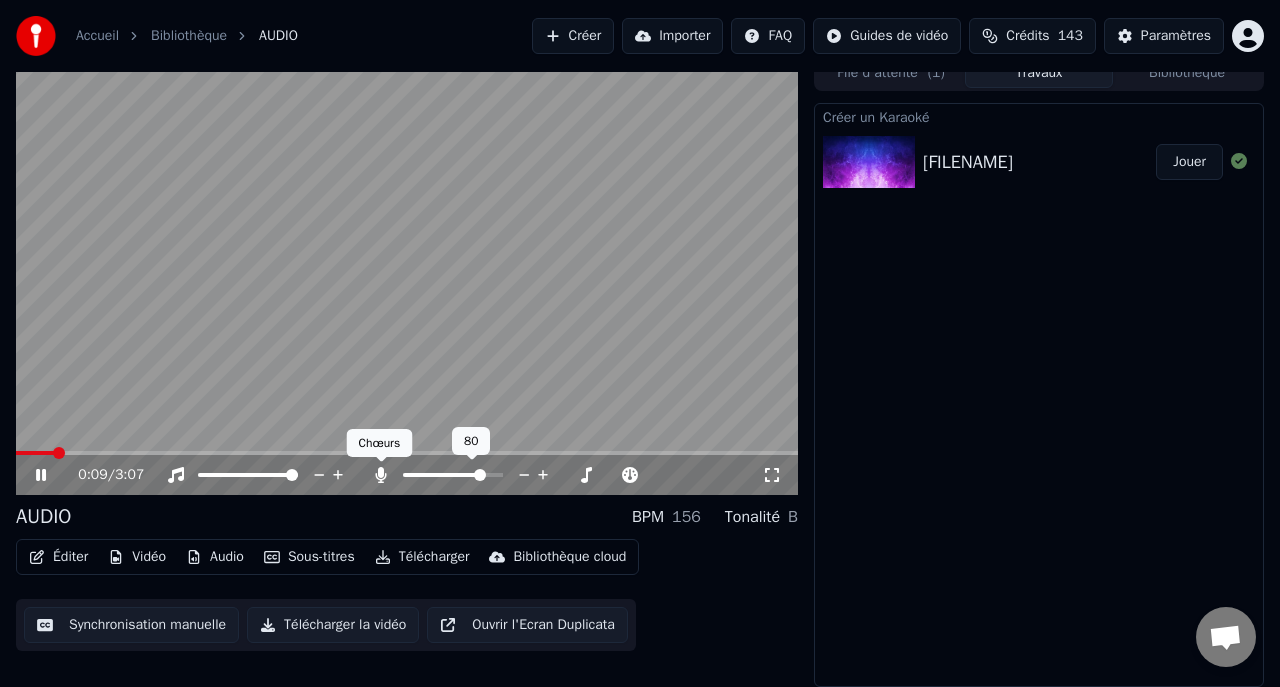 click 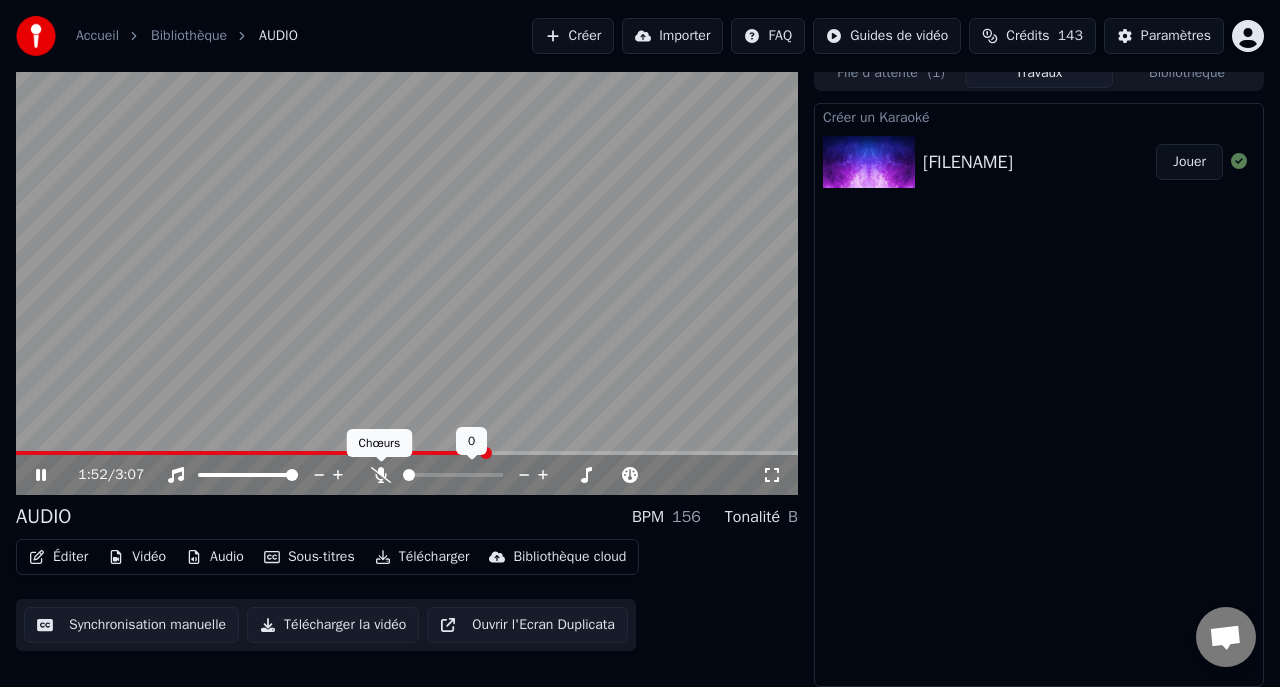 click 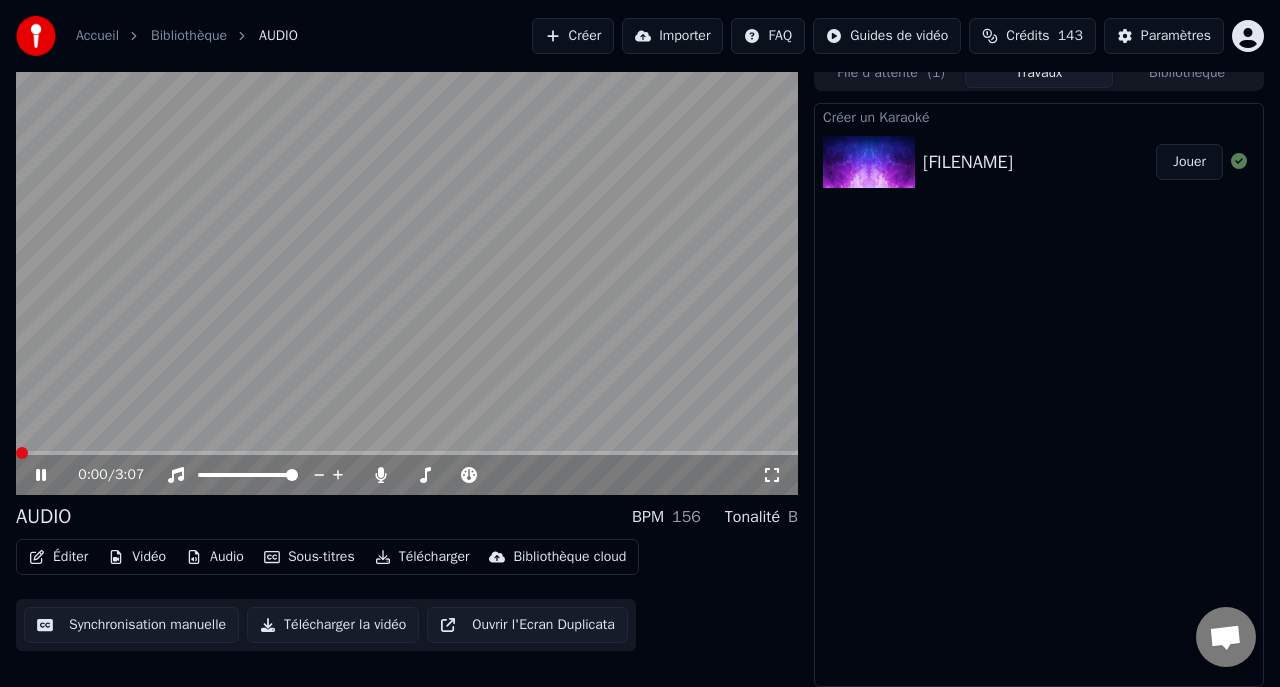 click at bounding box center (16, 453) 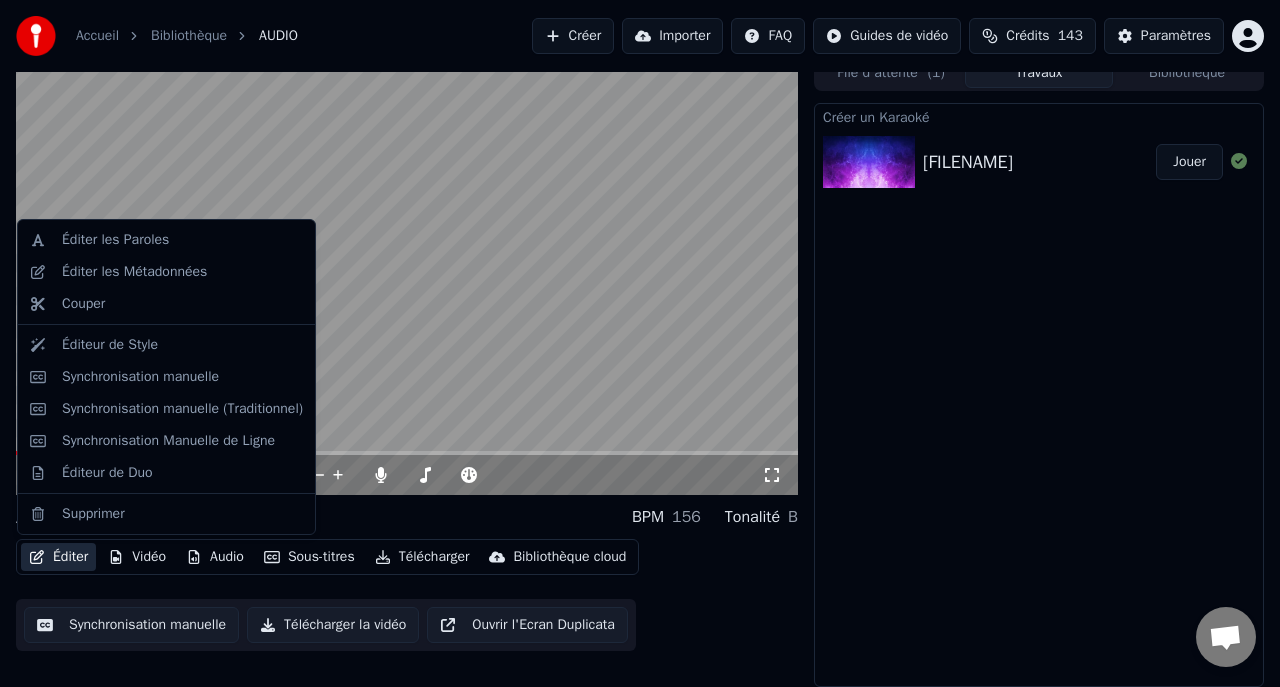 click on "Éditer" at bounding box center [58, 557] 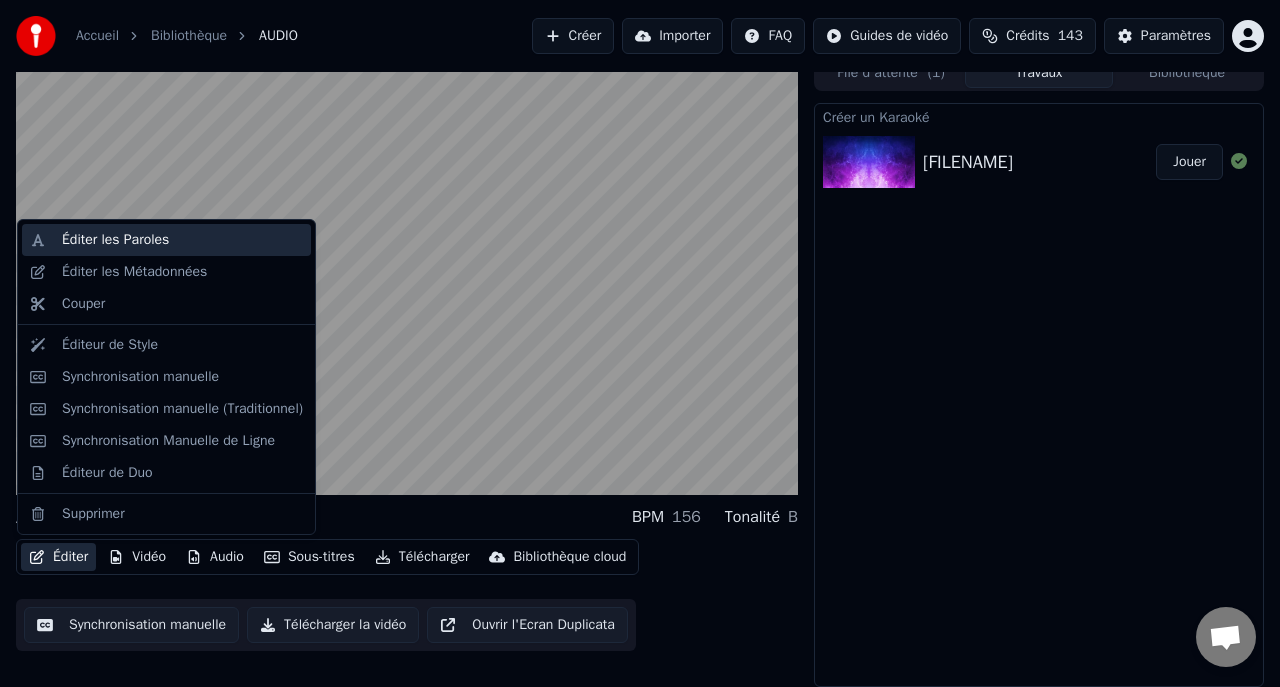 click on "Éditer les Paroles" at bounding box center (115, 240) 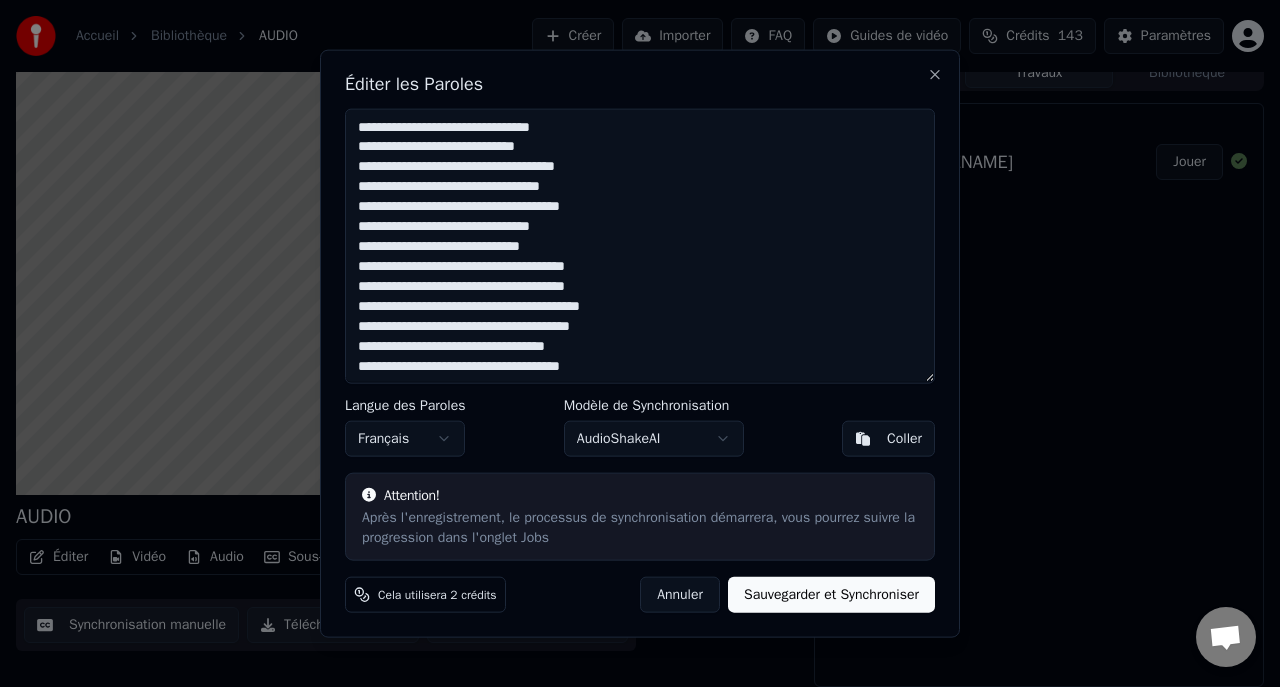 click on "**********" at bounding box center (640, 245) 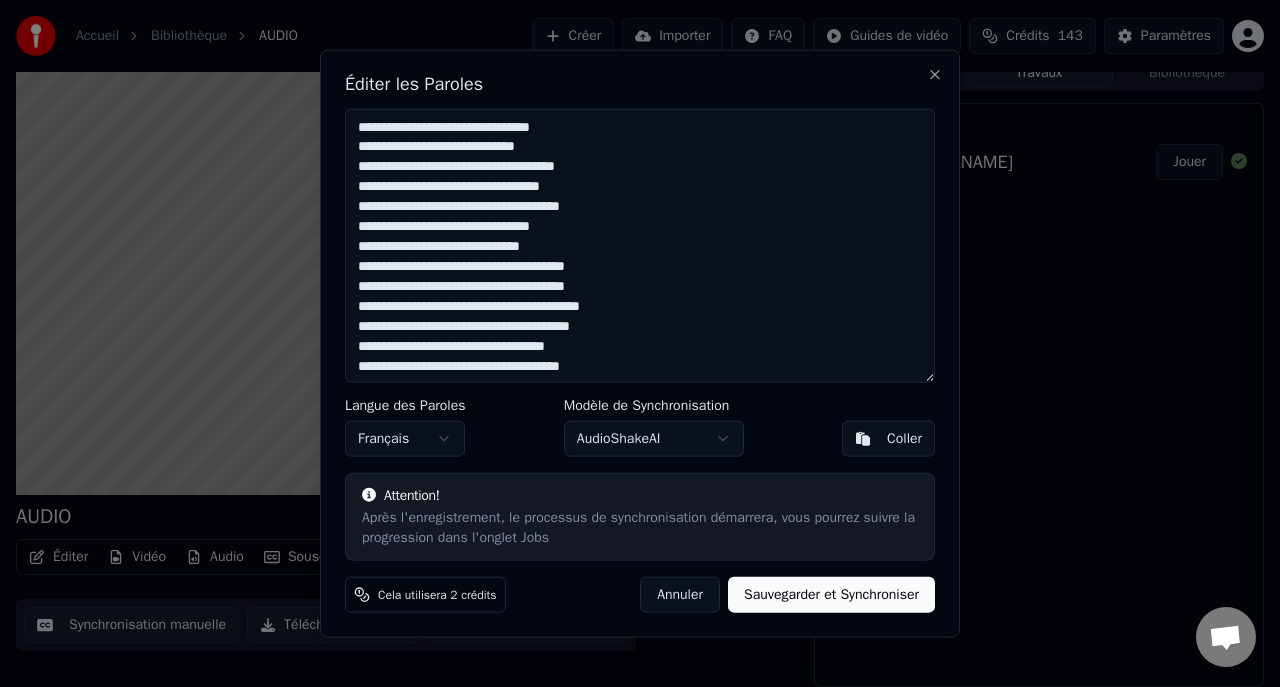 type on "**********" 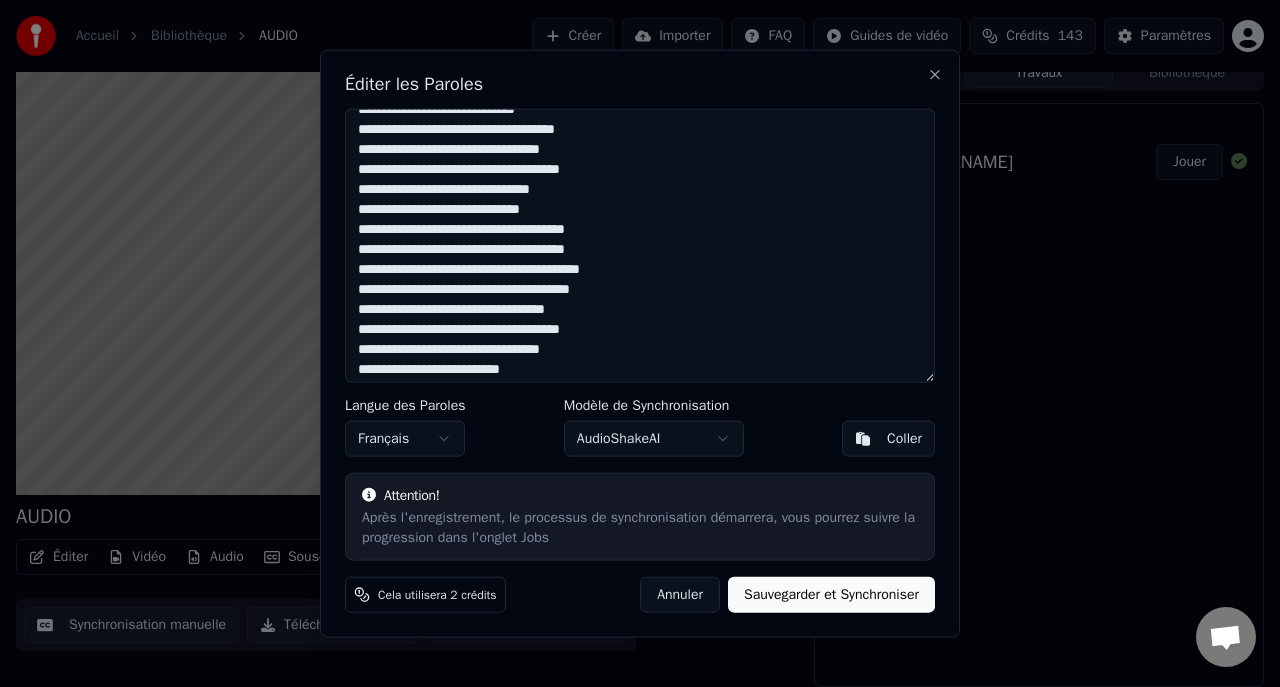 scroll, scrollTop: 0, scrollLeft: 0, axis: both 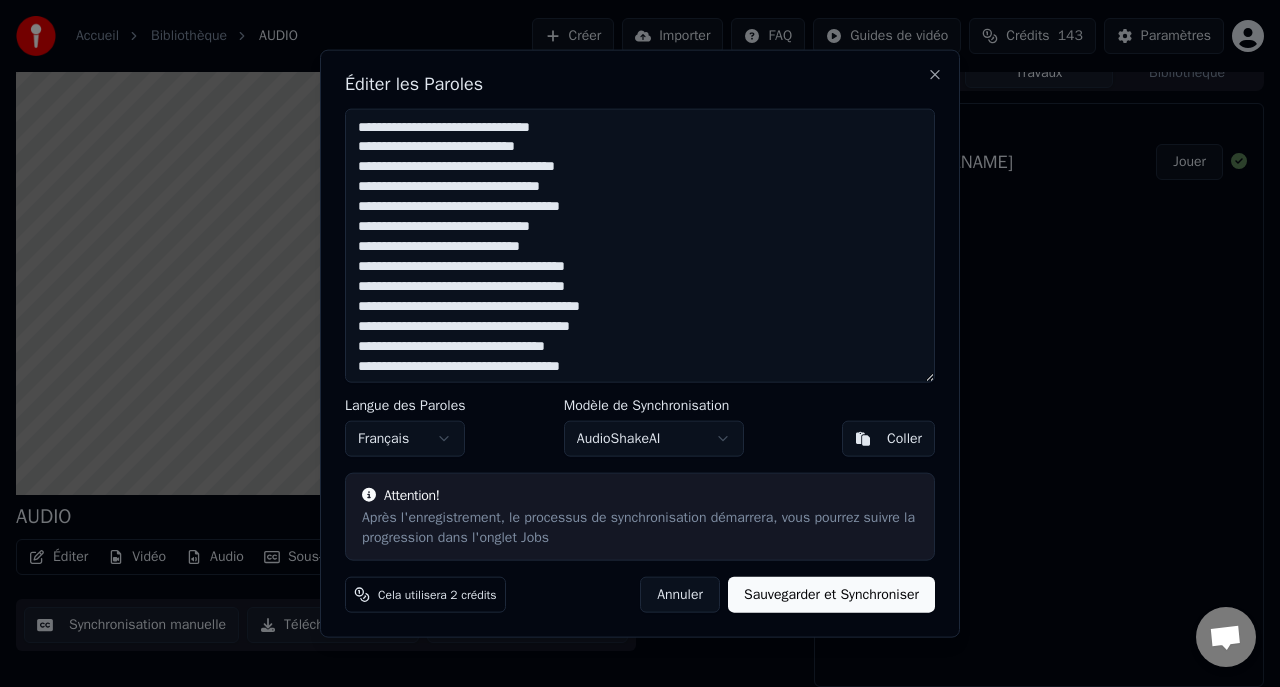click on "Sauvegarder et Synchroniser" at bounding box center [831, 595] 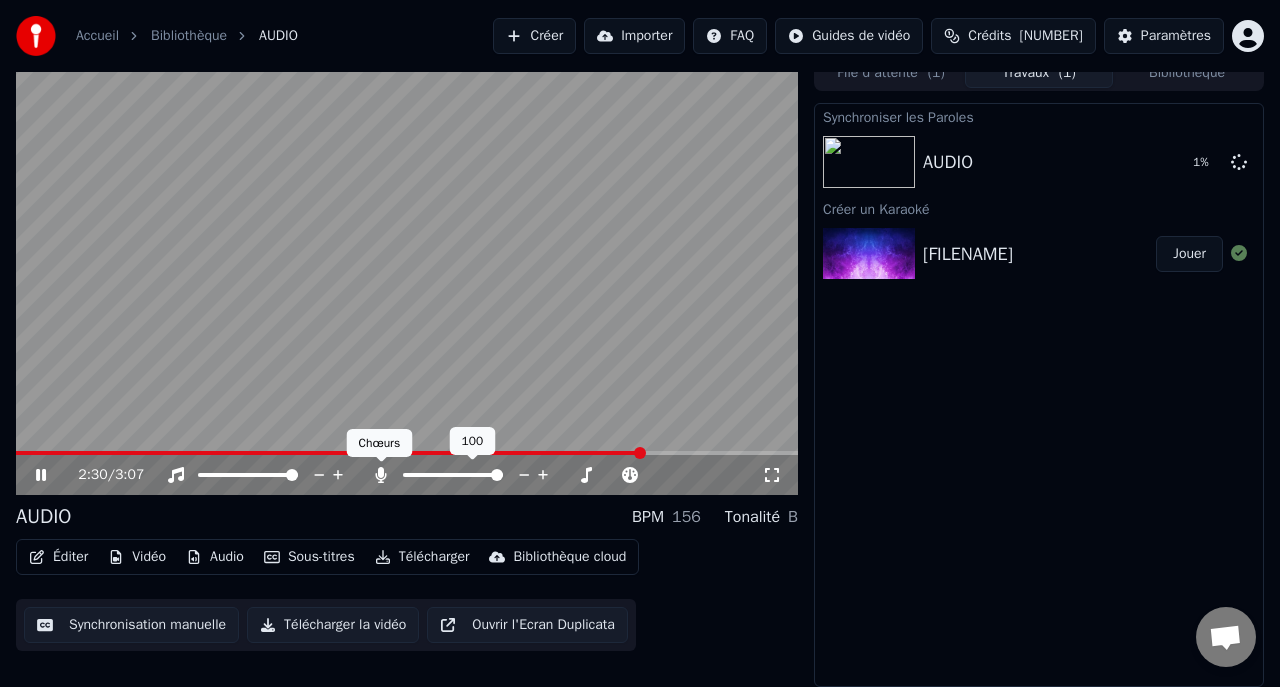 click 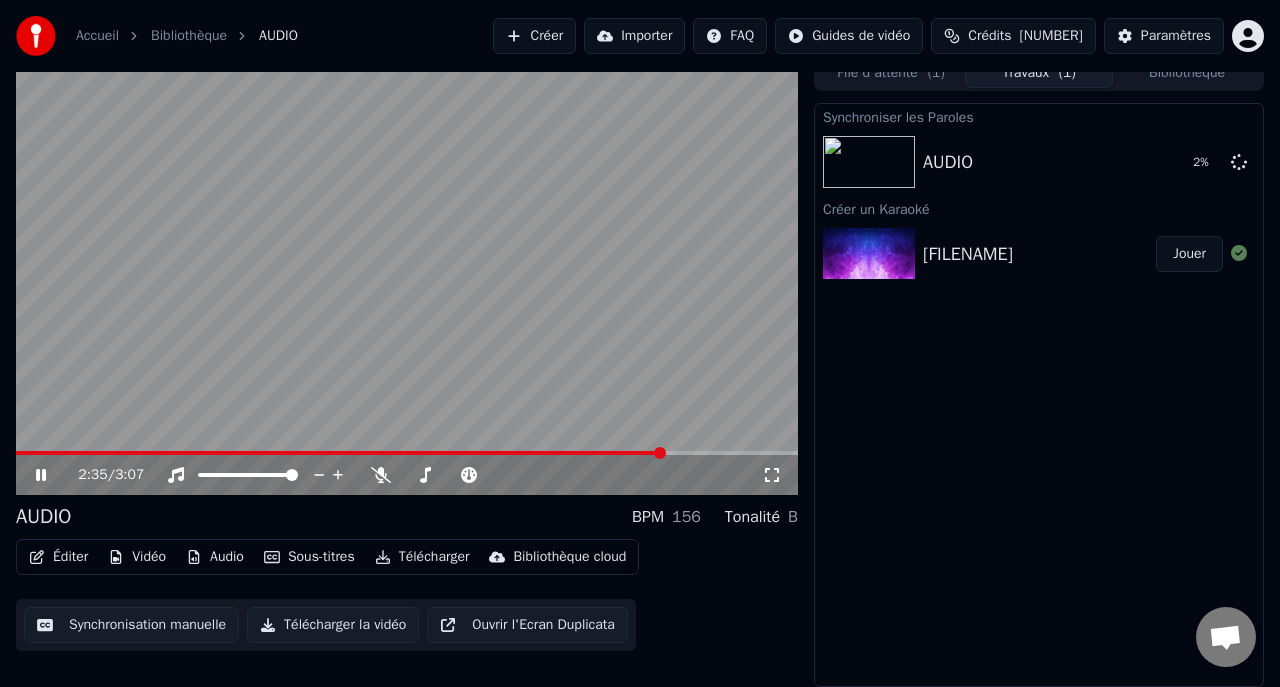 click 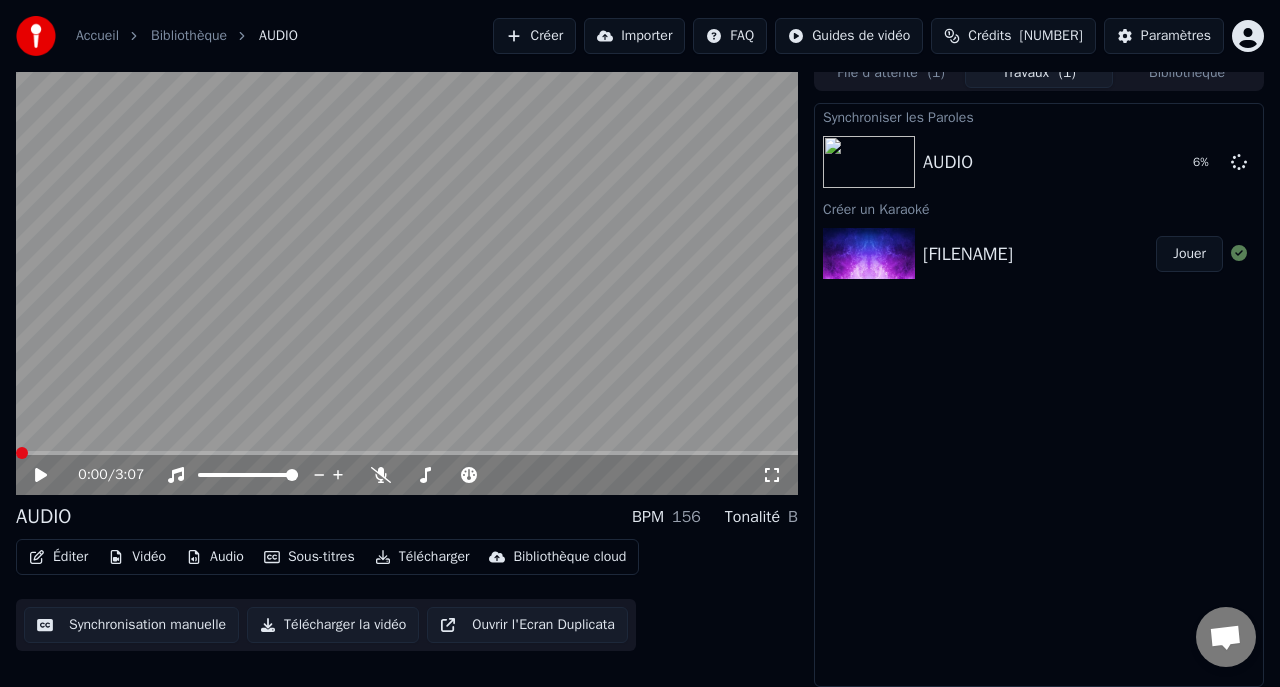 click at bounding box center [407, 453] 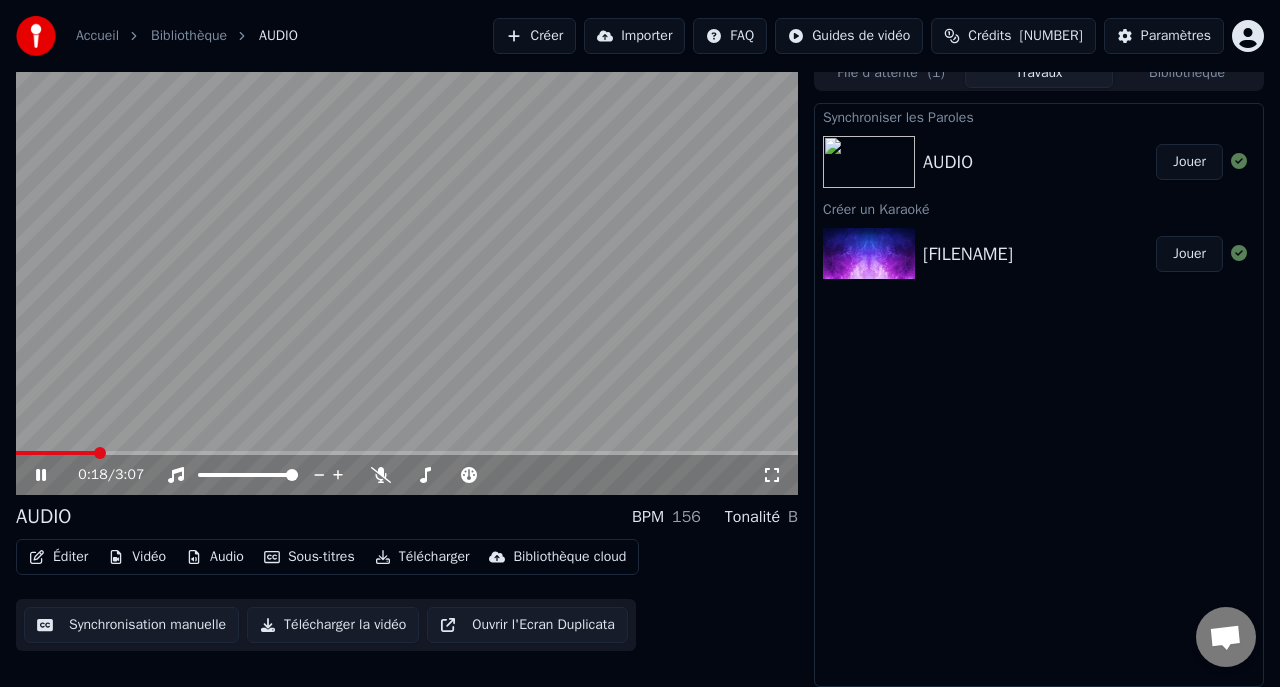 click 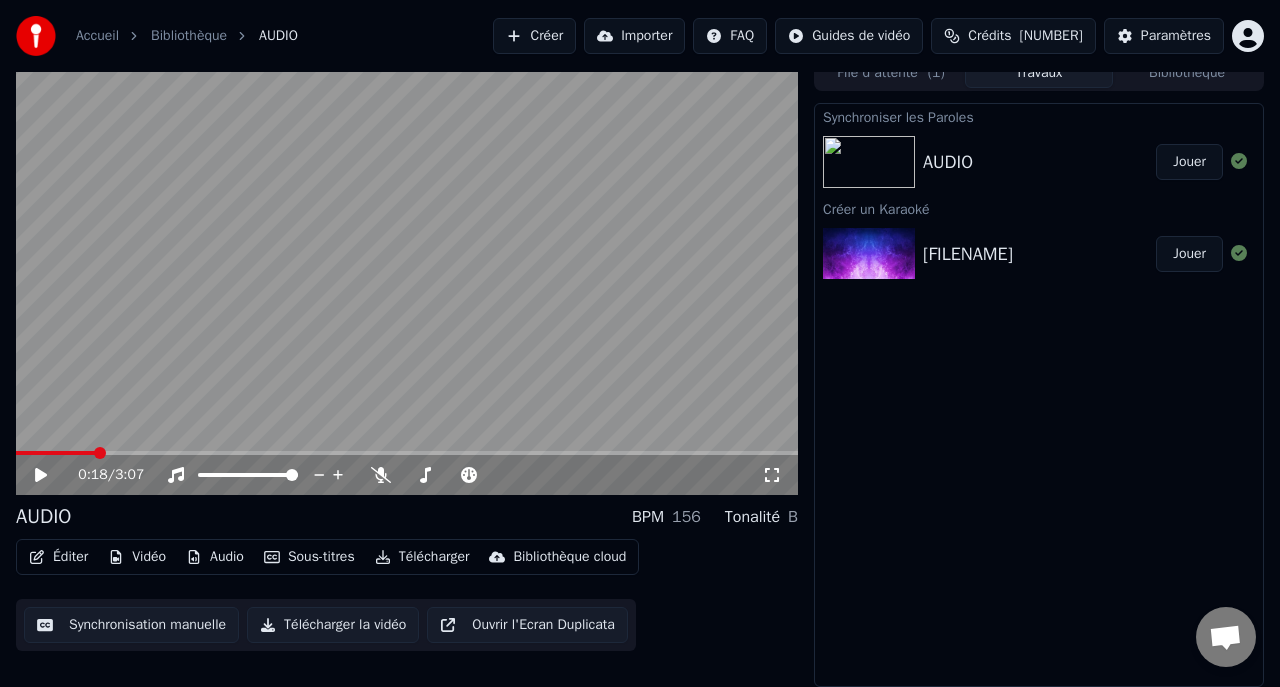 click on "Jouer" at bounding box center (1189, 162) 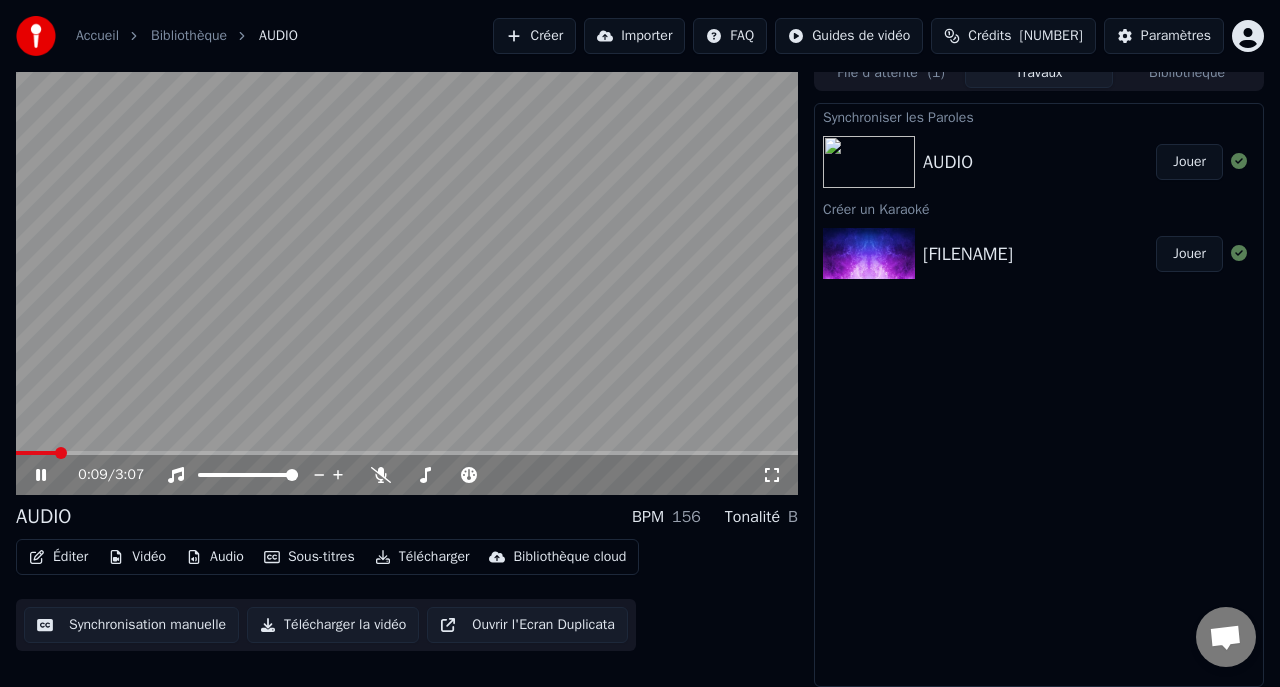 click on "Jouer" at bounding box center (1189, 254) 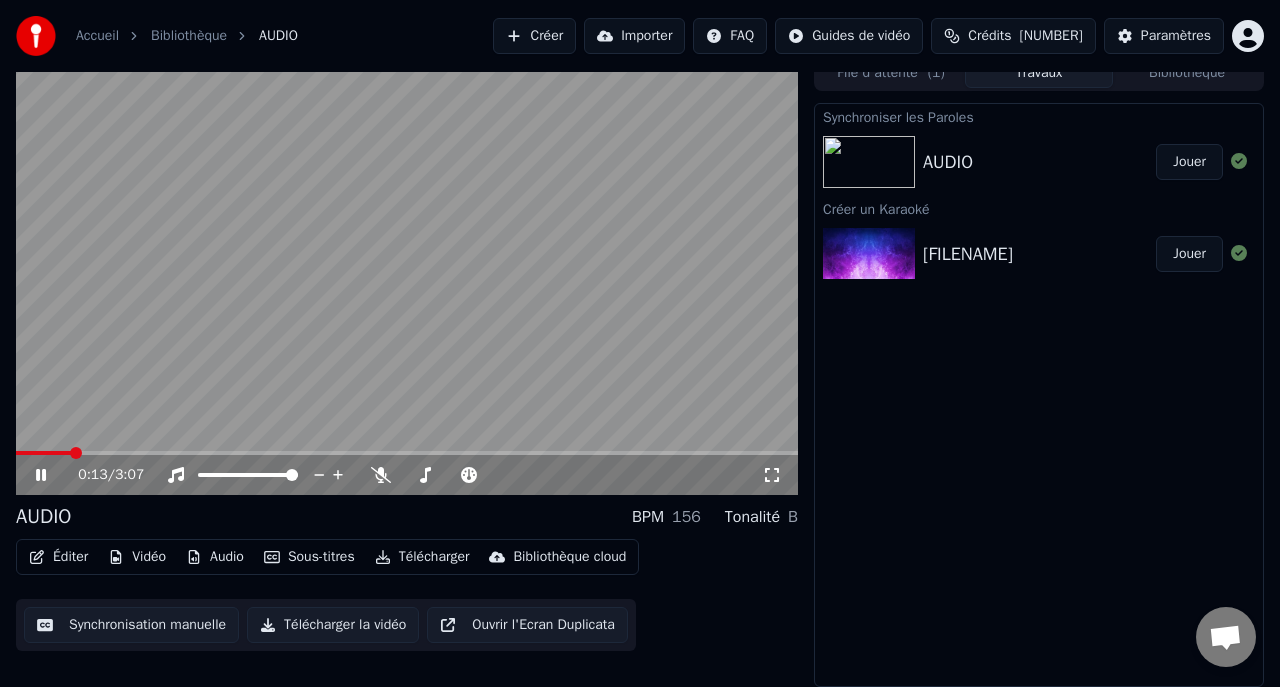 click 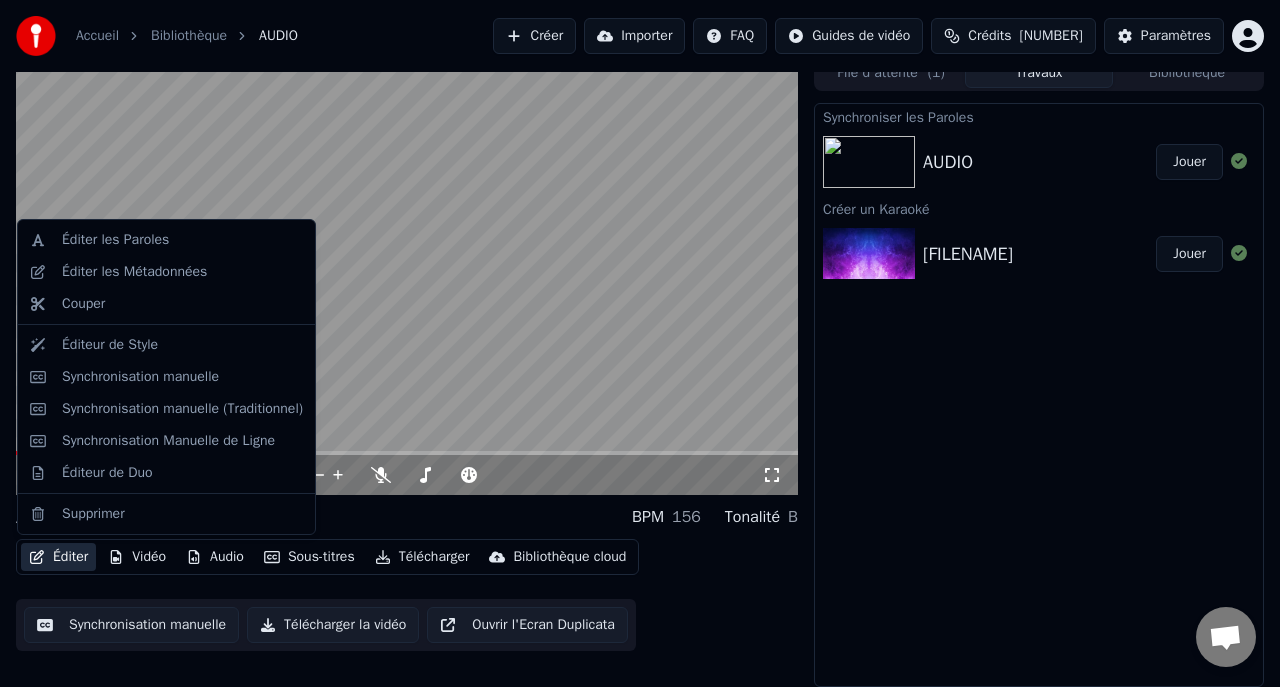 click on "Éditer" at bounding box center [58, 557] 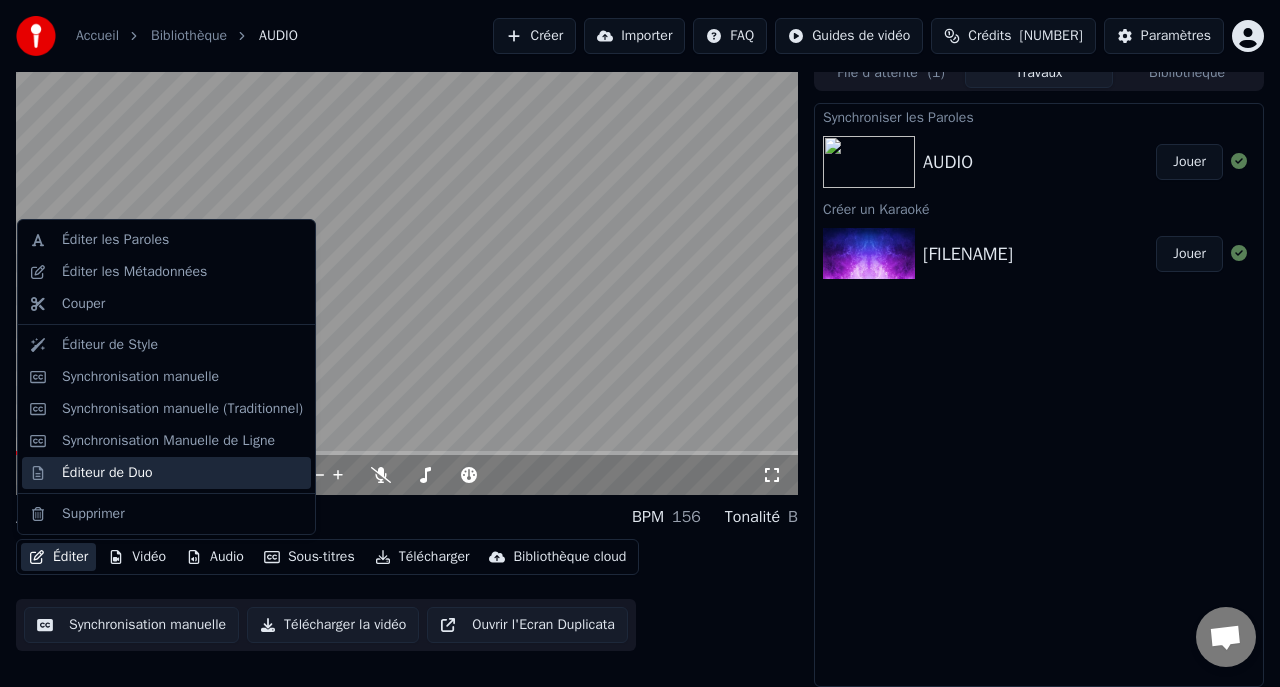 click on "Éditeur de Duo" at bounding box center [107, 473] 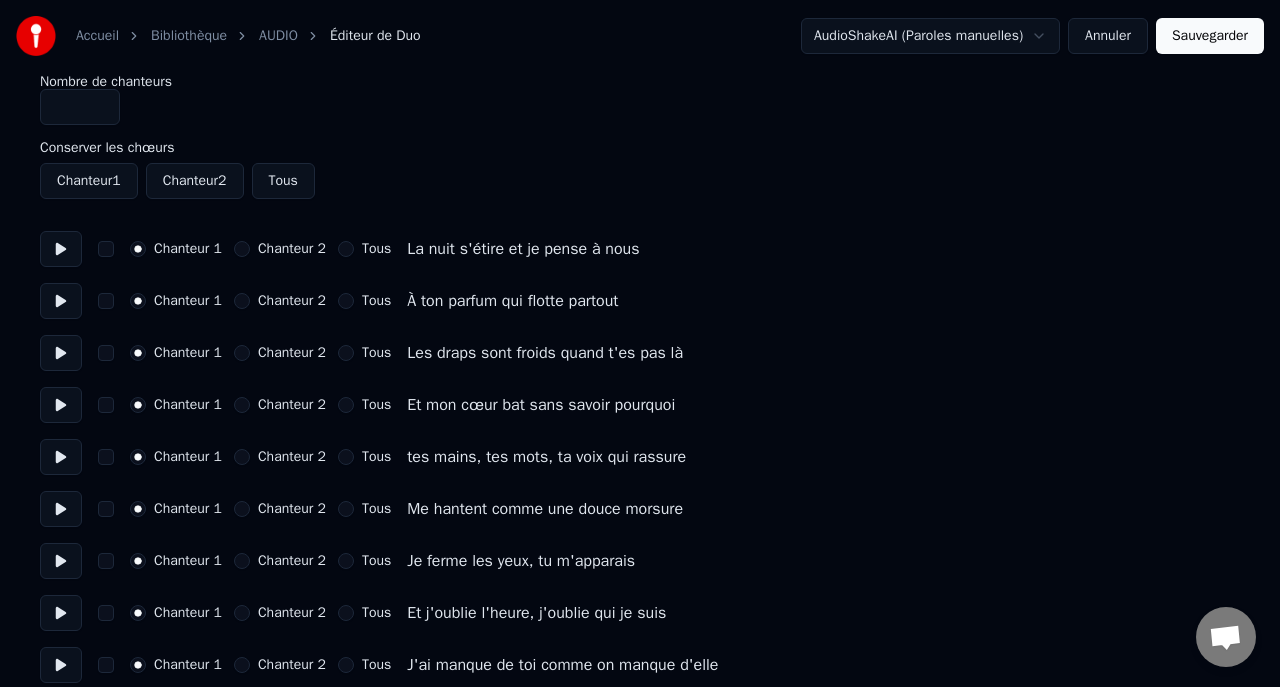 scroll, scrollTop: 0, scrollLeft: 0, axis: both 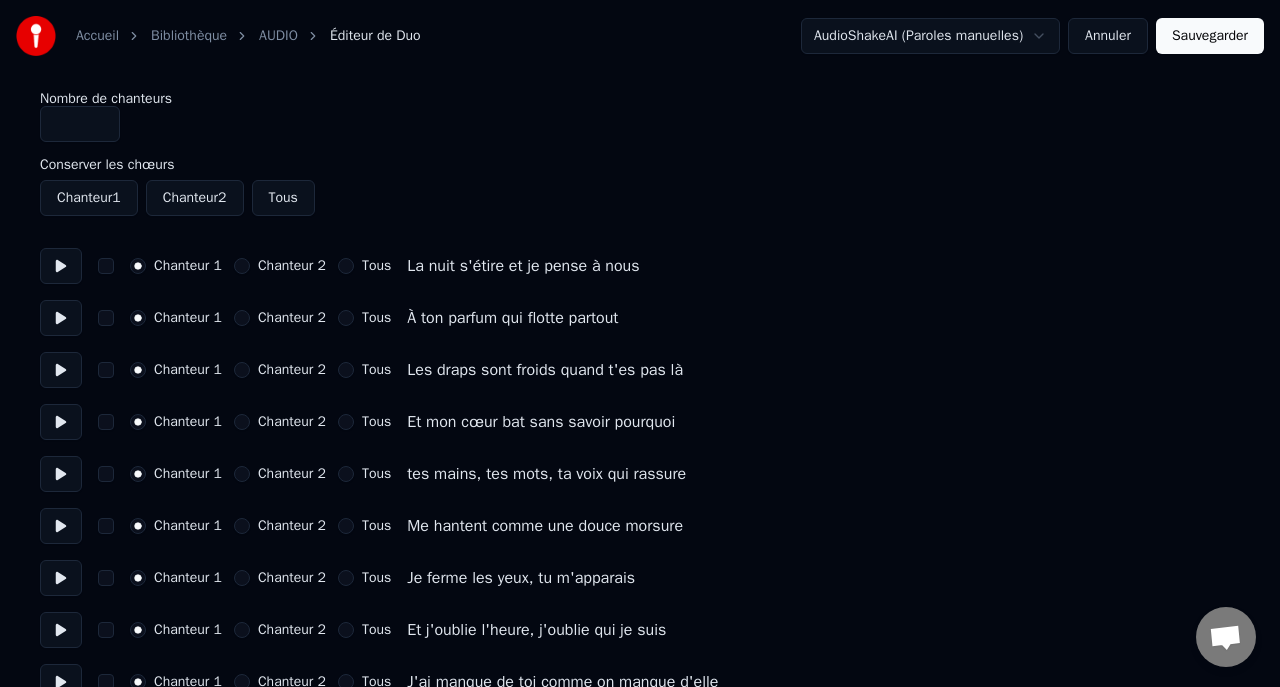 click at bounding box center [61, 266] 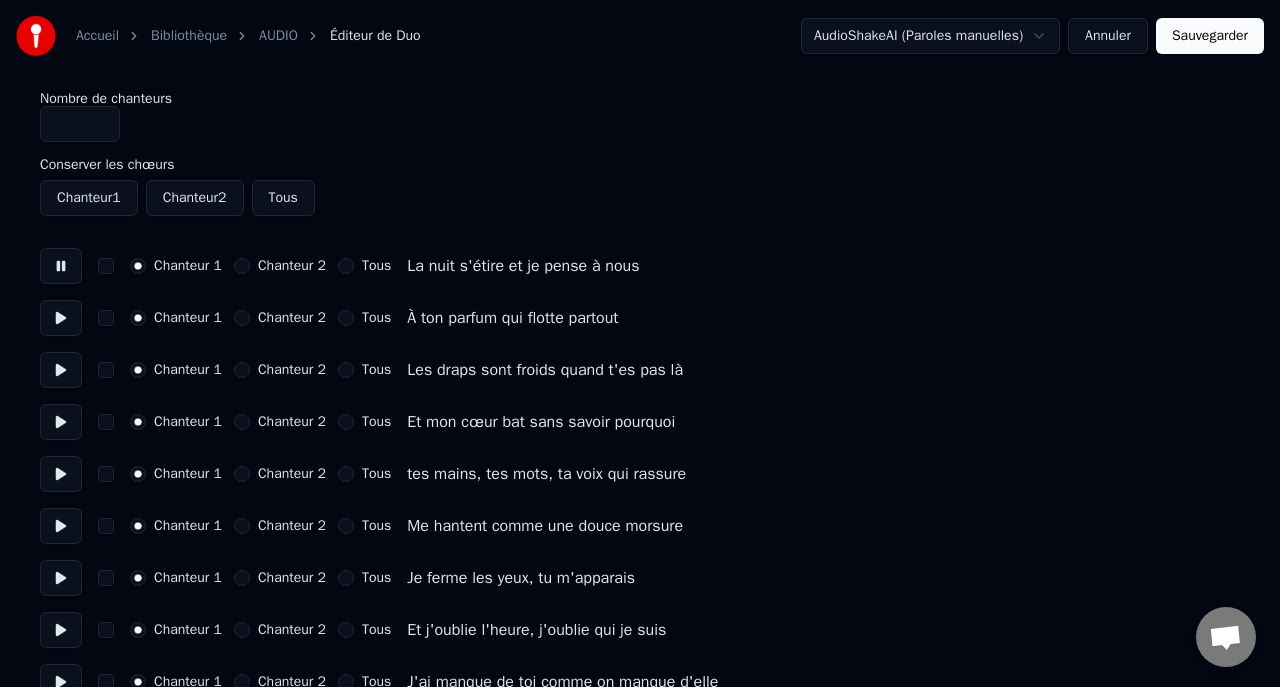 click at bounding box center (61, 266) 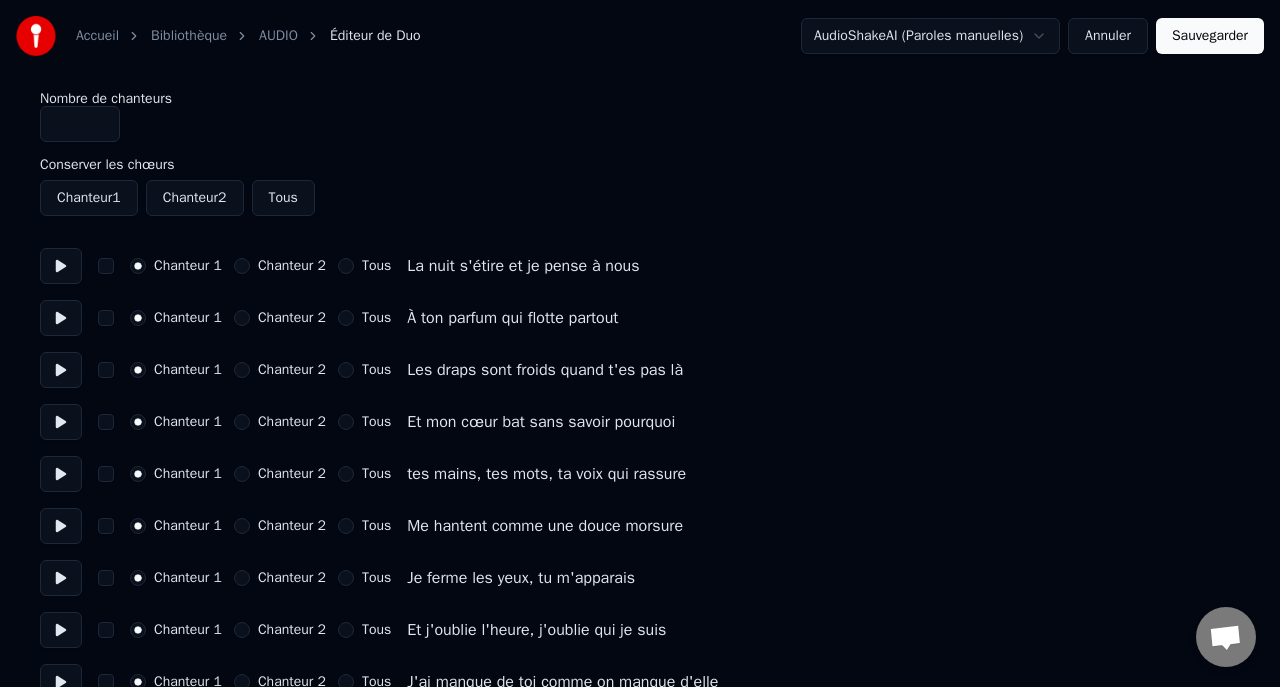 click on "Chanteur 2" at bounding box center [242, 266] 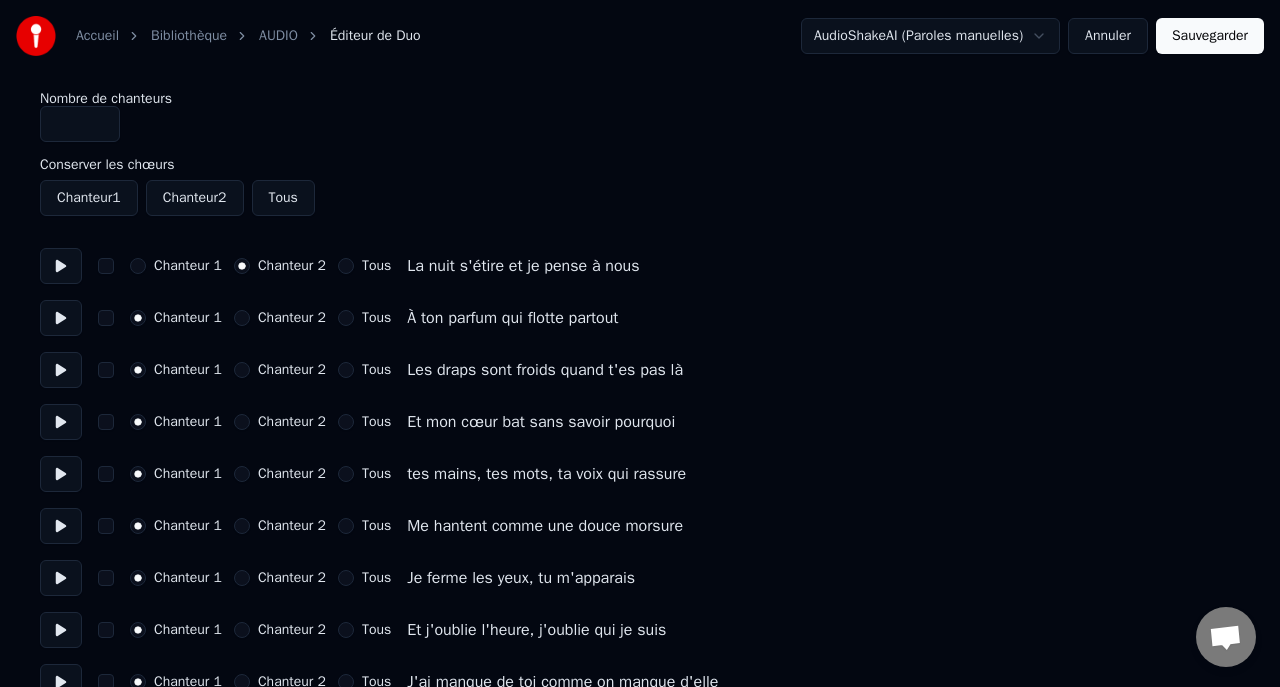click on "Chanteur 2" at bounding box center [242, 318] 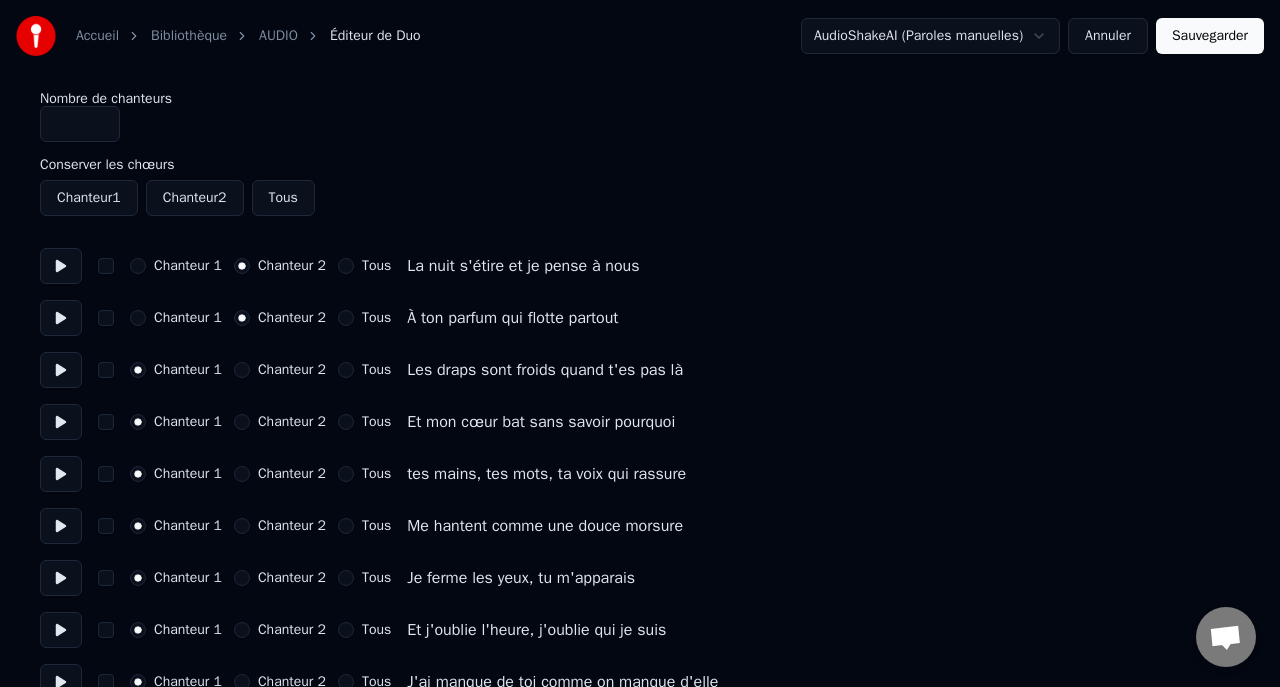 click on "Chanteur 2" at bounding box center [242, 370] 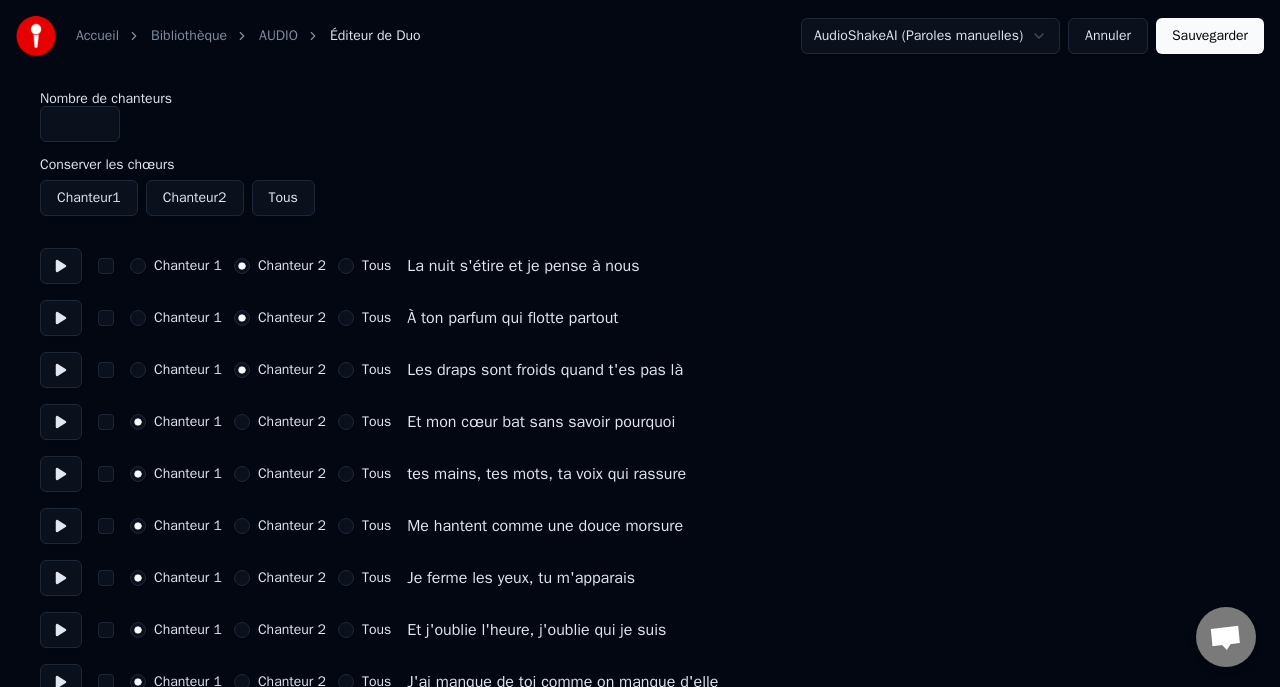 click on "Chanteur 2" at bounding box center (242, 422) 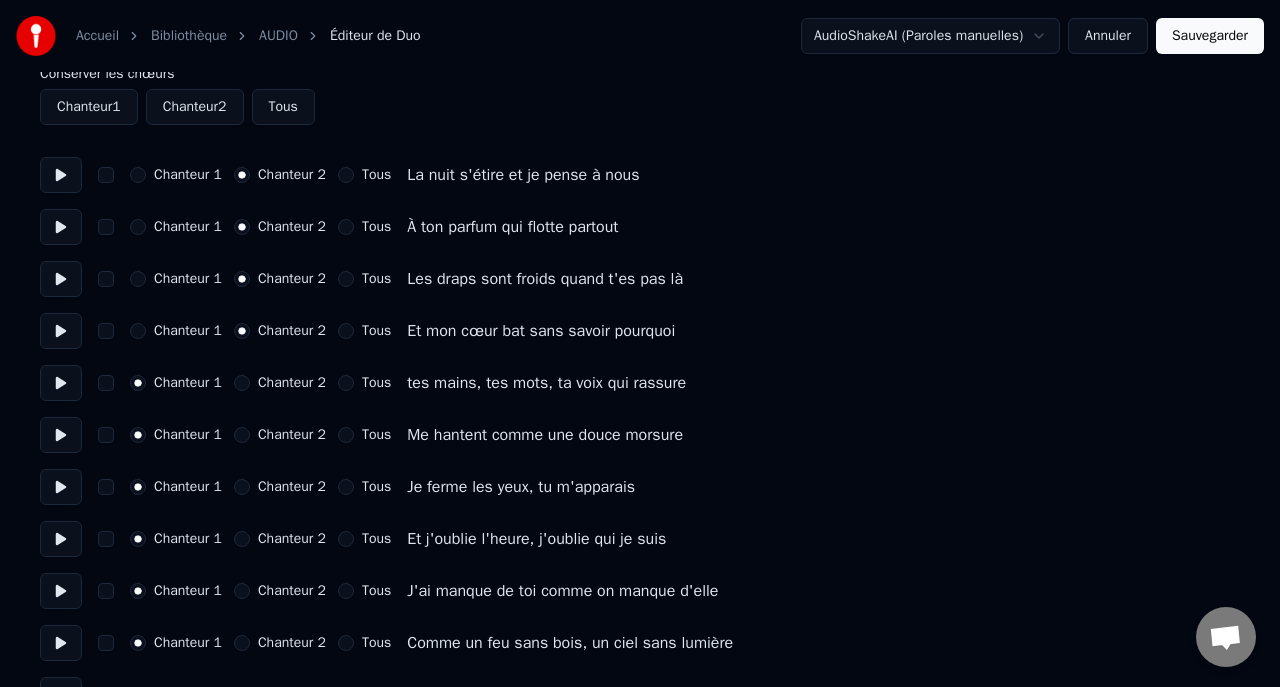 scroll, scrollTop: 94, scrollLeft: 0, axis: vertical 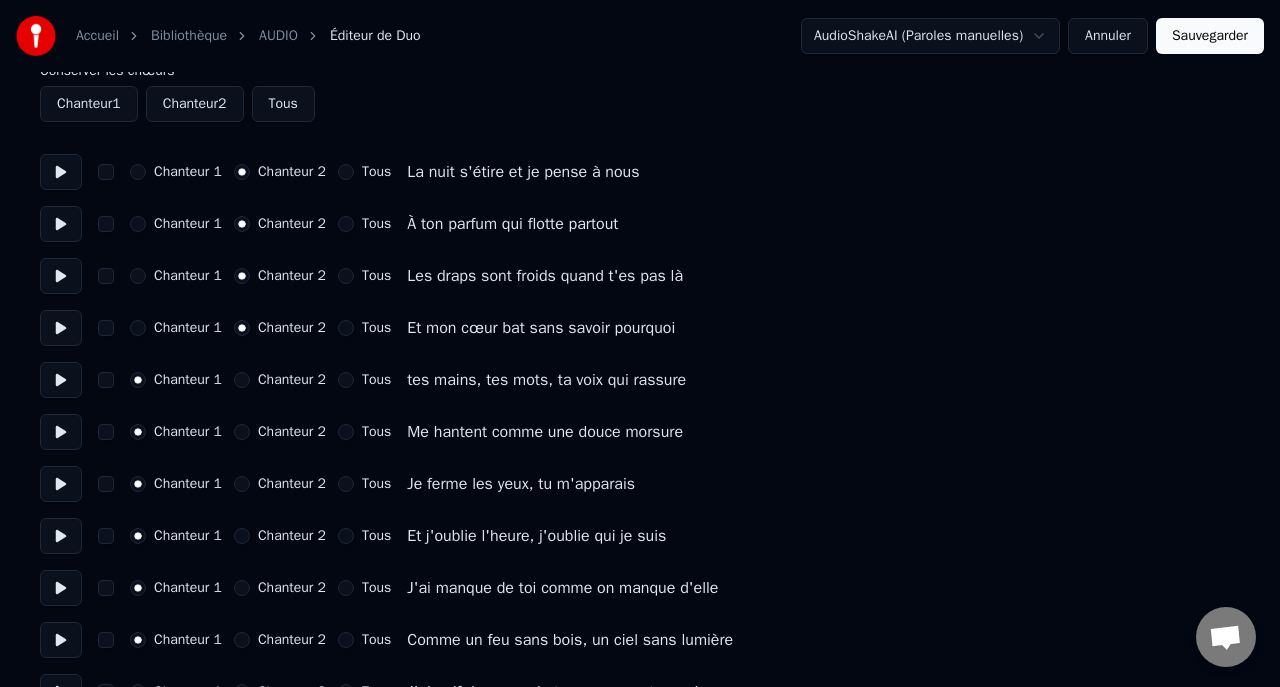 click on "Chanteur 2" at bounding box center [242, 588] 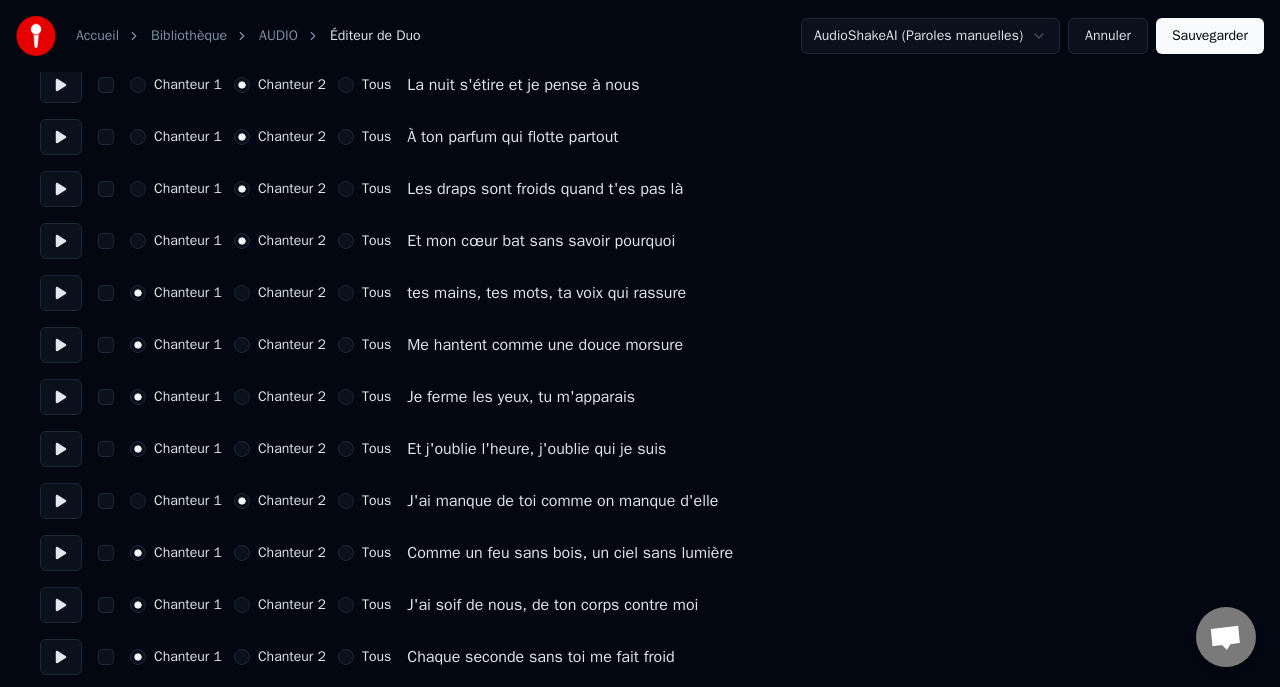 scroll, scrollTop: 180, scrollLeft: 0, axis: vertical 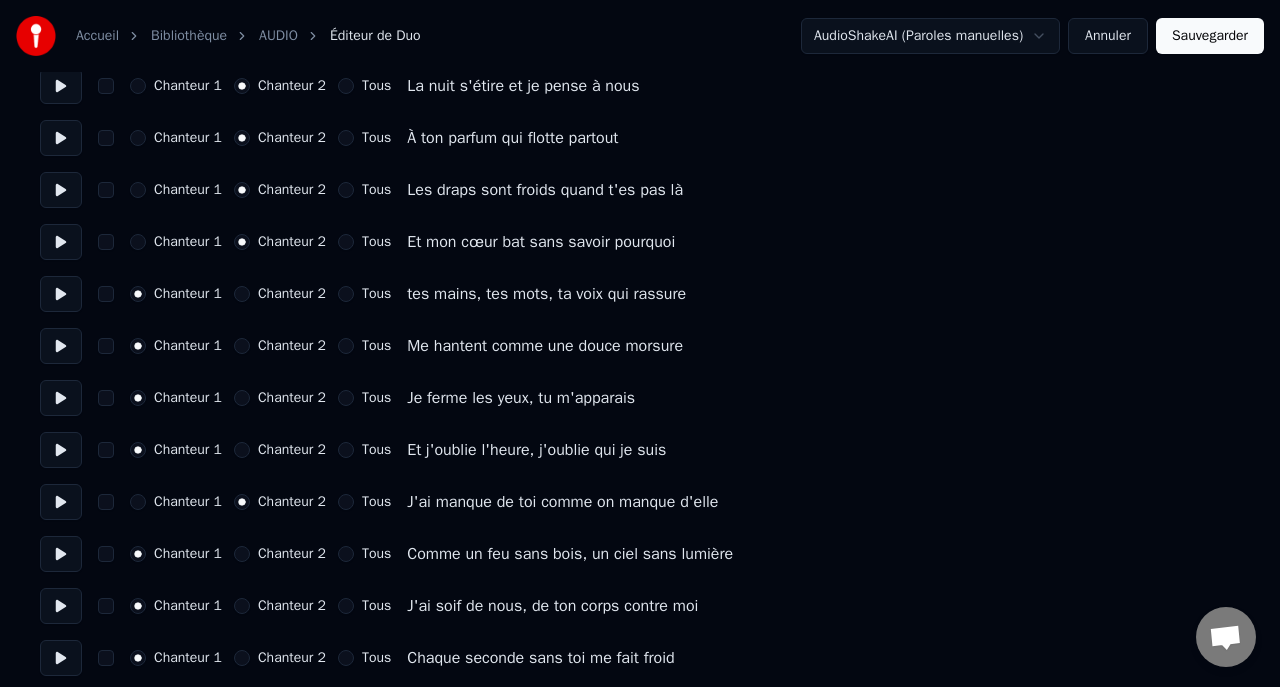 click on "Chanteur 2" at bounding box center (242, 554) 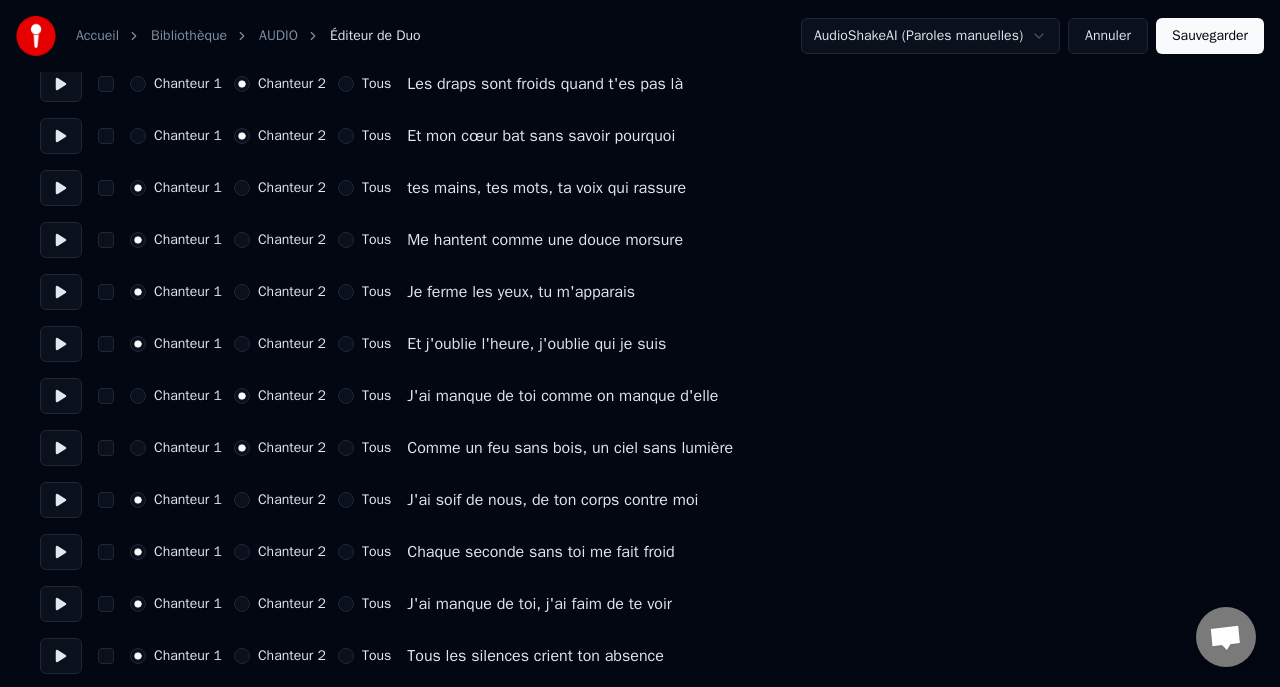 scroll, scrollTop: 287, scrollLeft: 0, axis: vertical 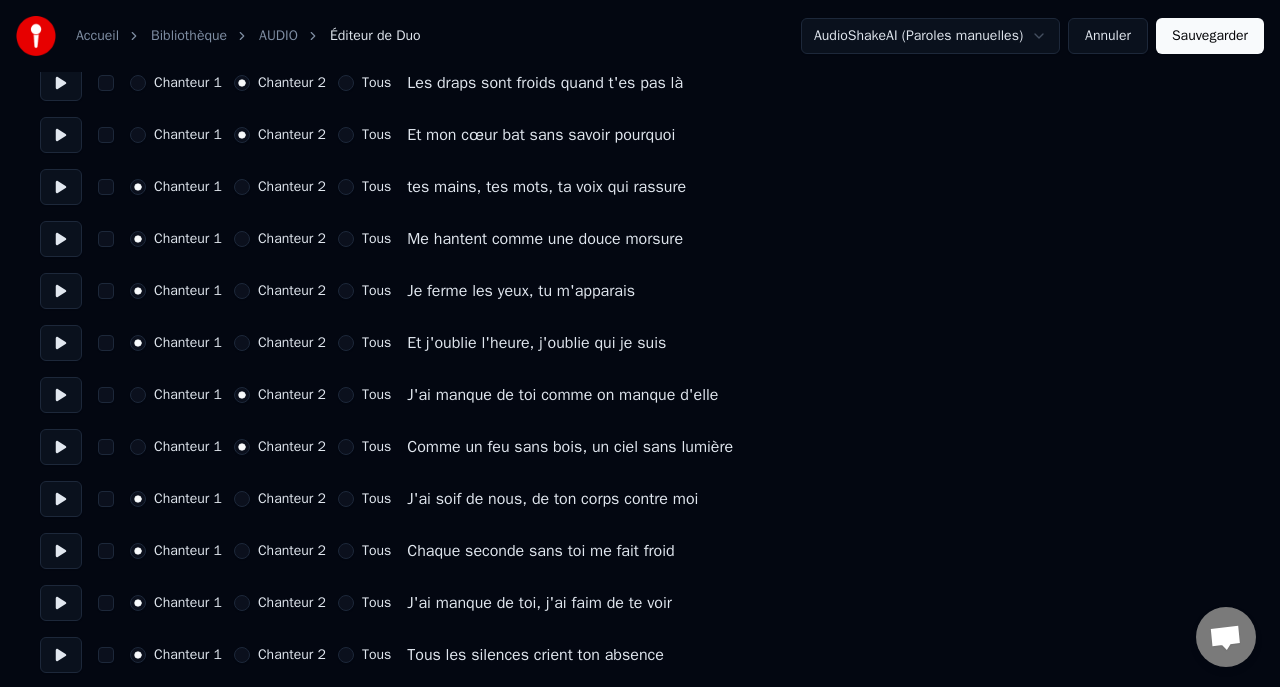 click on "Chanteur 2" at bounding box center (242, 603) 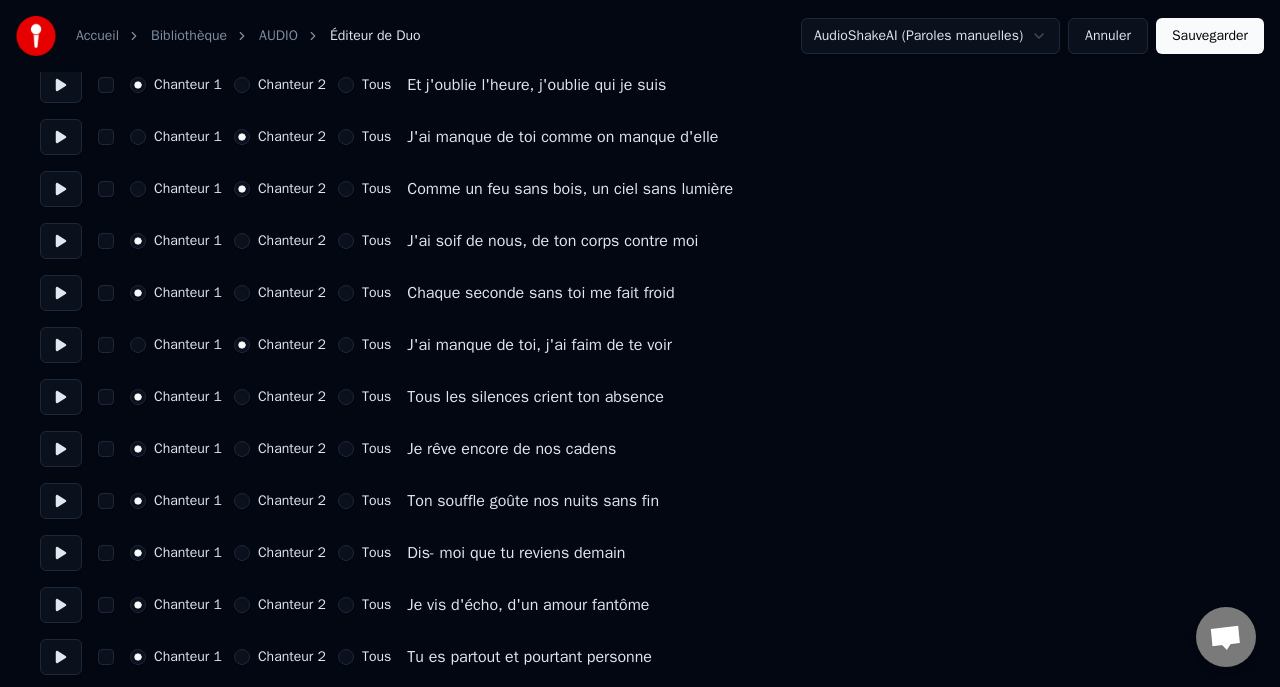 scroll, scrollTop: 547, scrollLeft: 0, axis: vertical 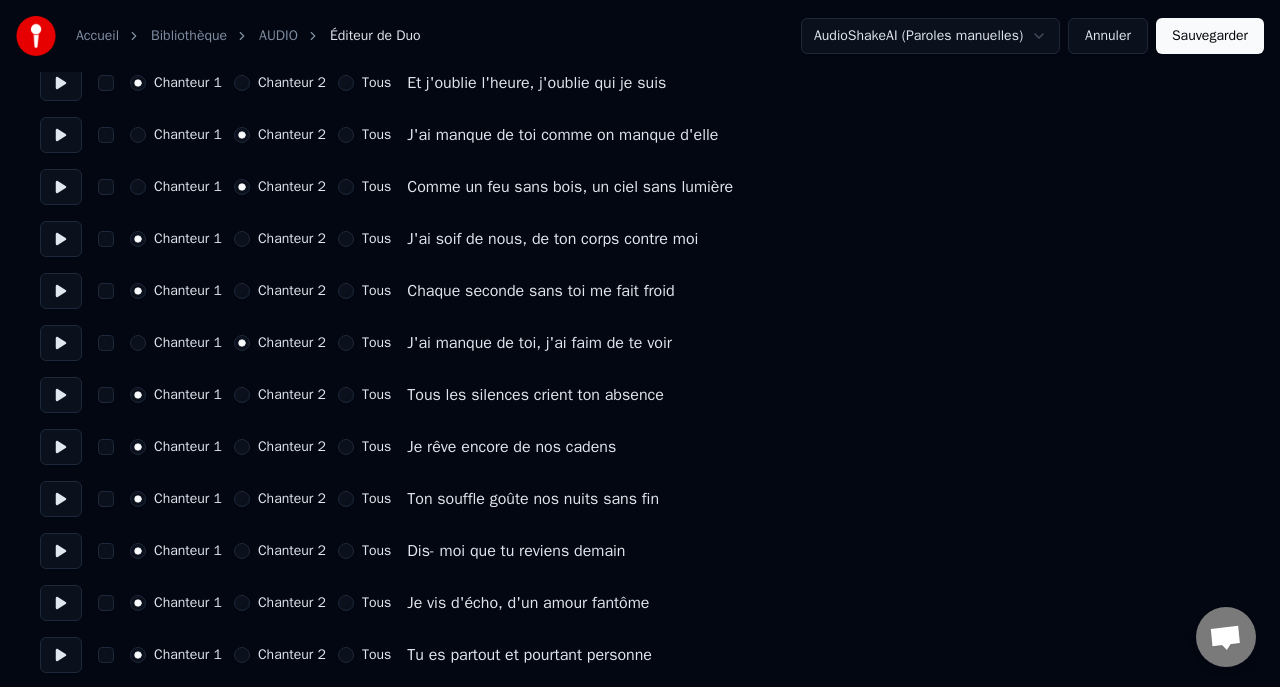 click on "Tous" at bounding box center [346, 551] 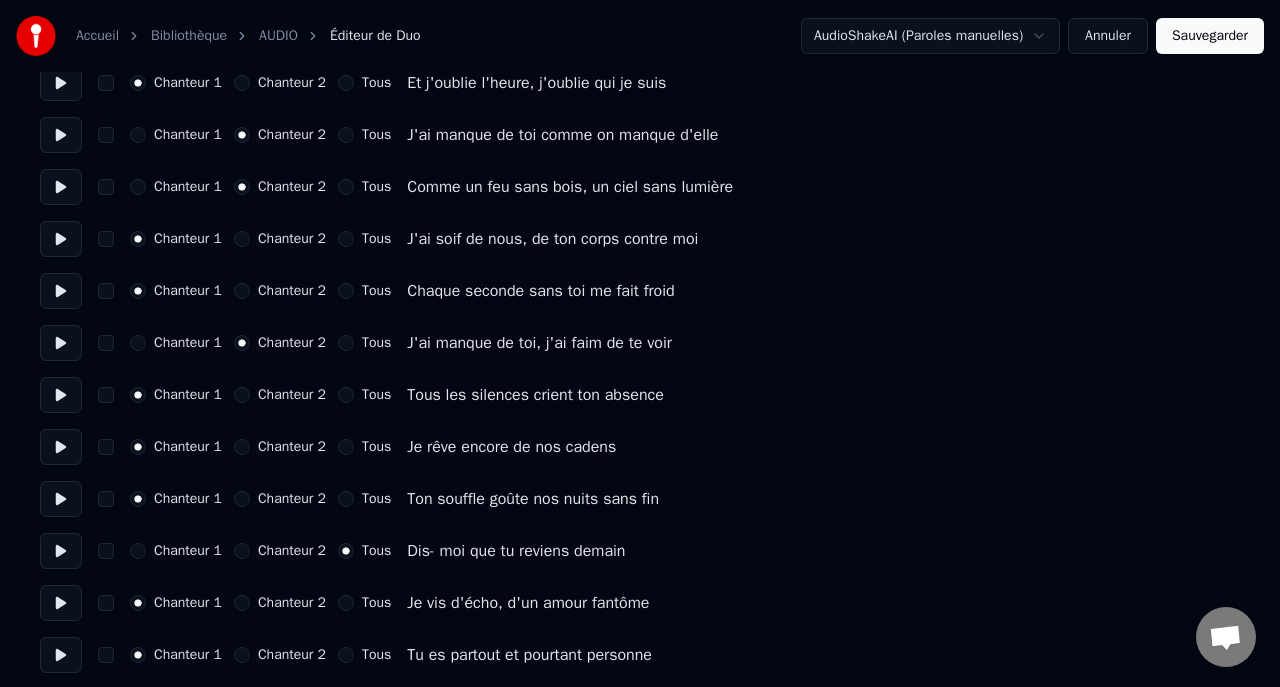 click on "Chanteur 2" at bounding box center (242, 603) 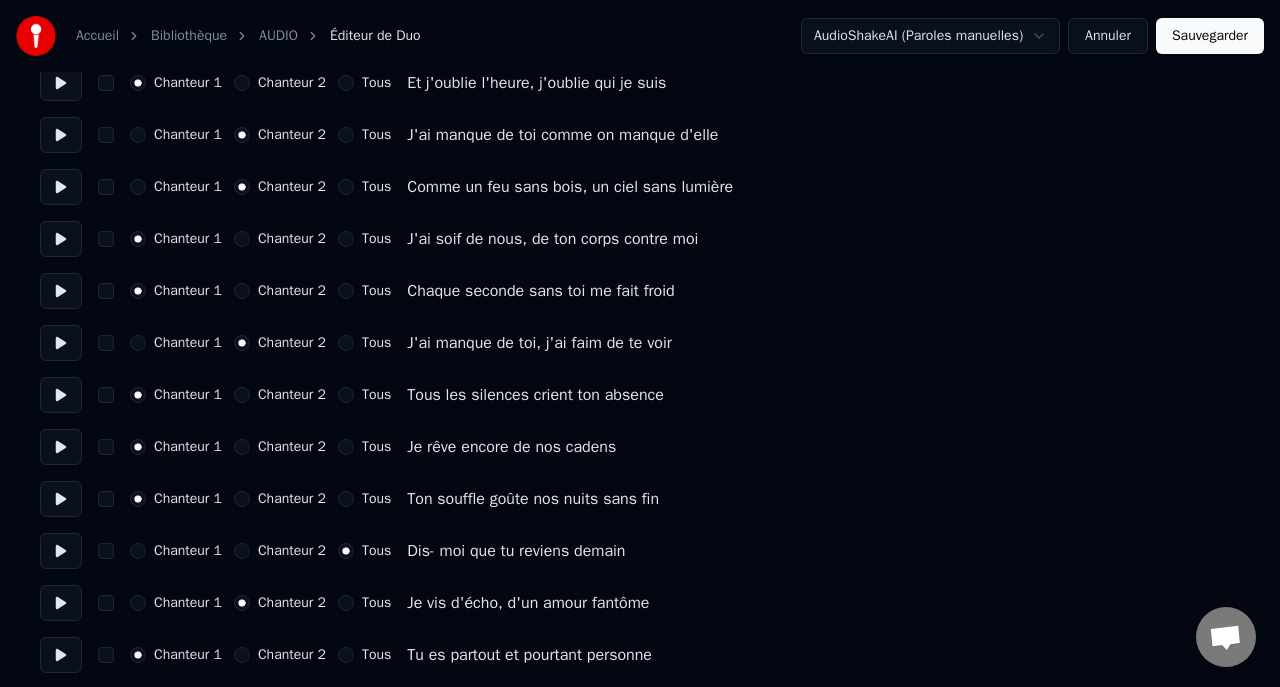 click on "Tous" at bounding box center (346, 603) 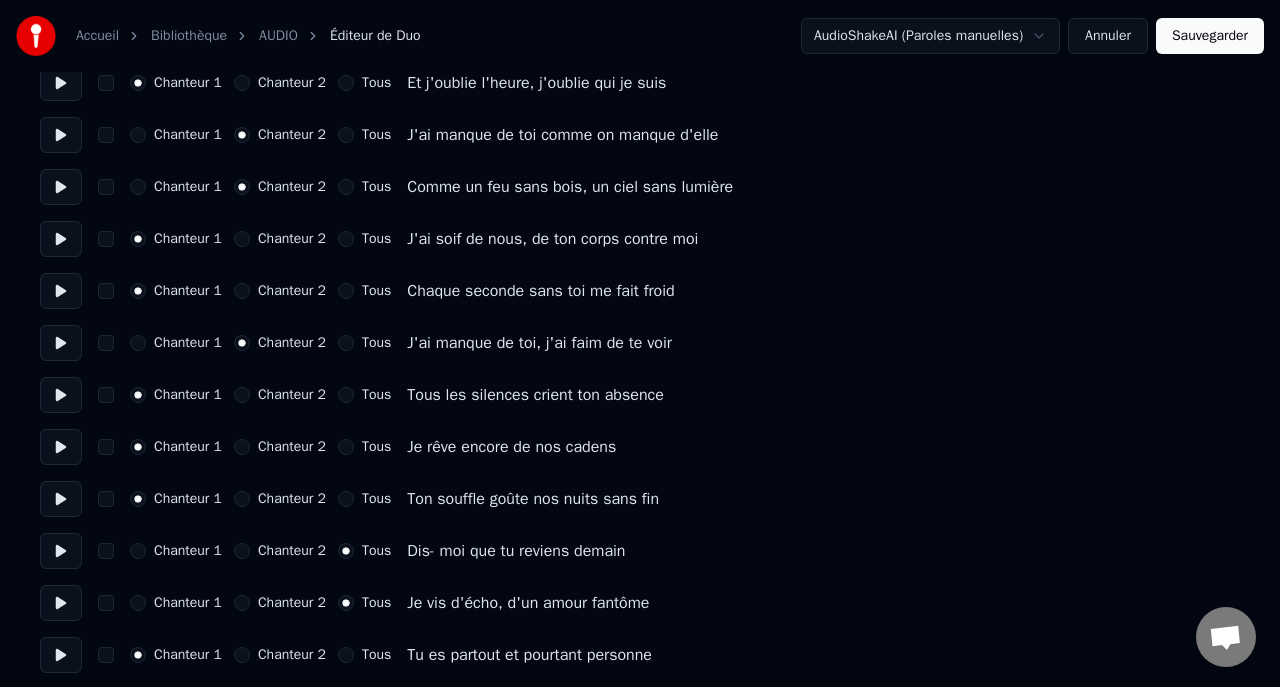 click on "Tous" at bounding box center [346, 655] 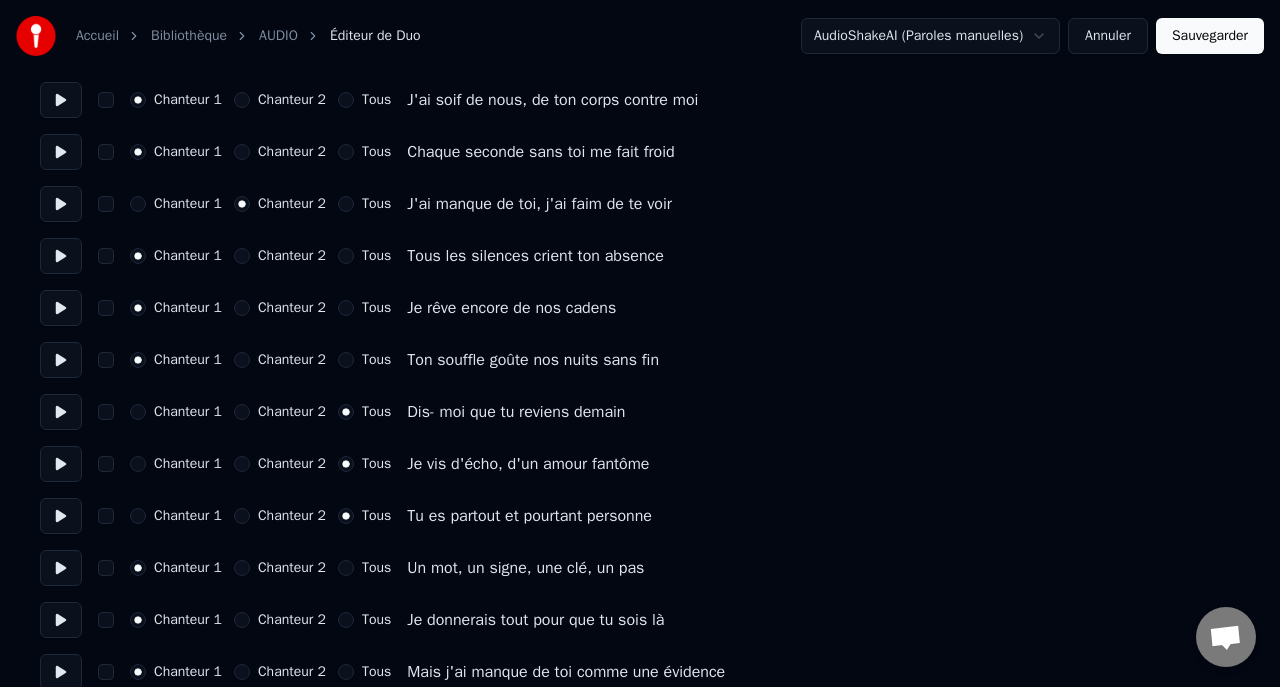 scroll, scrollTop: 693, scrollLeft: 0, axis: vertical 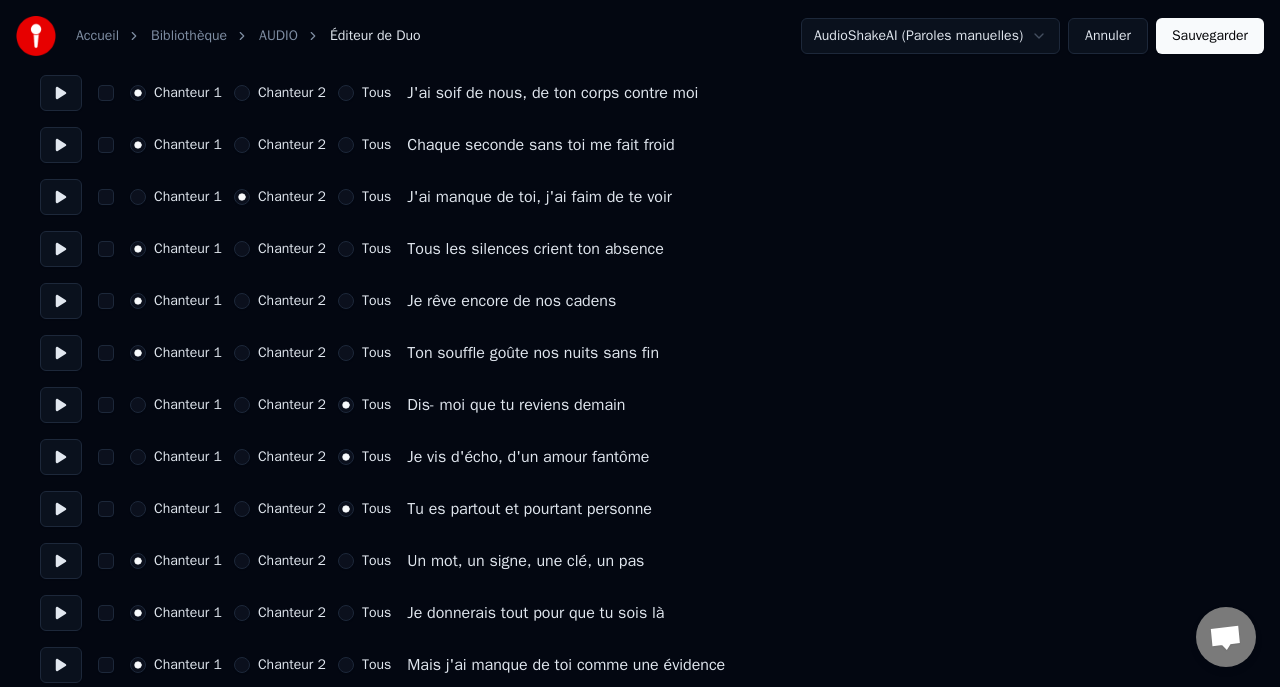 click on "Chanteur 2" at bounding box center [242, 561] 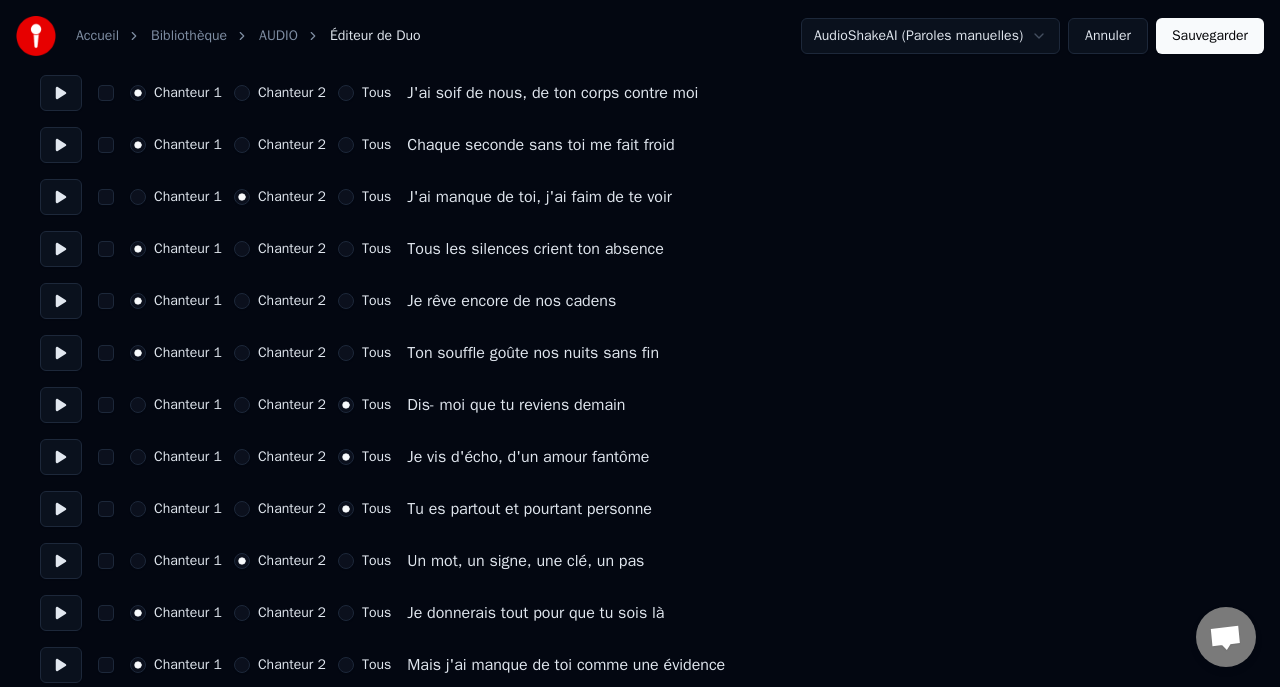 click on "Chanteur 2" at bounding box center (242, 613) 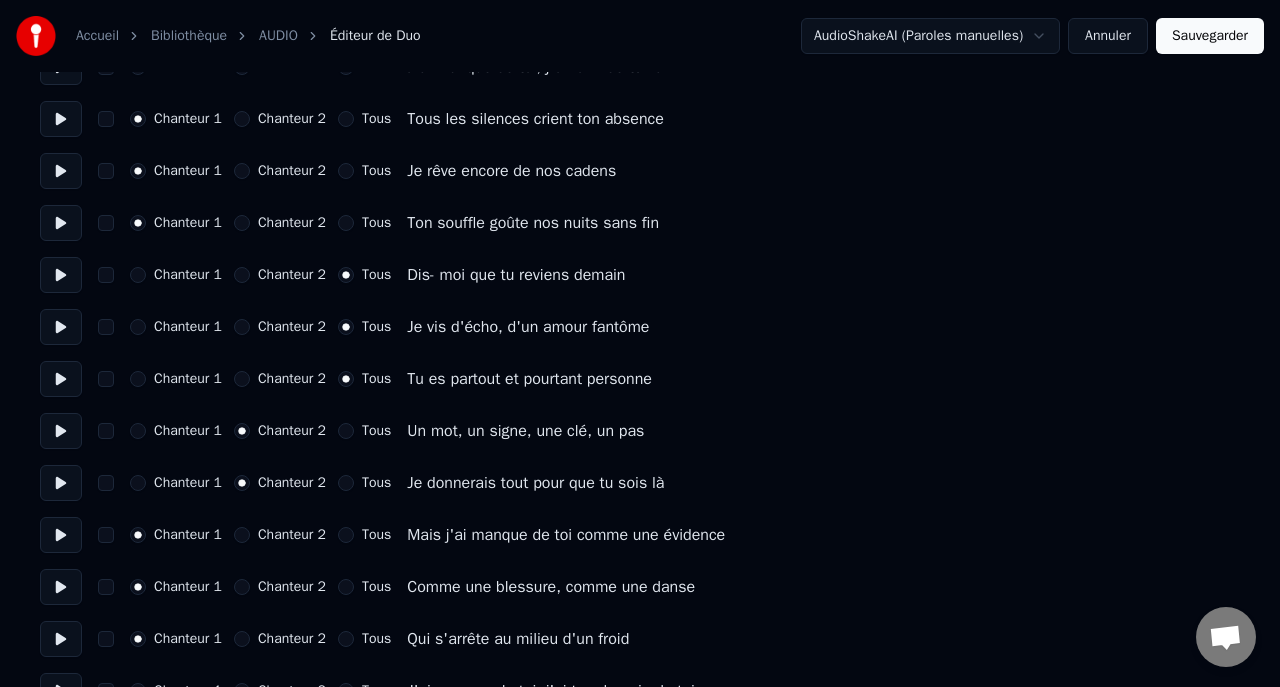 scroll, scrollTop: 826, scrollLeft: 0, axis: vertical 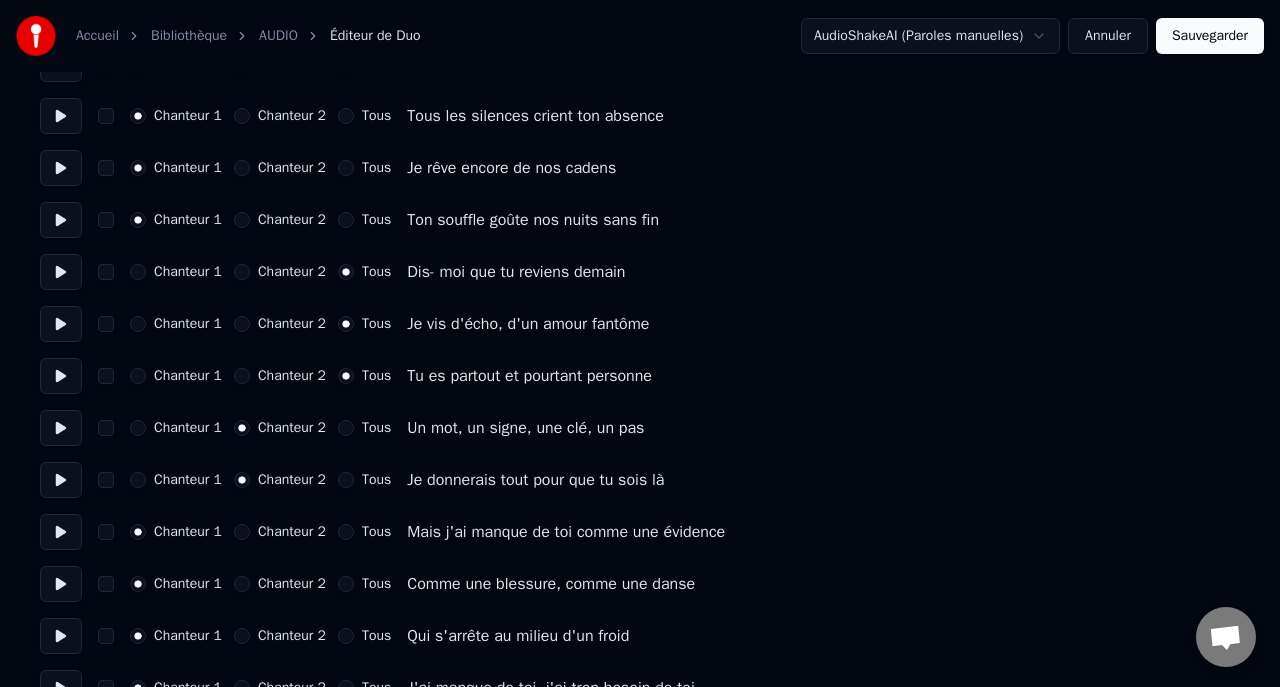 click on "Tous" at bounding box center [346, 584] 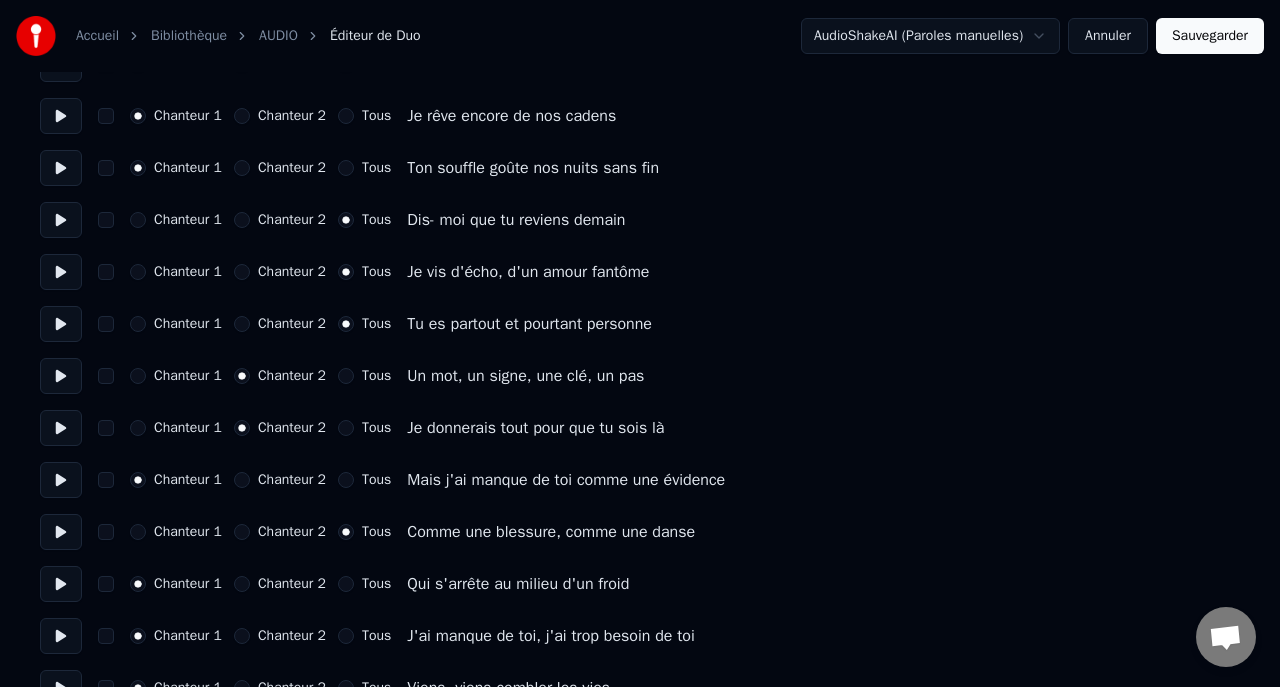scroll, scrollTop: 879, scrollLeft: 0, axis: vertical 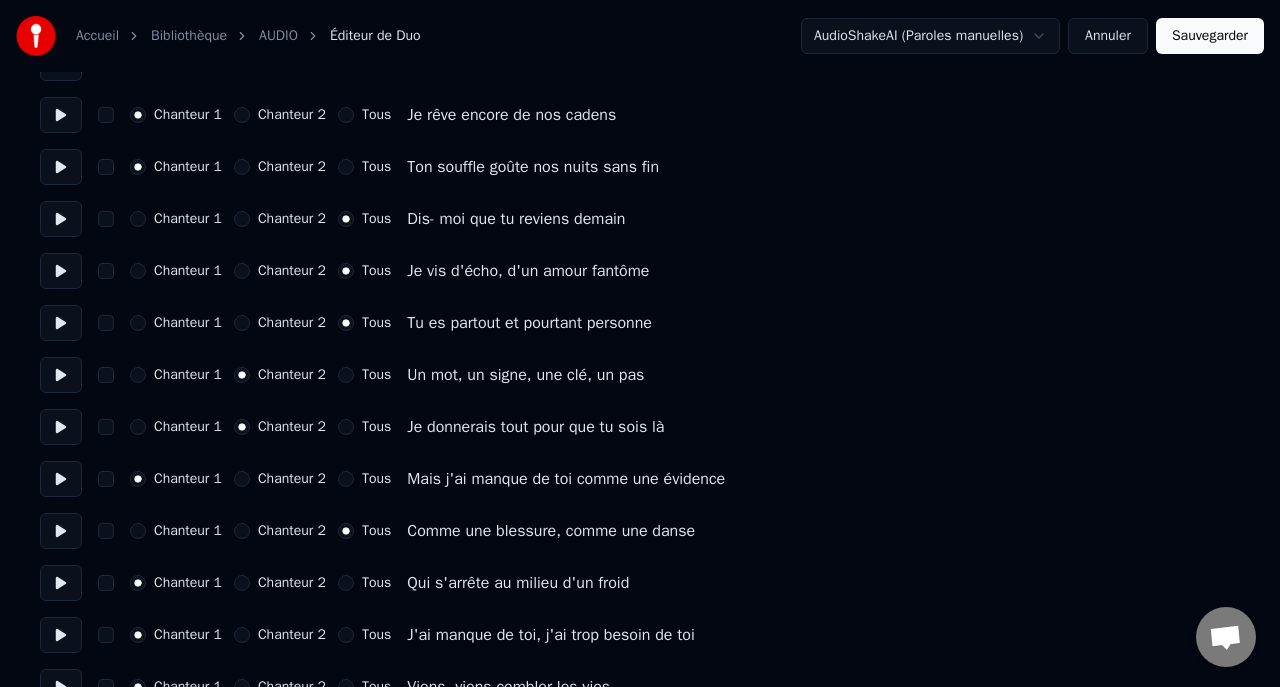 click on "Tous" at bounding box center (346, 583) 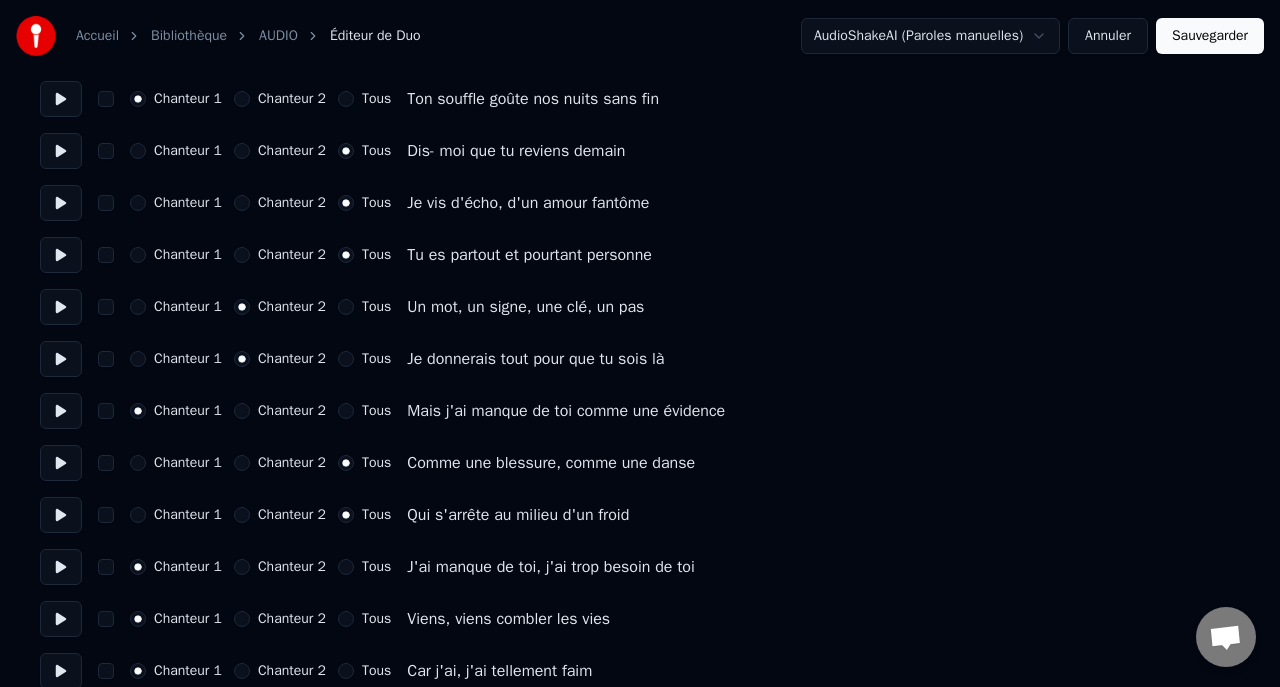 scroll, scrollTop: 948, scrollLeft: 0, axis: vertical 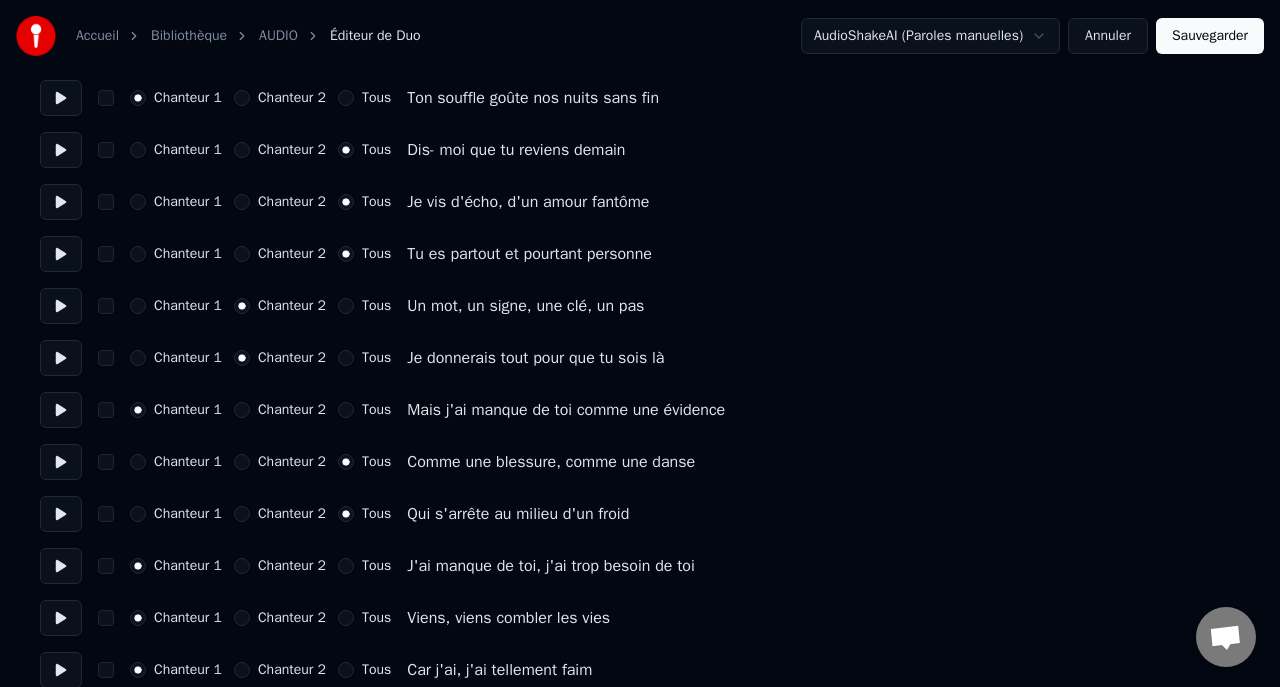 click on "Tous" at bounding box center [346, 566] 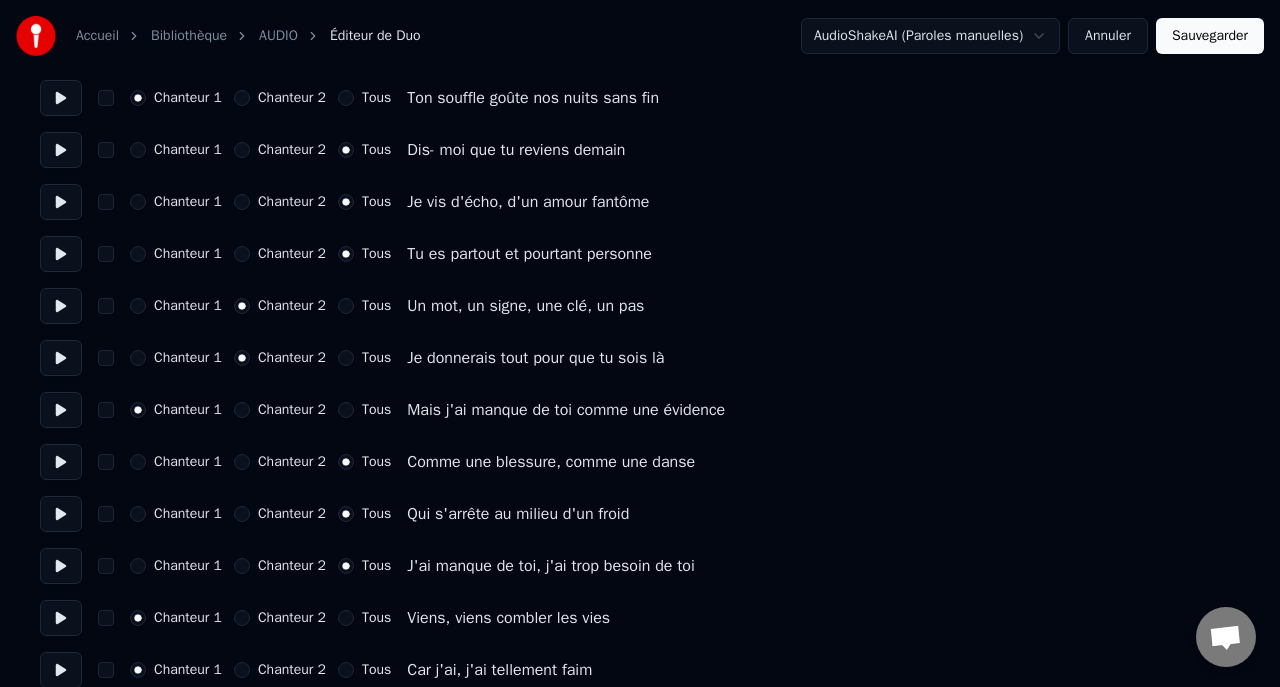 click on "Tous" at bounding box center (346, 618) 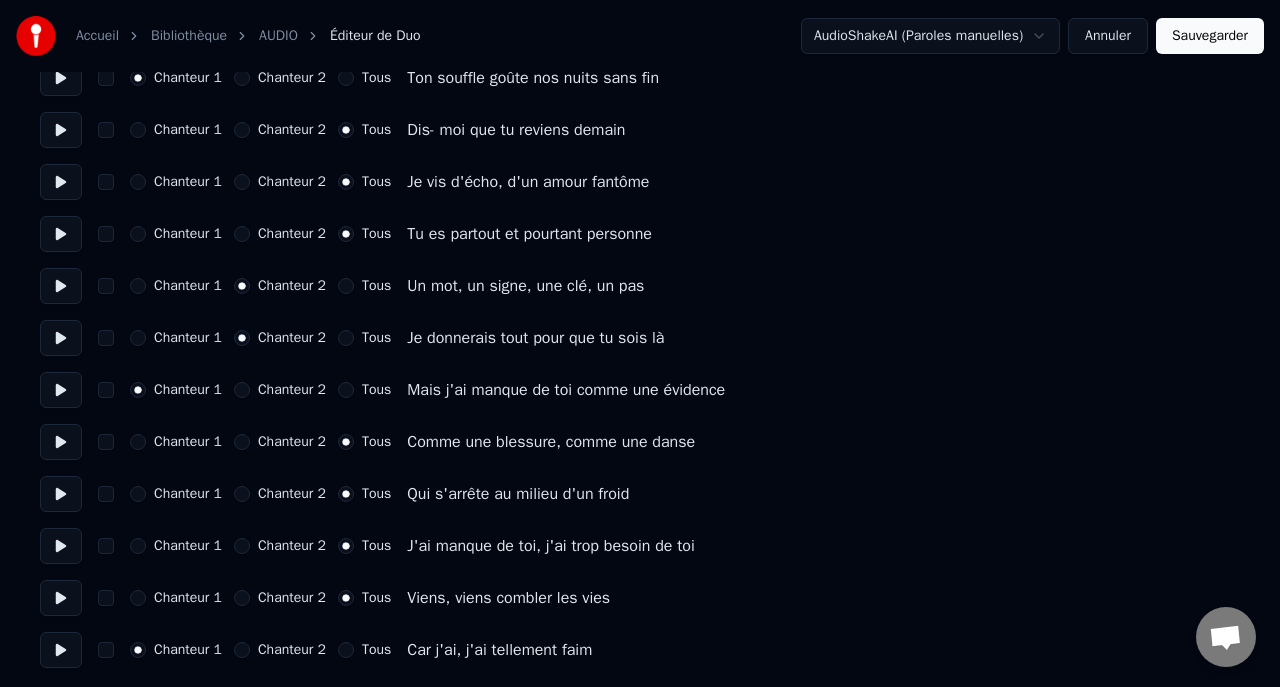 scroll, scrollTop: 969, scrollLeft: 0, axis: vertical 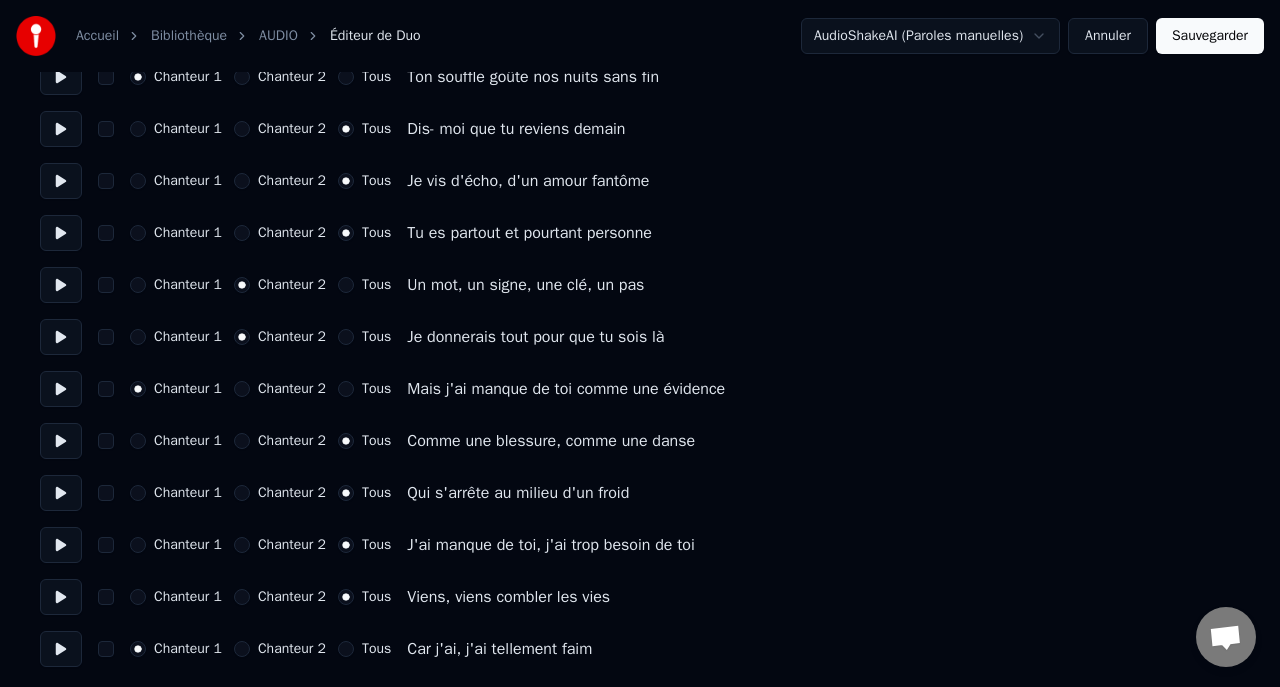 click on "Chanteur 1 Chanteur 2 Tous Car j'ai, j'ai tellement faim" at bounding box center [640, 649] 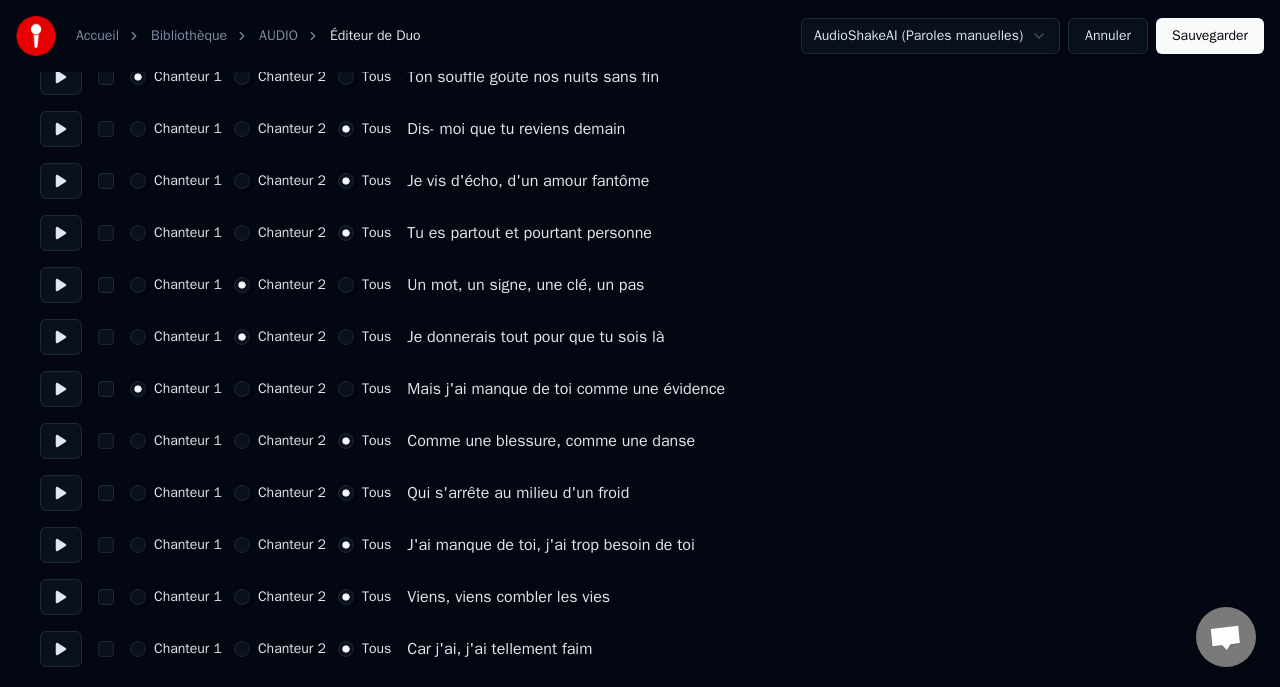 click on "Sauvegarder" at bounding box center [1210, 36] 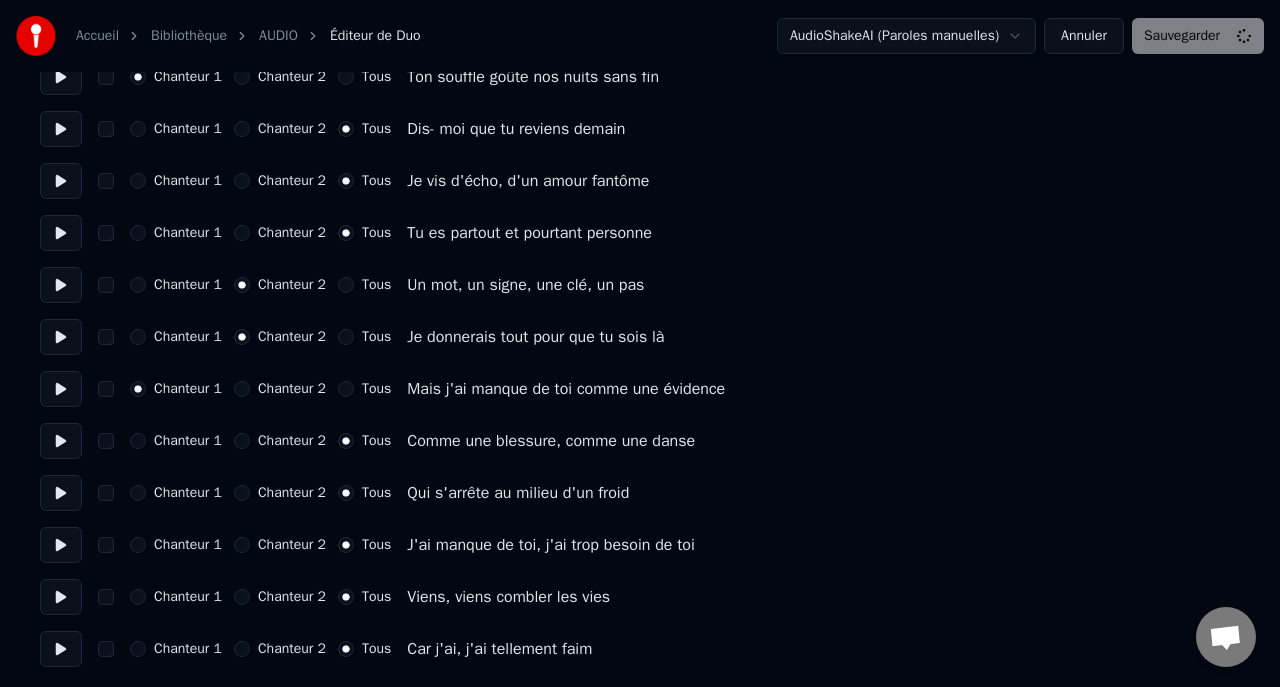 scroll, scrollTop: 17, scrollLeft: 0, axis: vertical 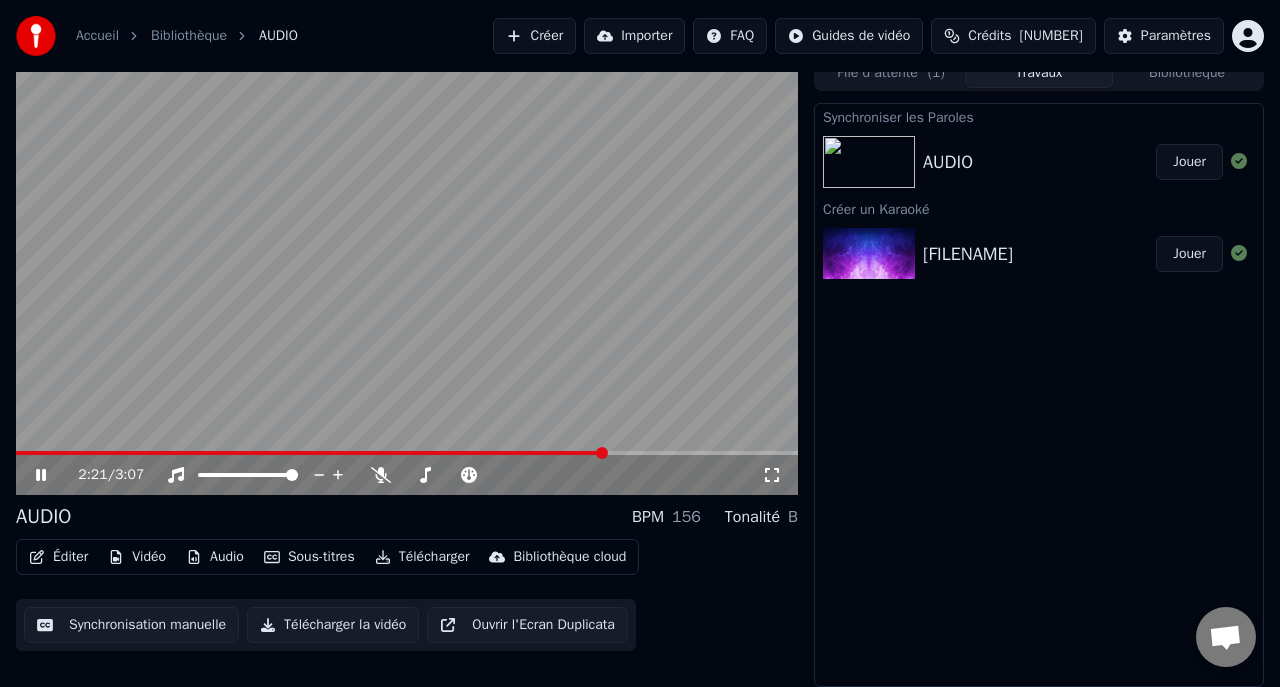 click 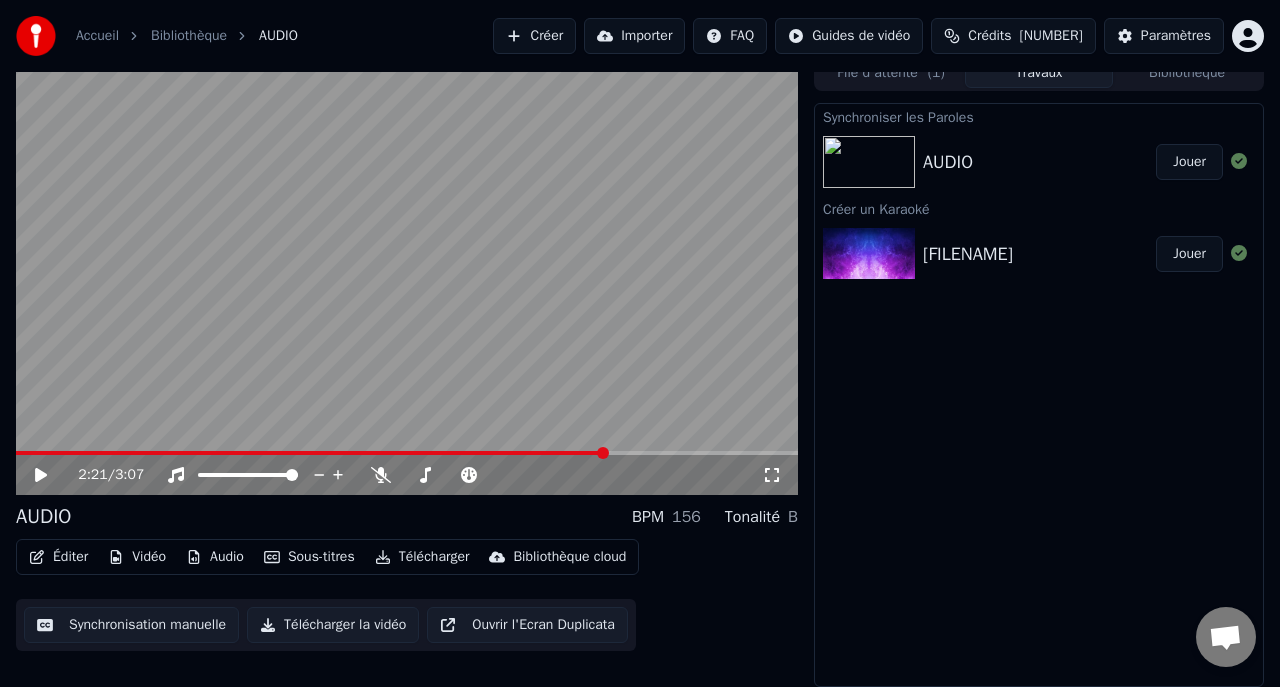 click on "Télécharger" at bounding box center (422, 557) 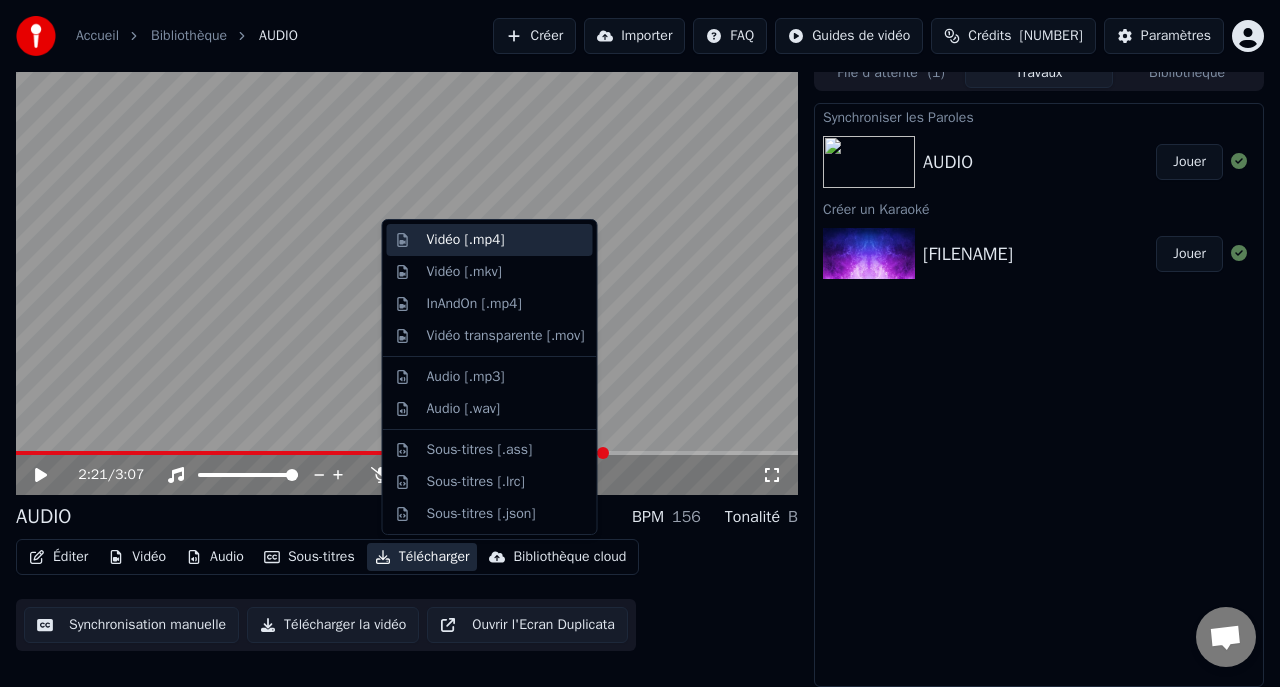 click on "Vidéo [.mp4]" at bounding box center [466, 240] 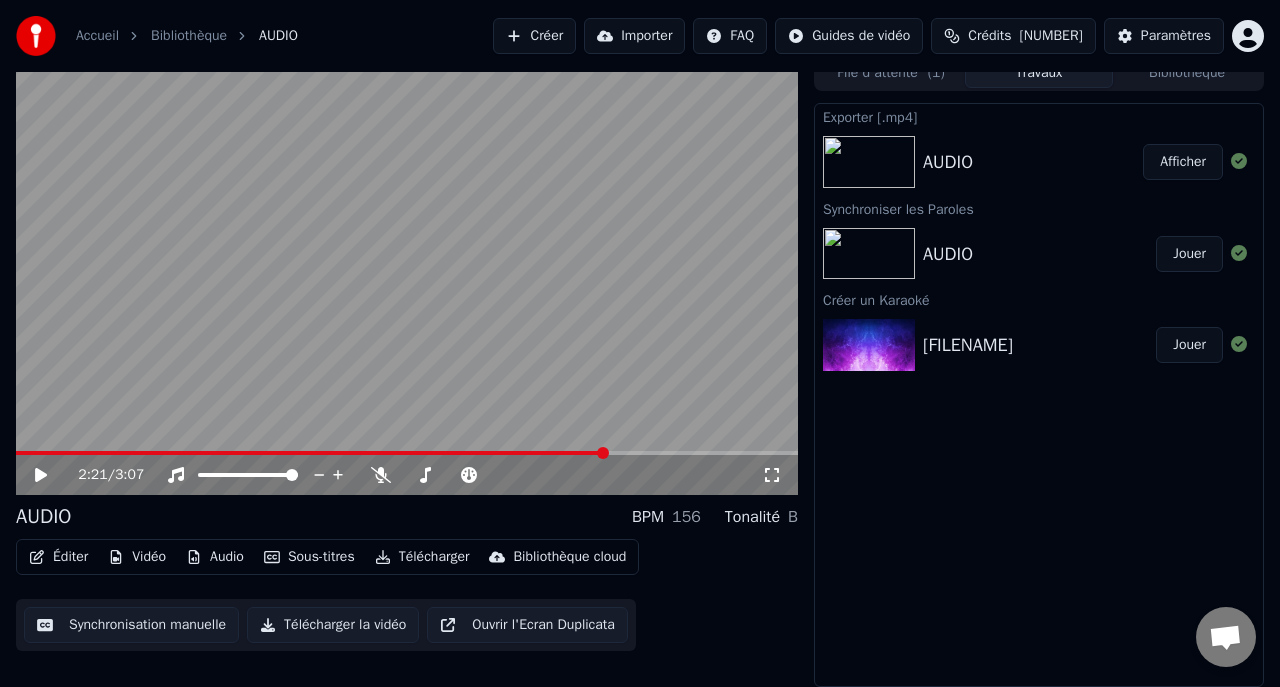 click on "Afficher" at bounding box center [1183, 162] 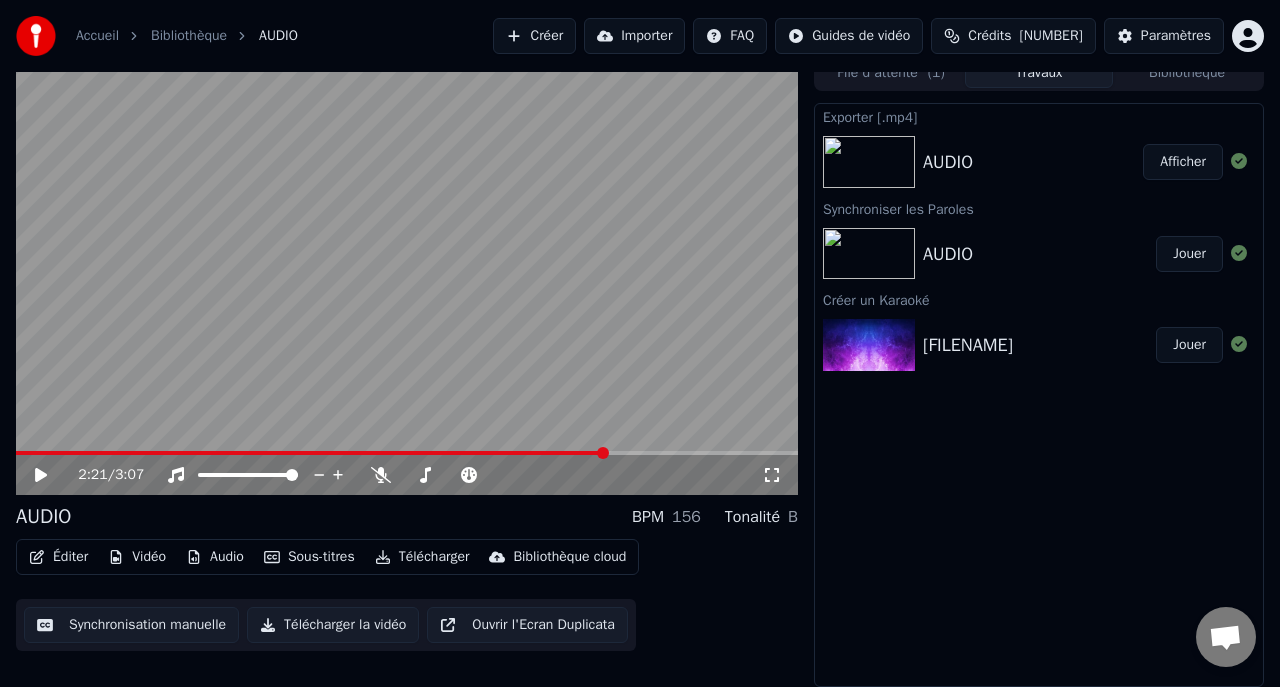click on "Créer" at bounding box center (534, 36) 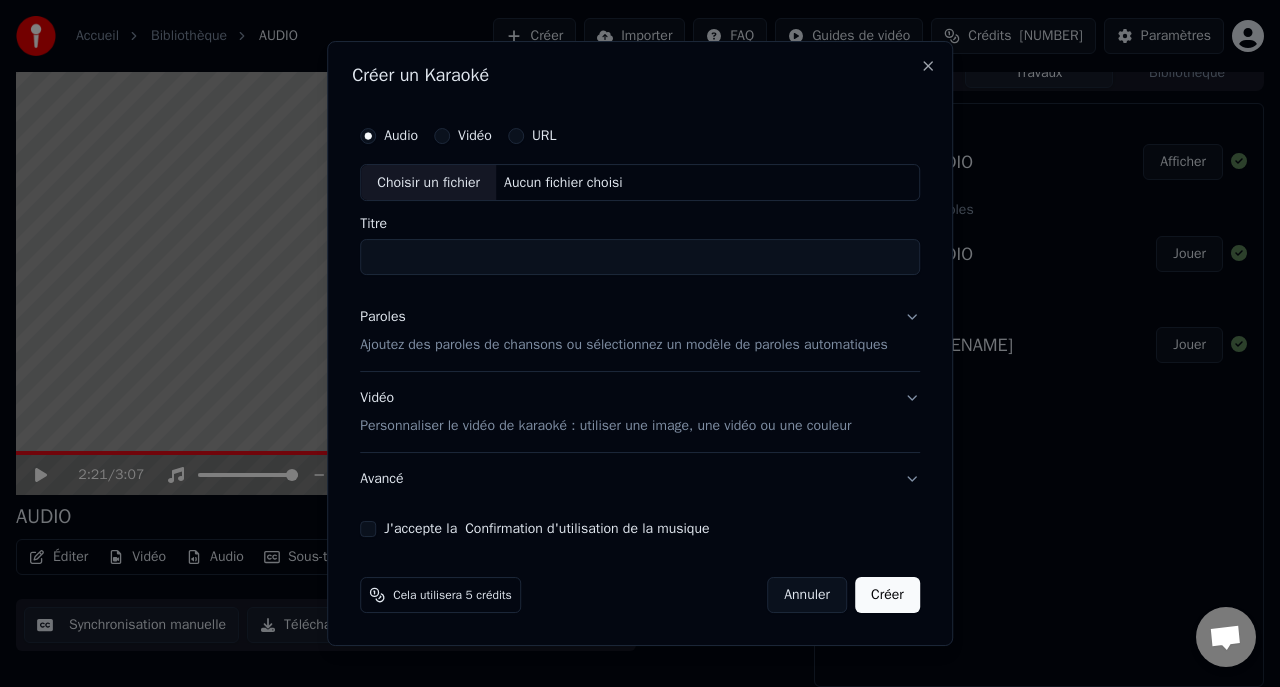 click on "Choisir un fichier" at bounding box center [428, 183] 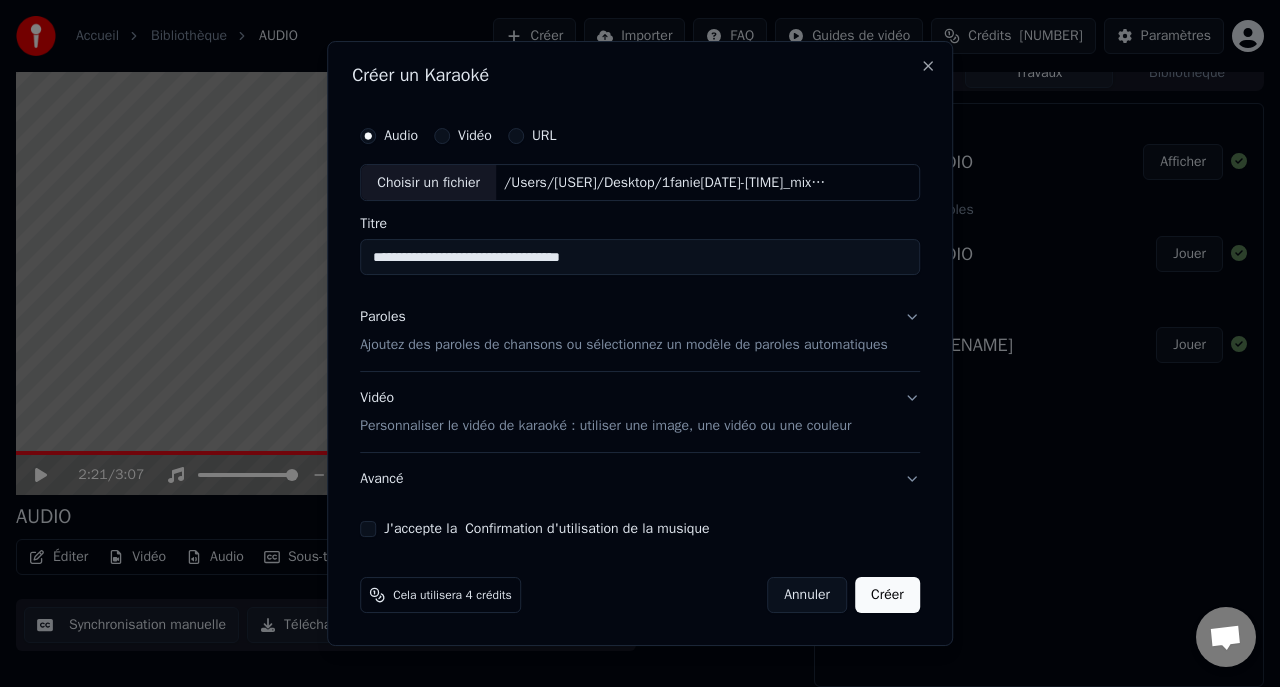 click on "**********" at bounding box center [640, 258] 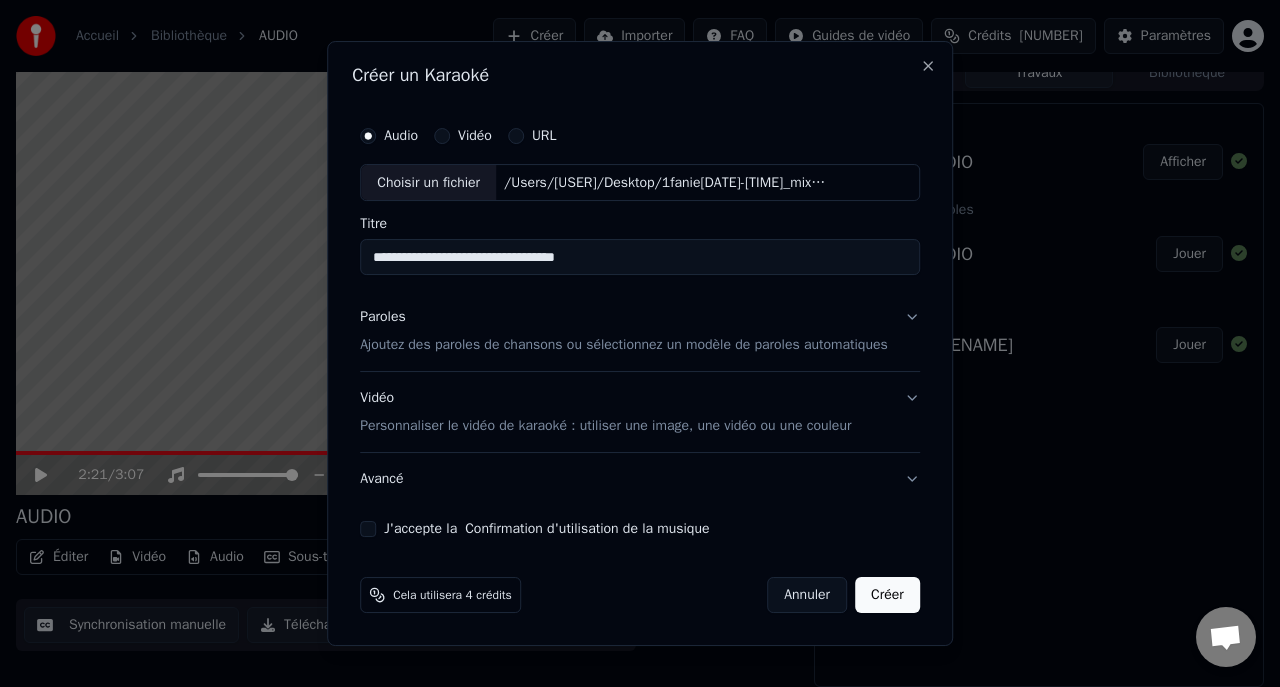 type on "**********" 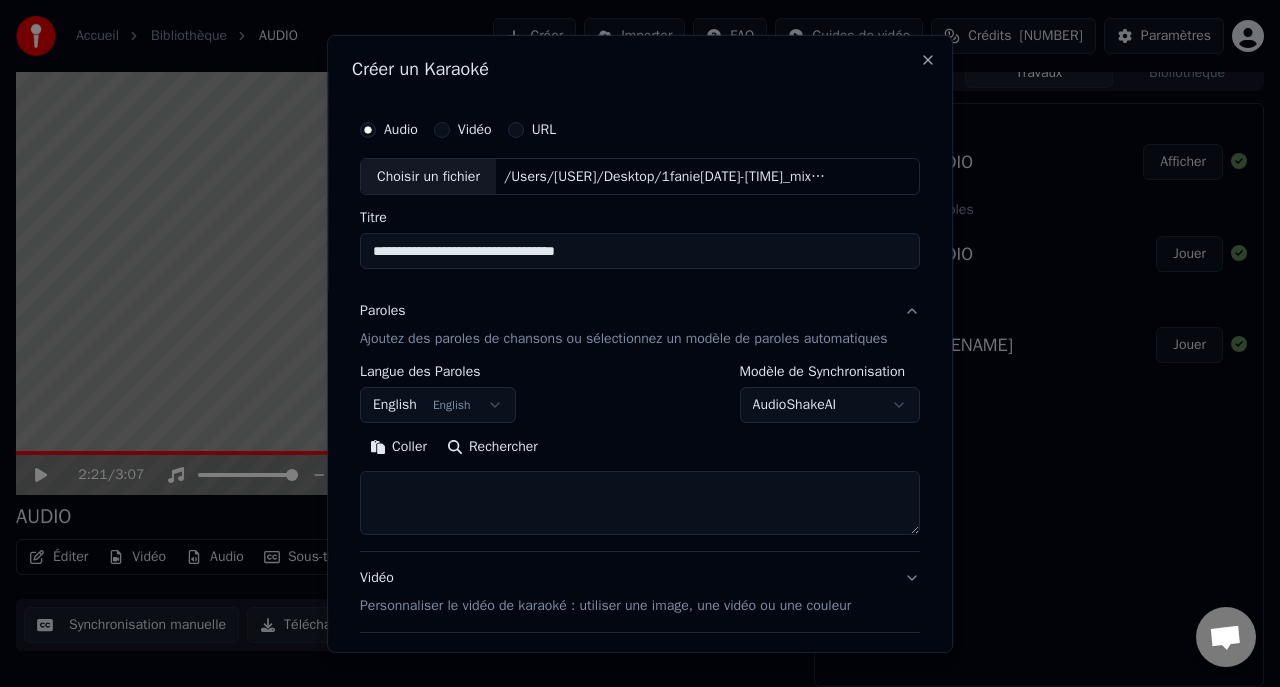 click on "**********" at bounding box center [640, 326] 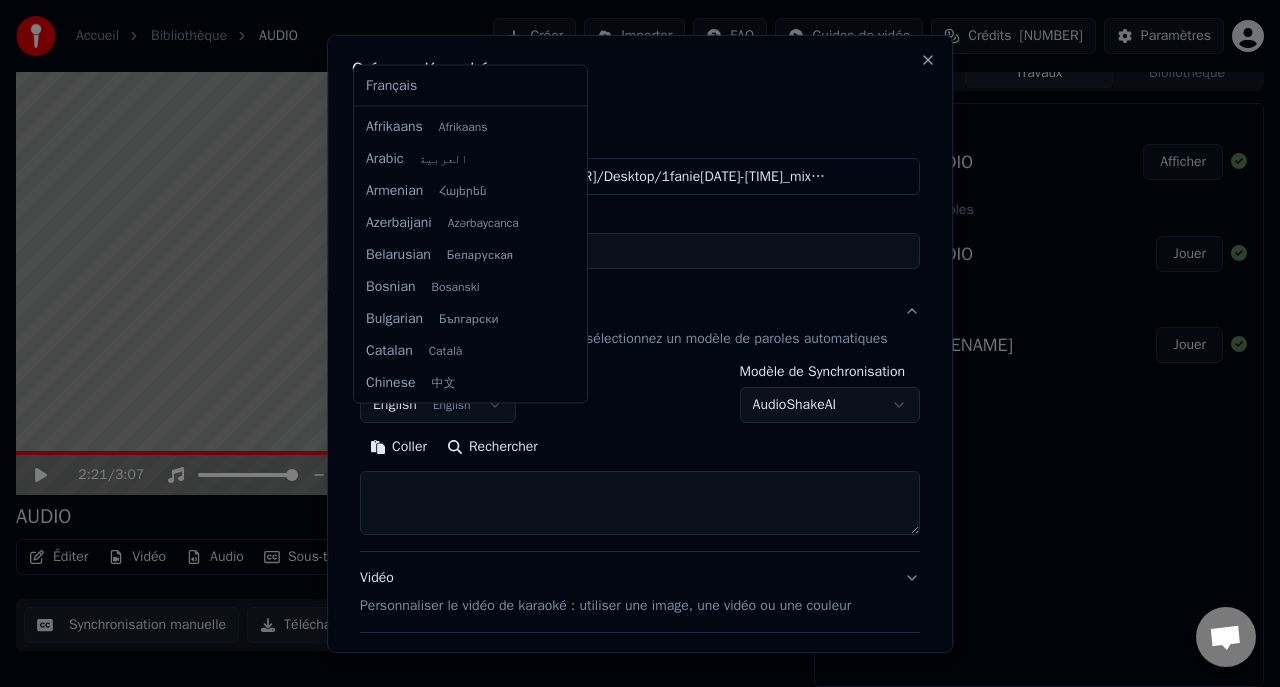 scroll, scrollTop: 160, scrollLeft: 0, axis: vertical 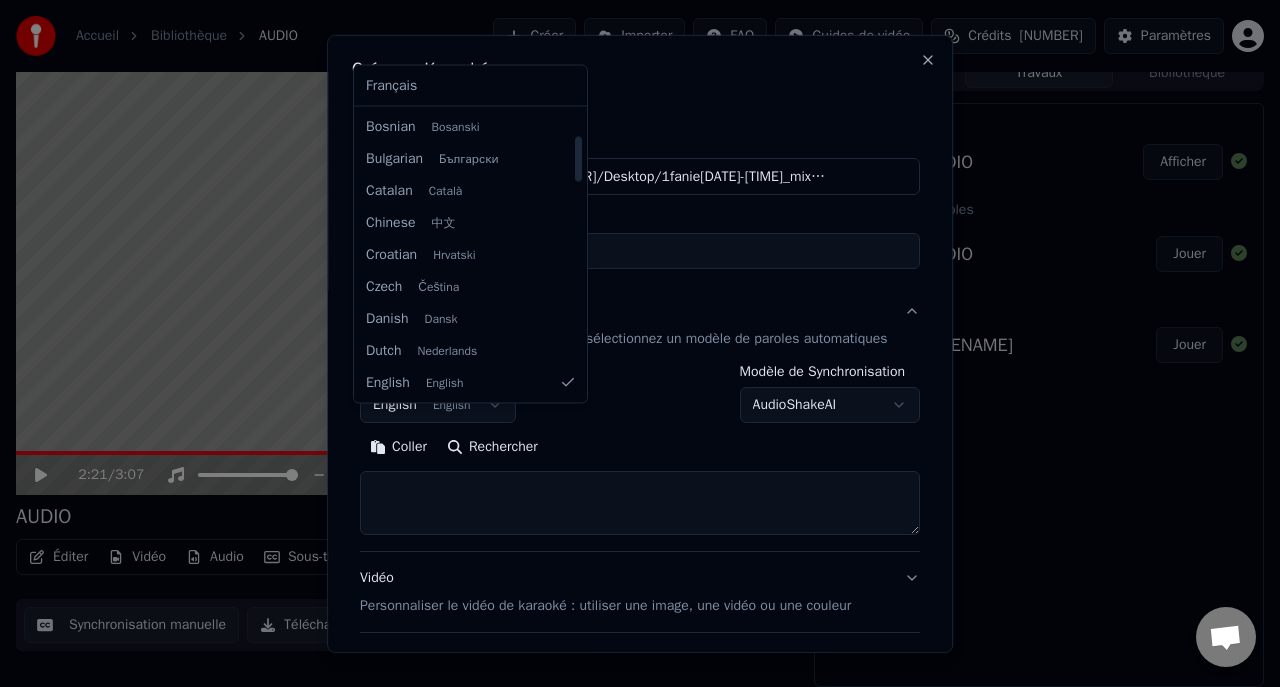 select on "**" 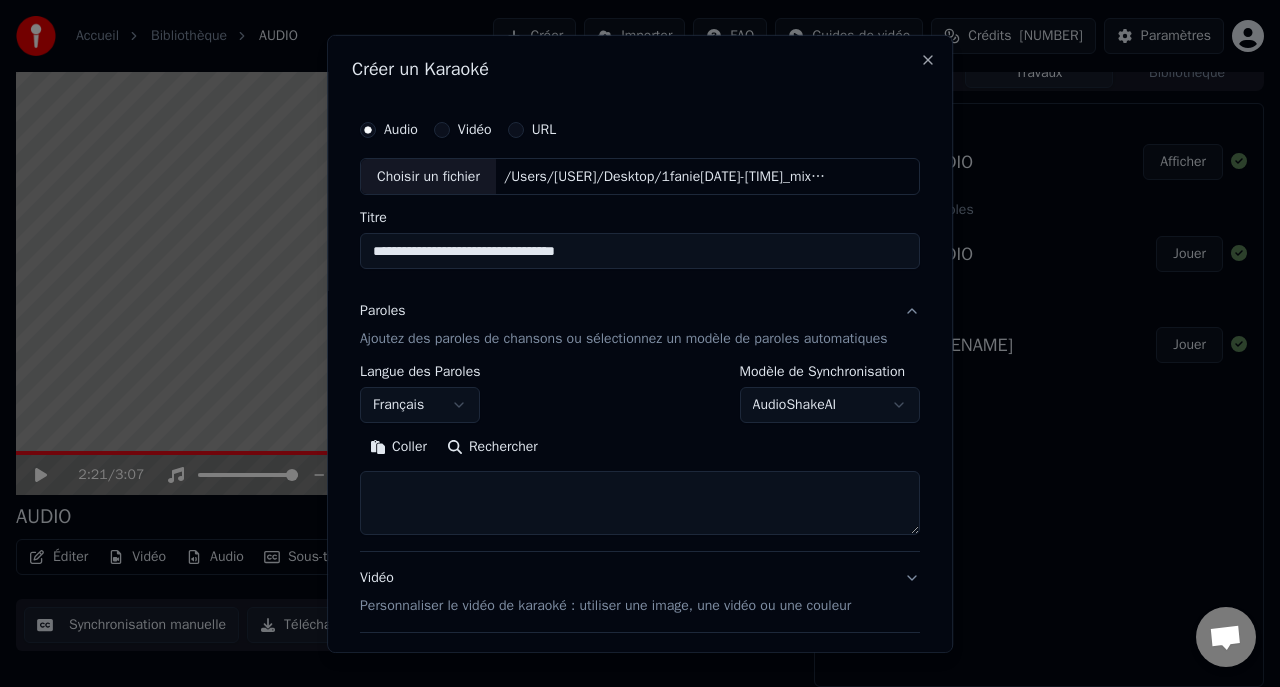 click on "Coller" at bounding box center [398, 447] 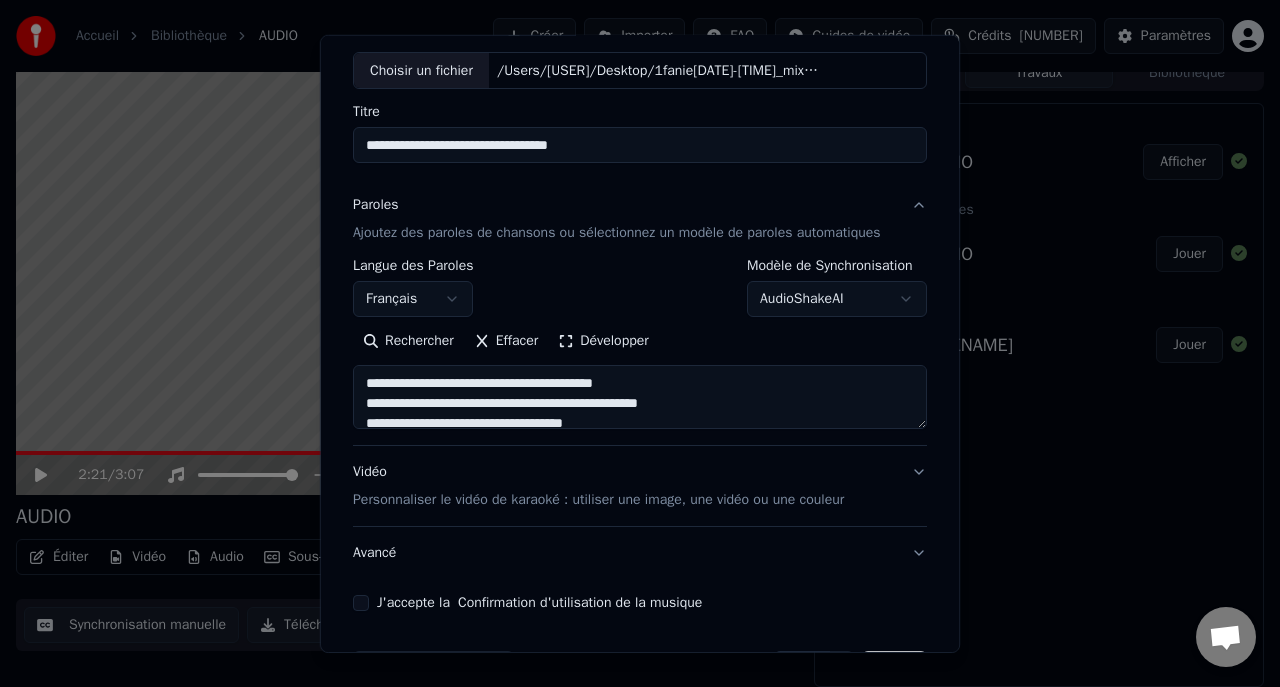 scroll, scrollTop: 133, scrollLeft: 0, axis: vertical 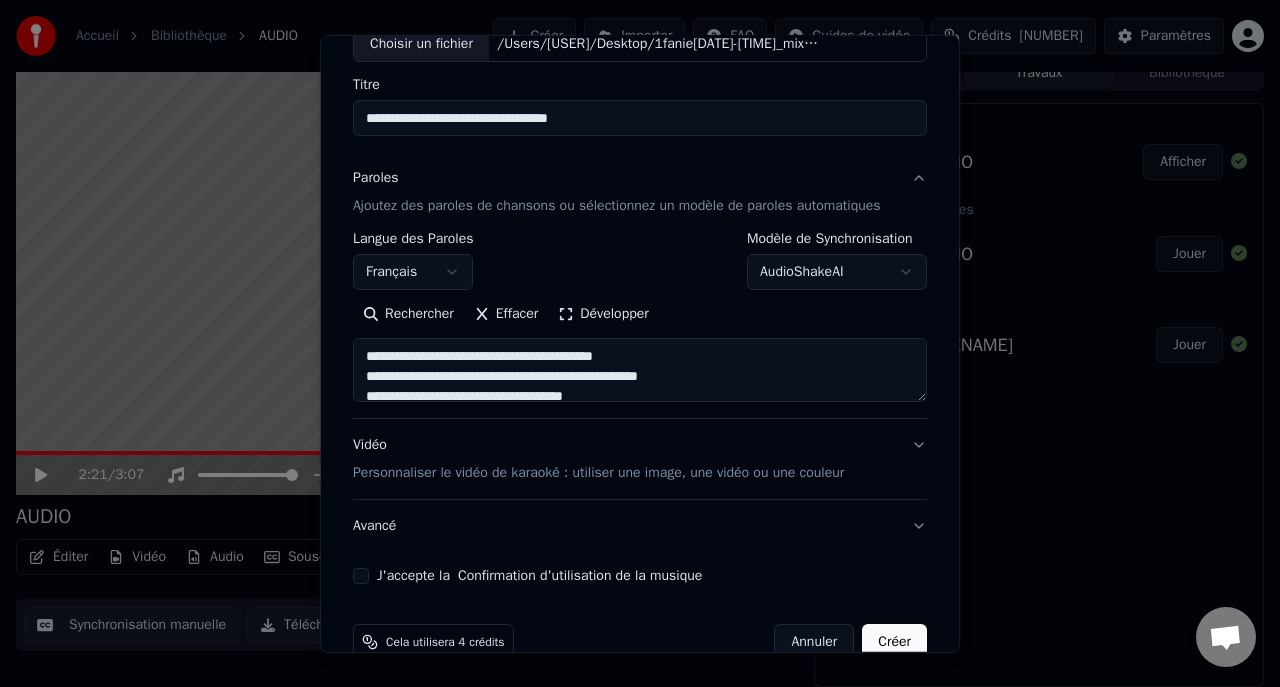 click on "Vidéo Personnaliser le vidéo de karaoké : utiliser une image, une vidéo ou une couleur" at bounding box center (640, 459) 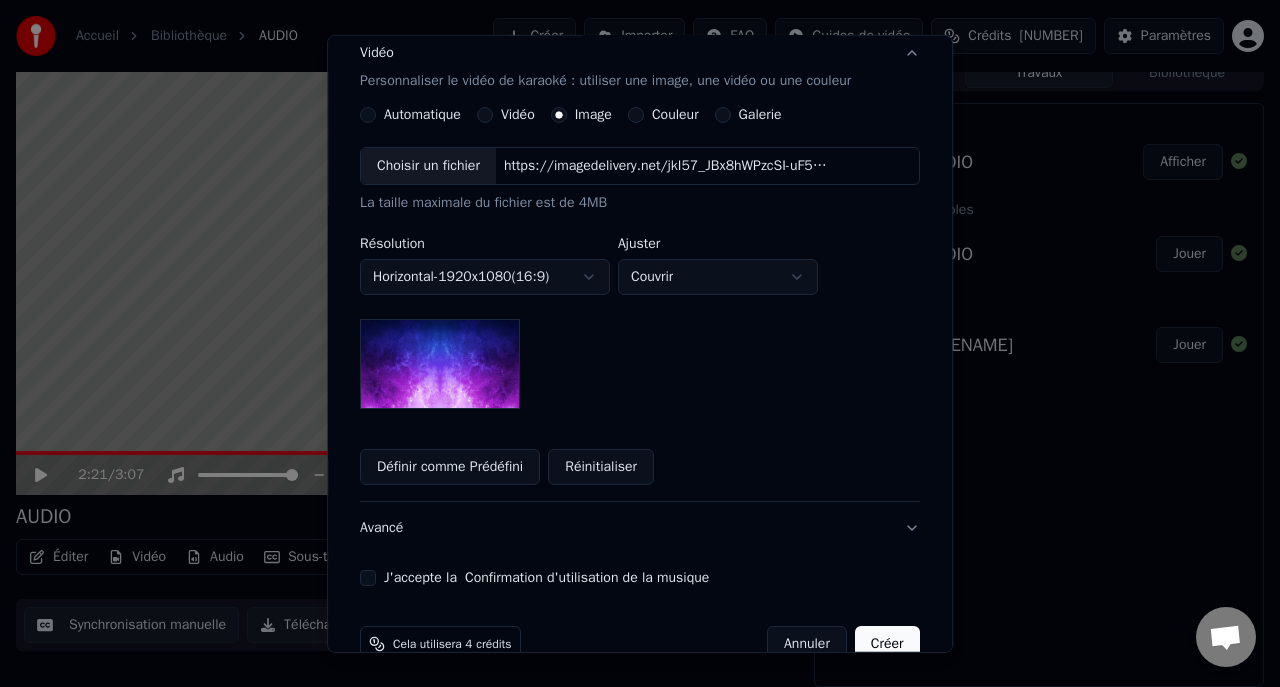 scroll, scrollTop: 341, scrollLeft: 0, axis: vertical 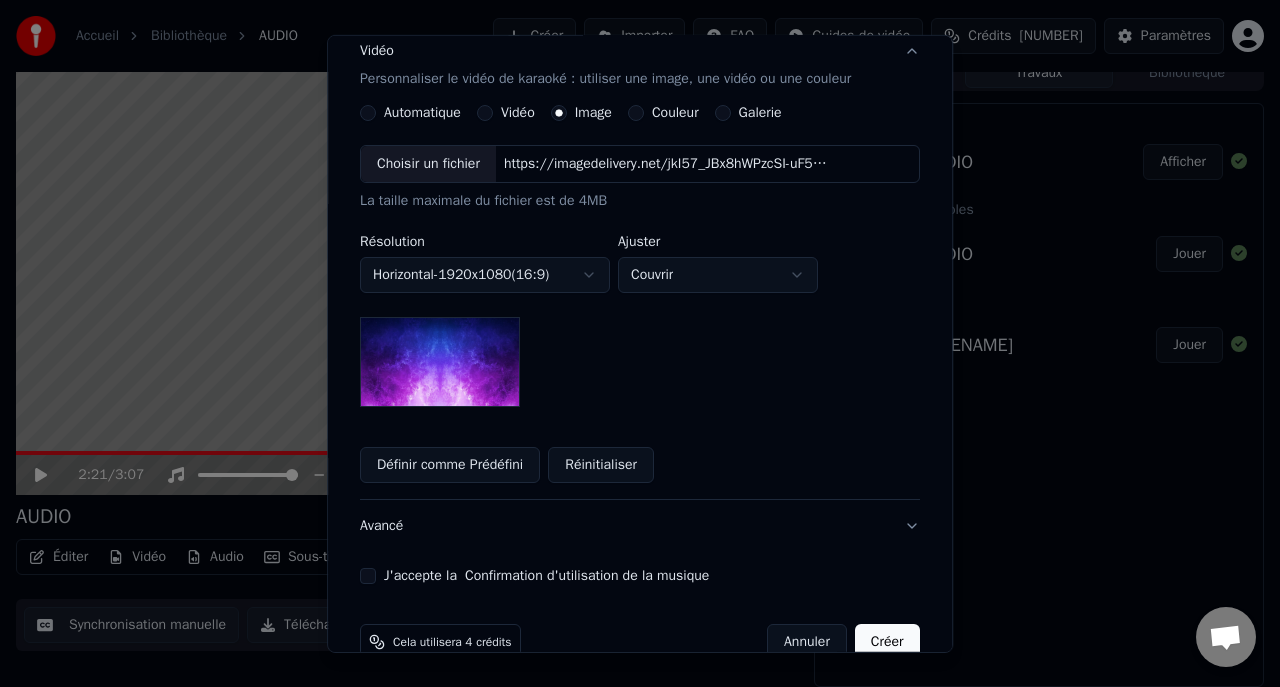 click on "Avancé" at bounding box center (640, 526) 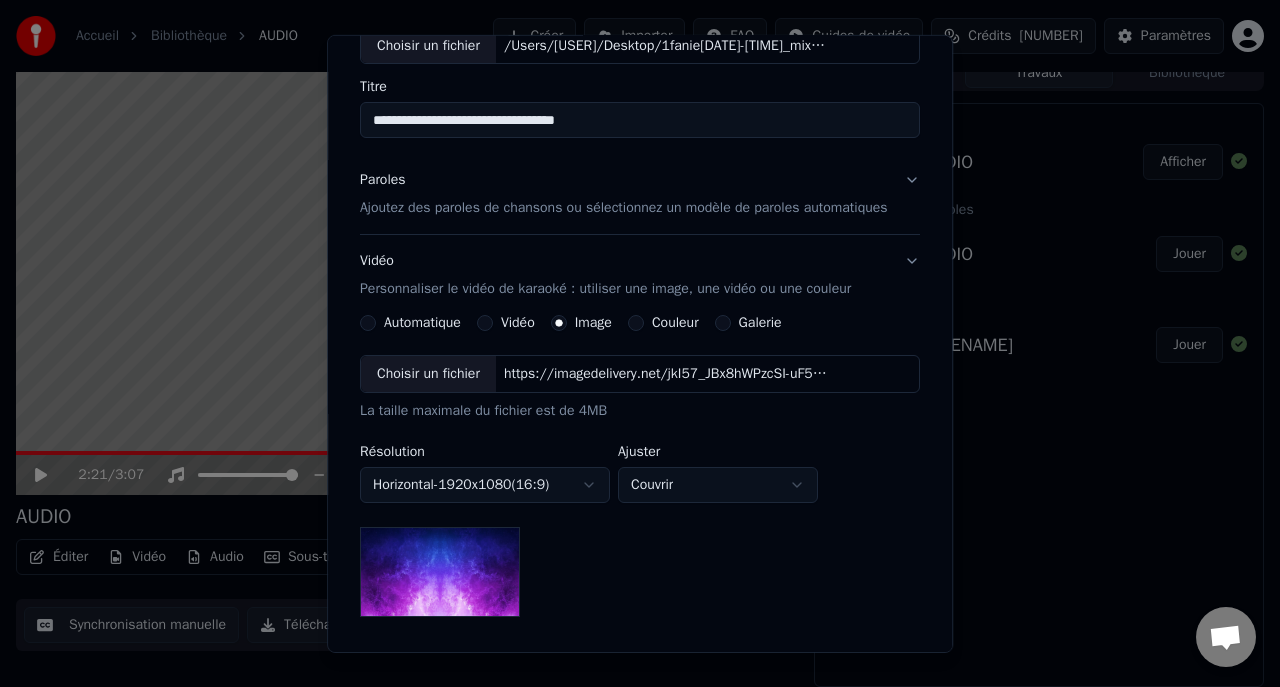 scroll, scrollTop: 81, scrollLeft: 0, axis: vertical 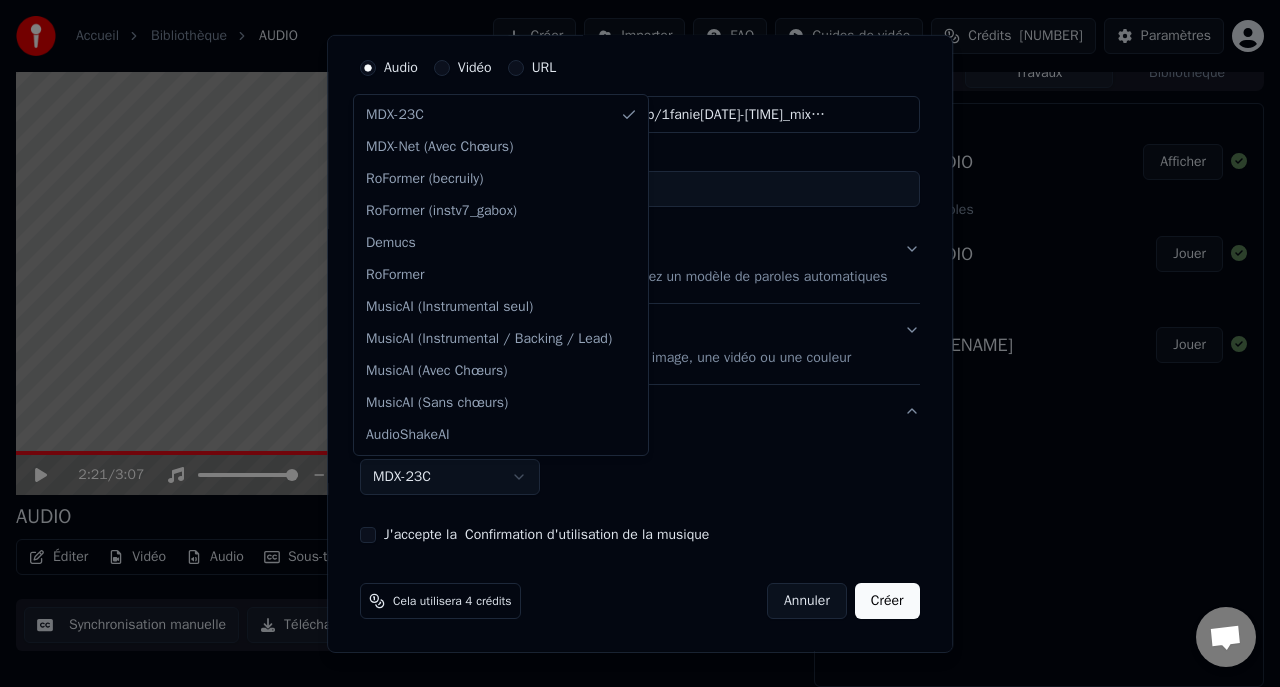 click on "**********" at bounding box center (640, 326) 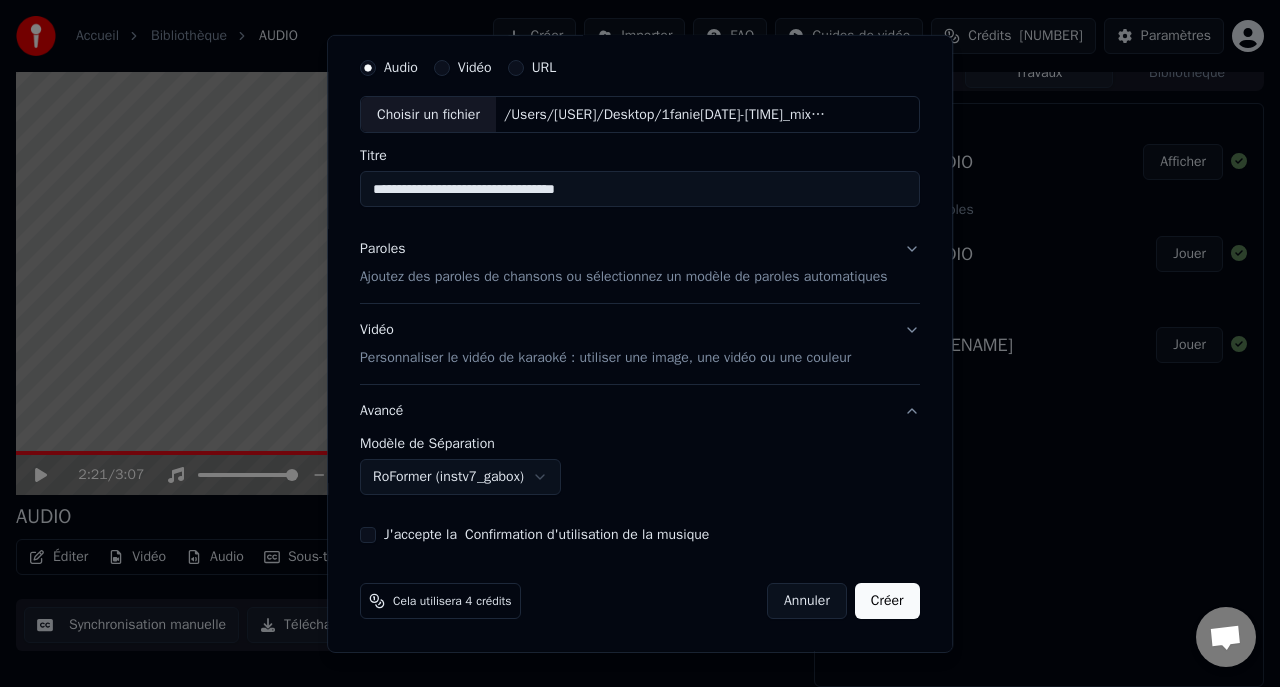 click on "J'accepte la   Confirmation d'utilisation de la musique" at bounding box center (368, 535) 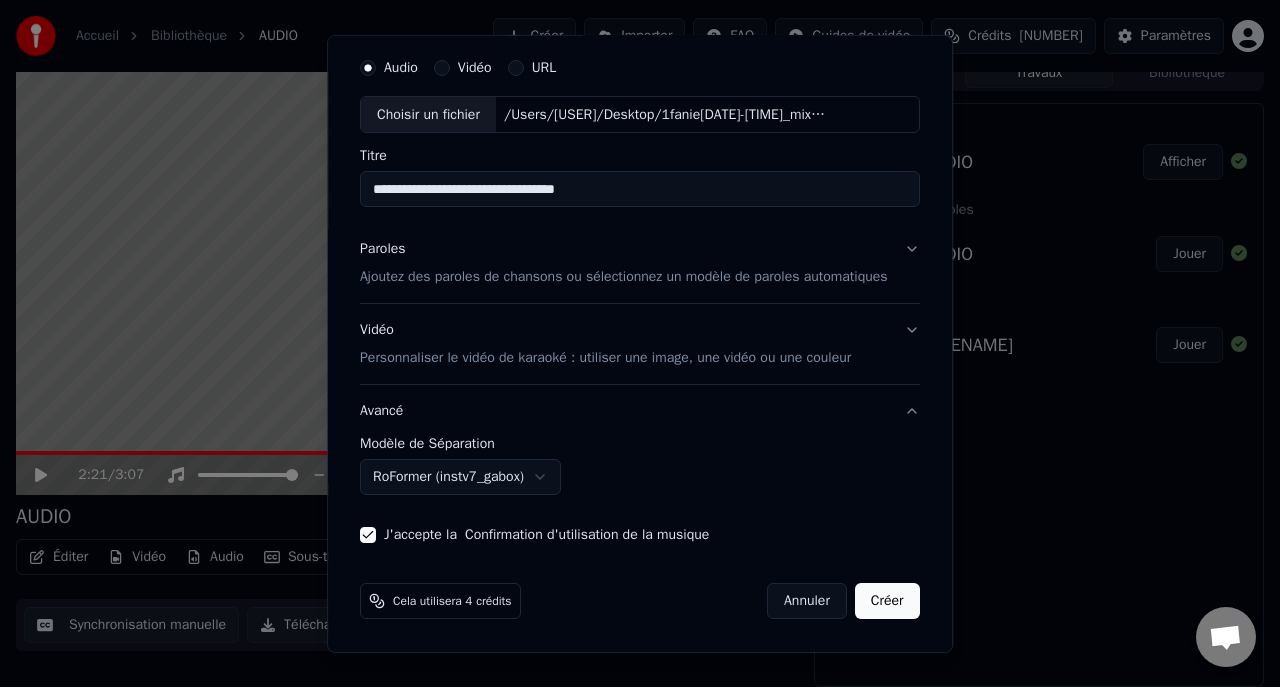 click on "Créer" at bounding box center (887, 601) 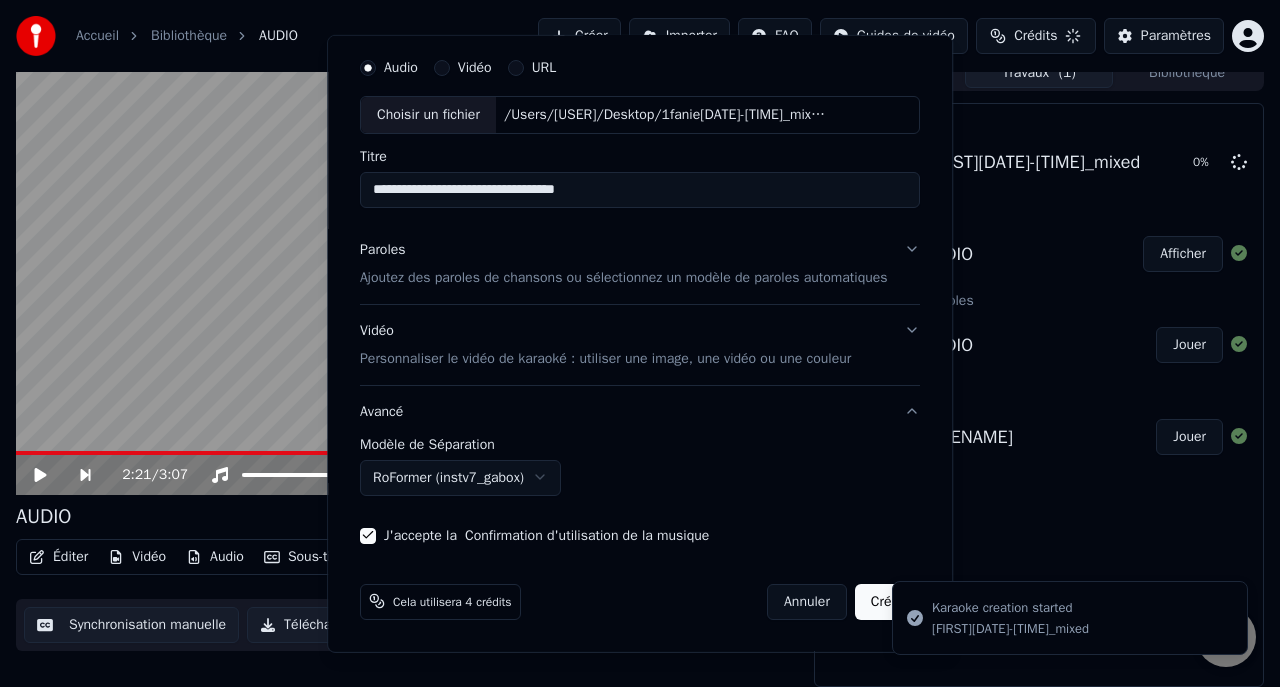 select on "******" 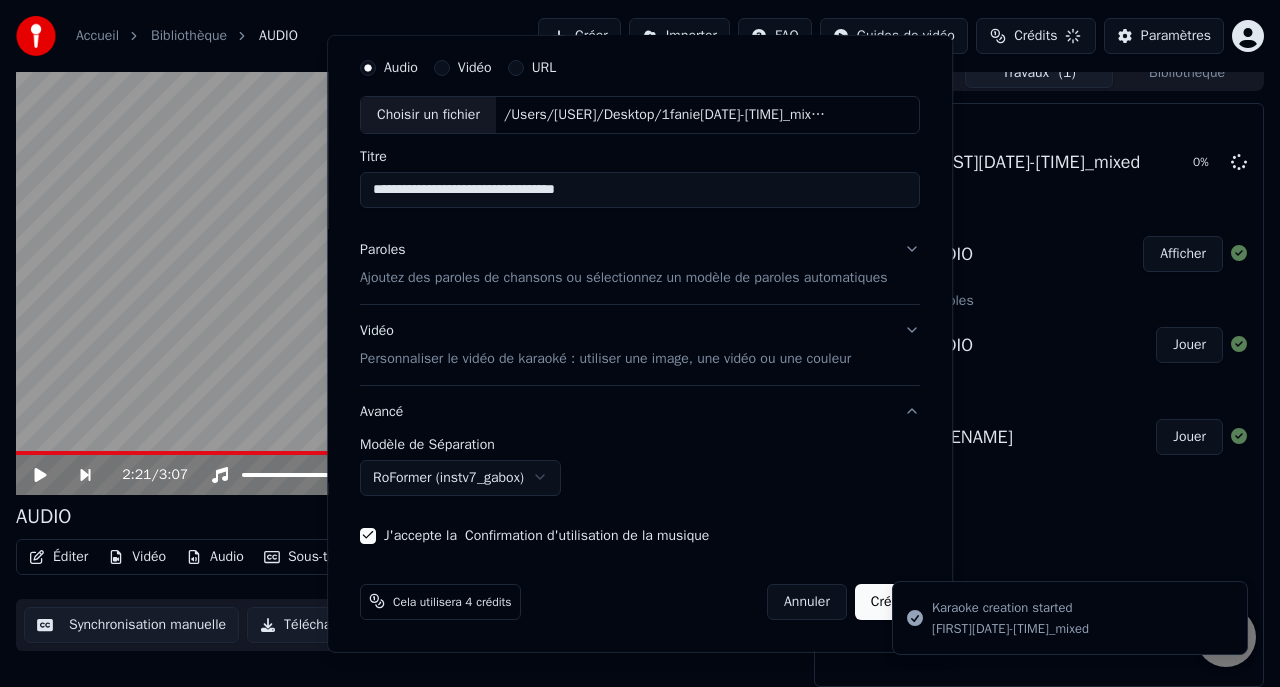 type 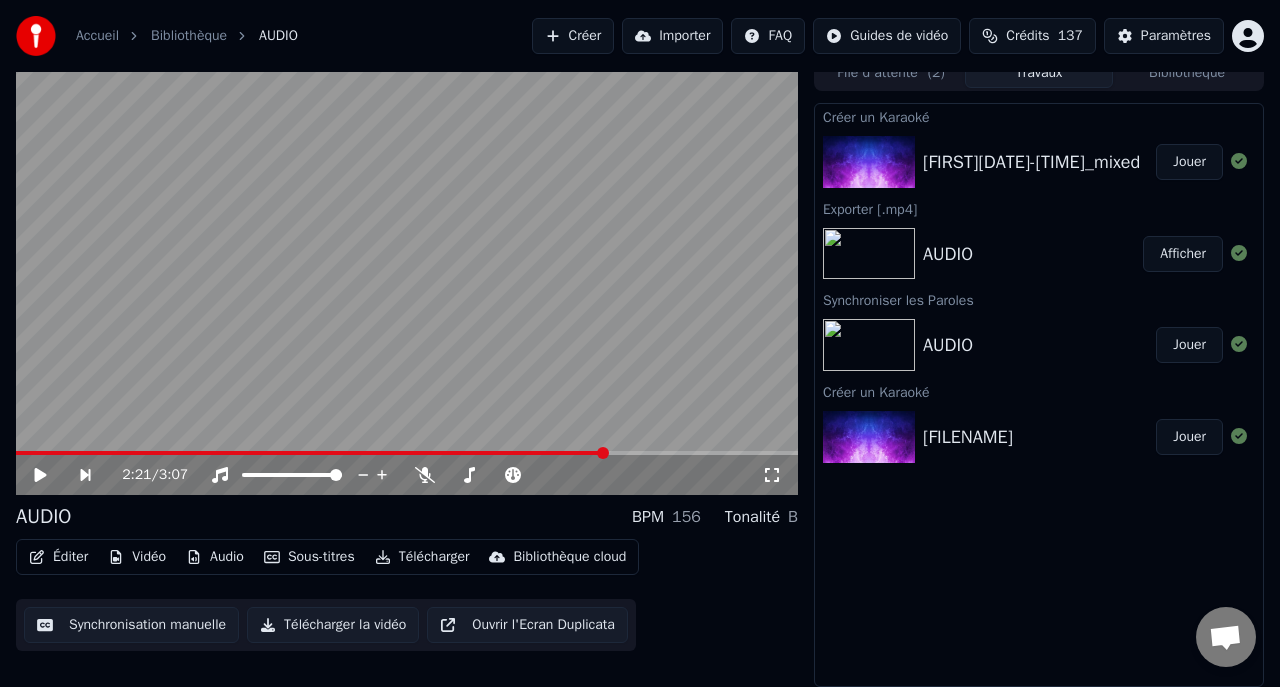 click on "Jouer" at bounding box center [1189, 162] 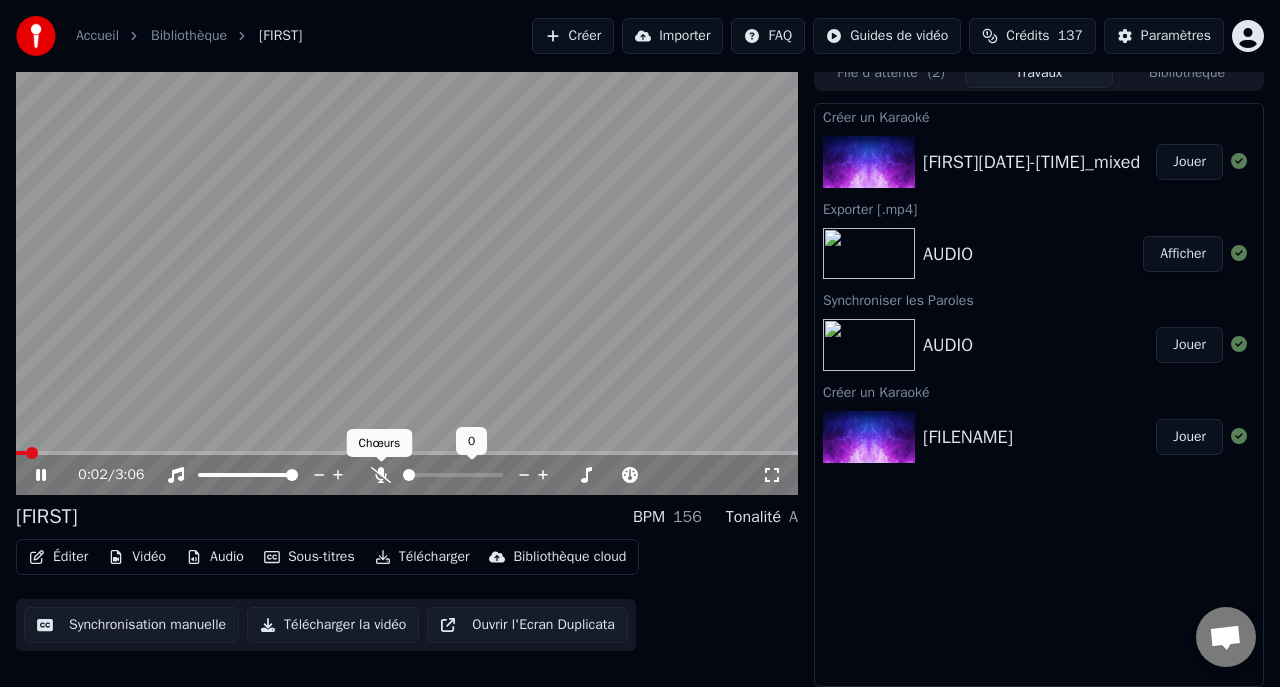click 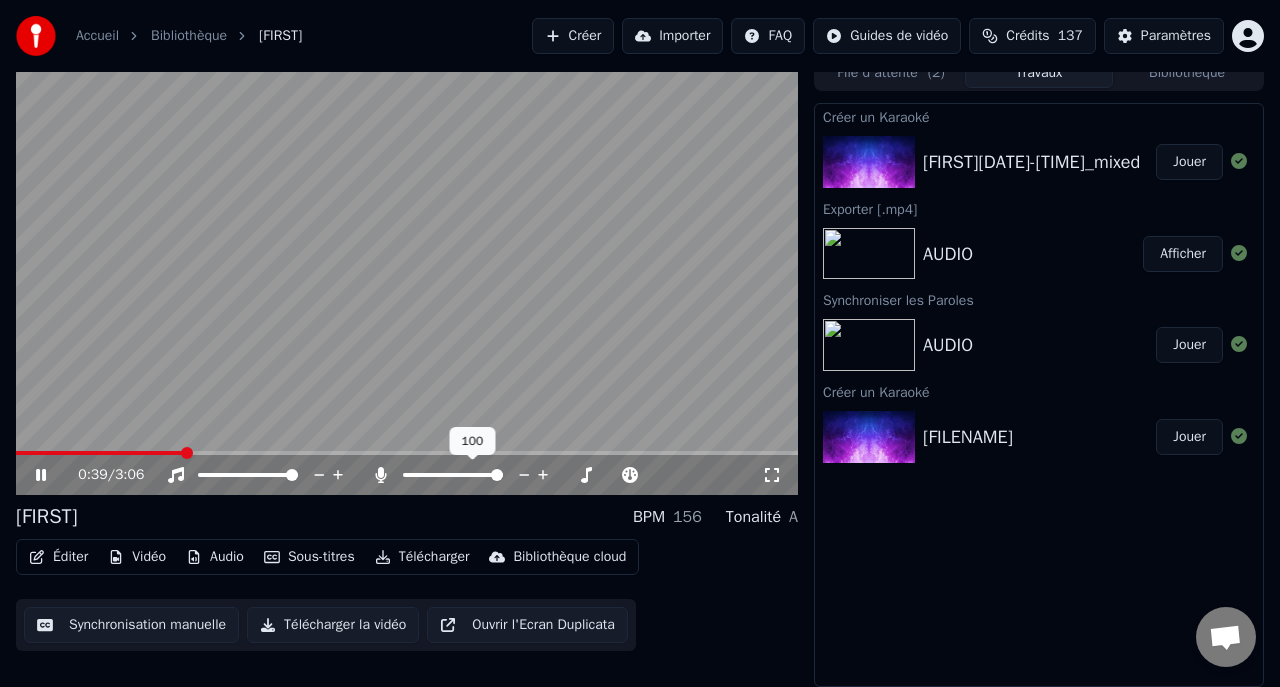 click 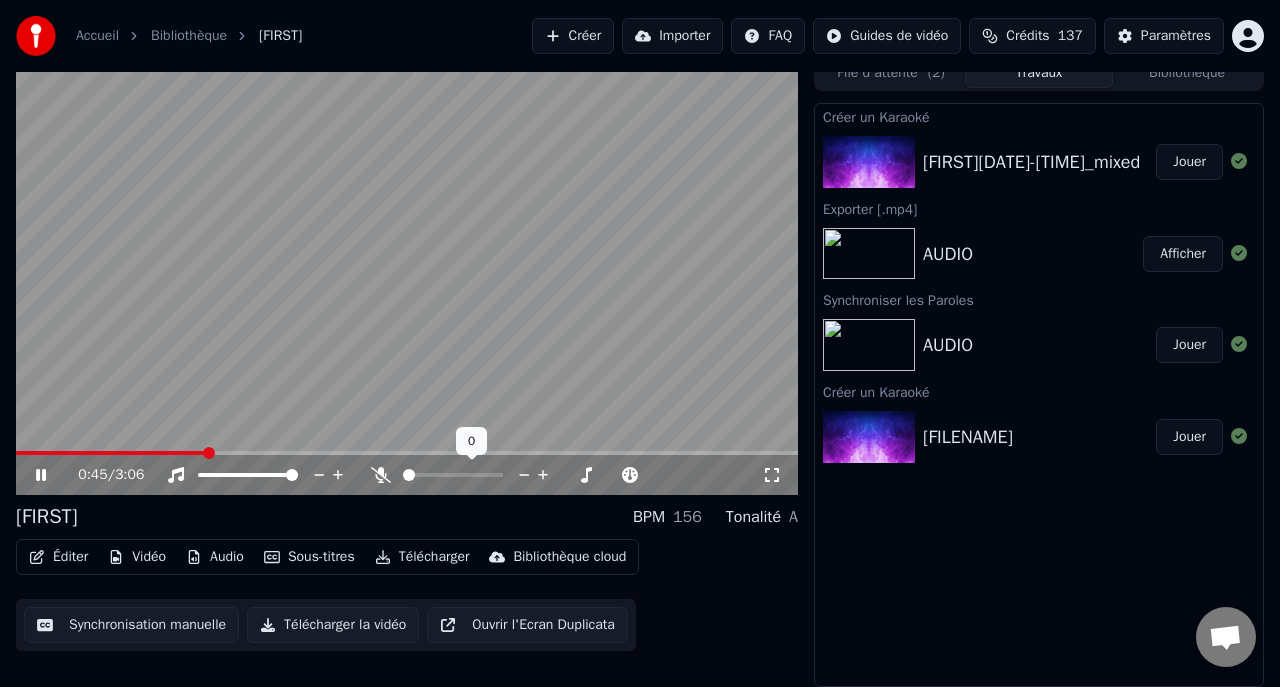 click 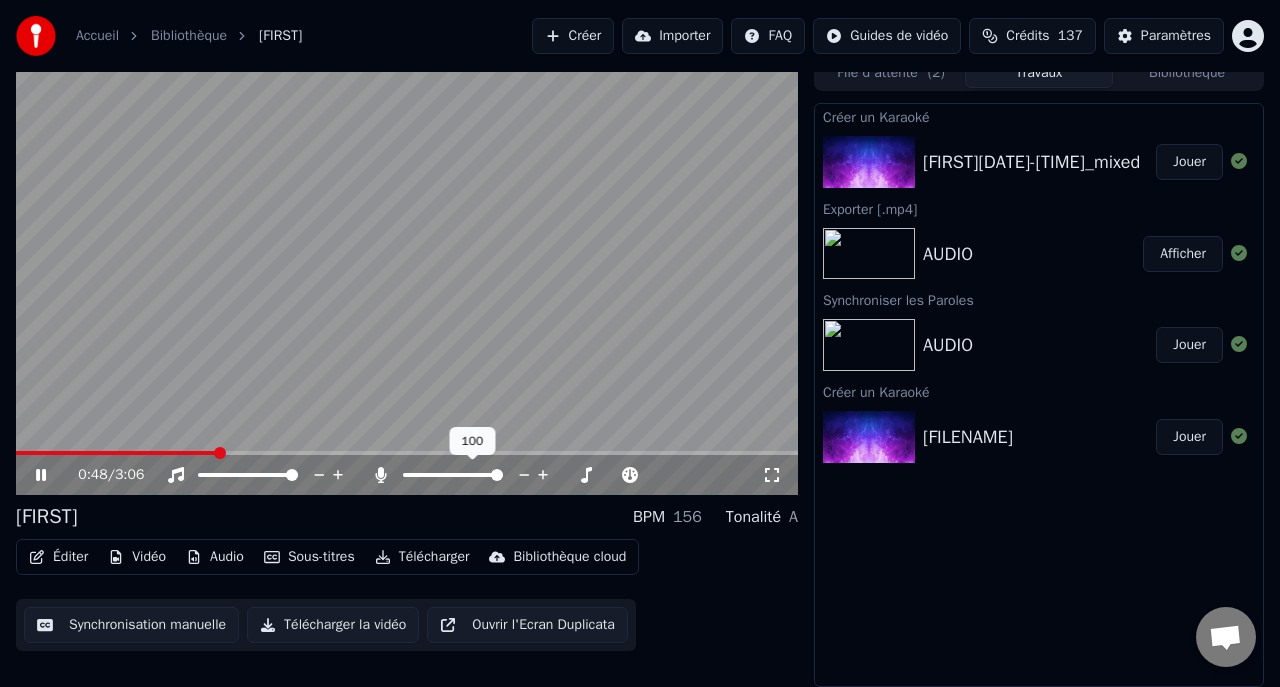 click 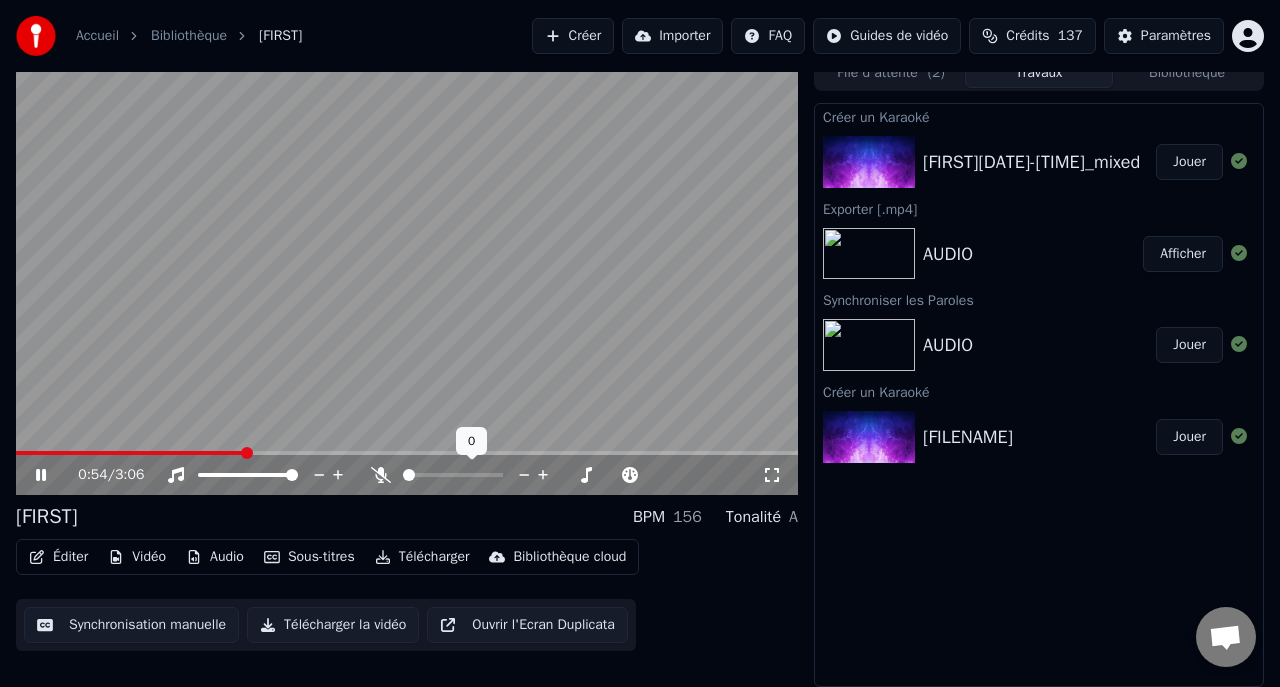 click 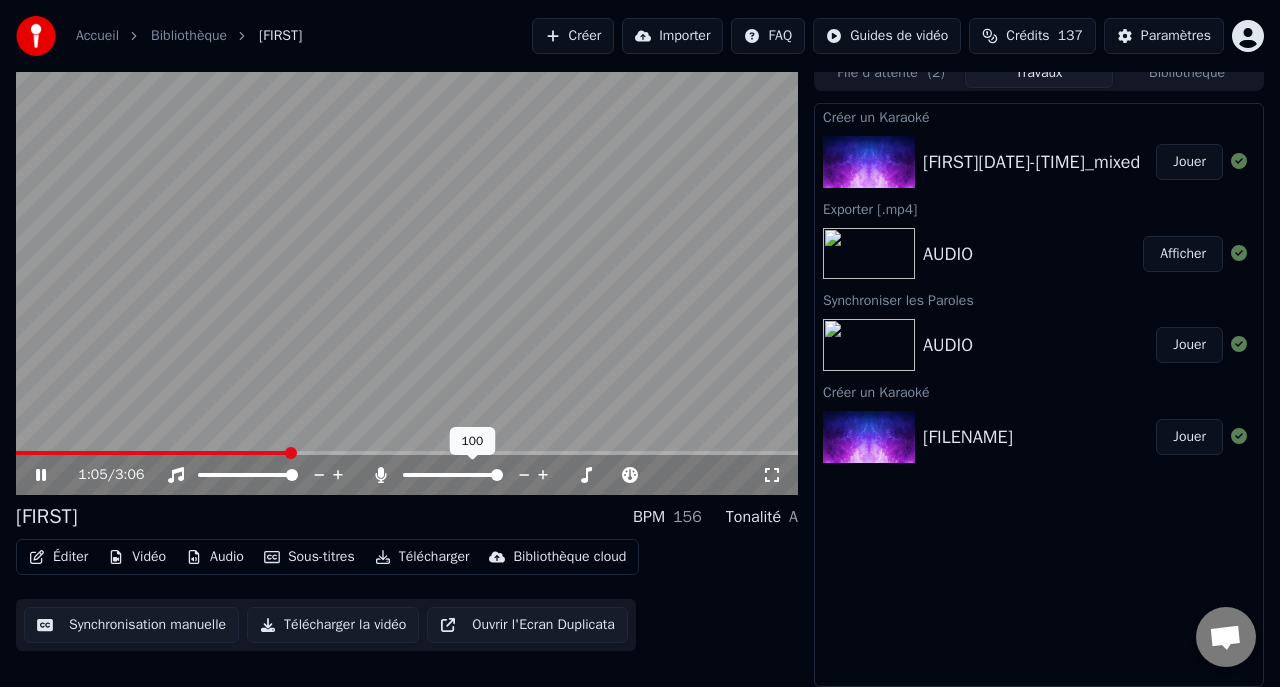 click 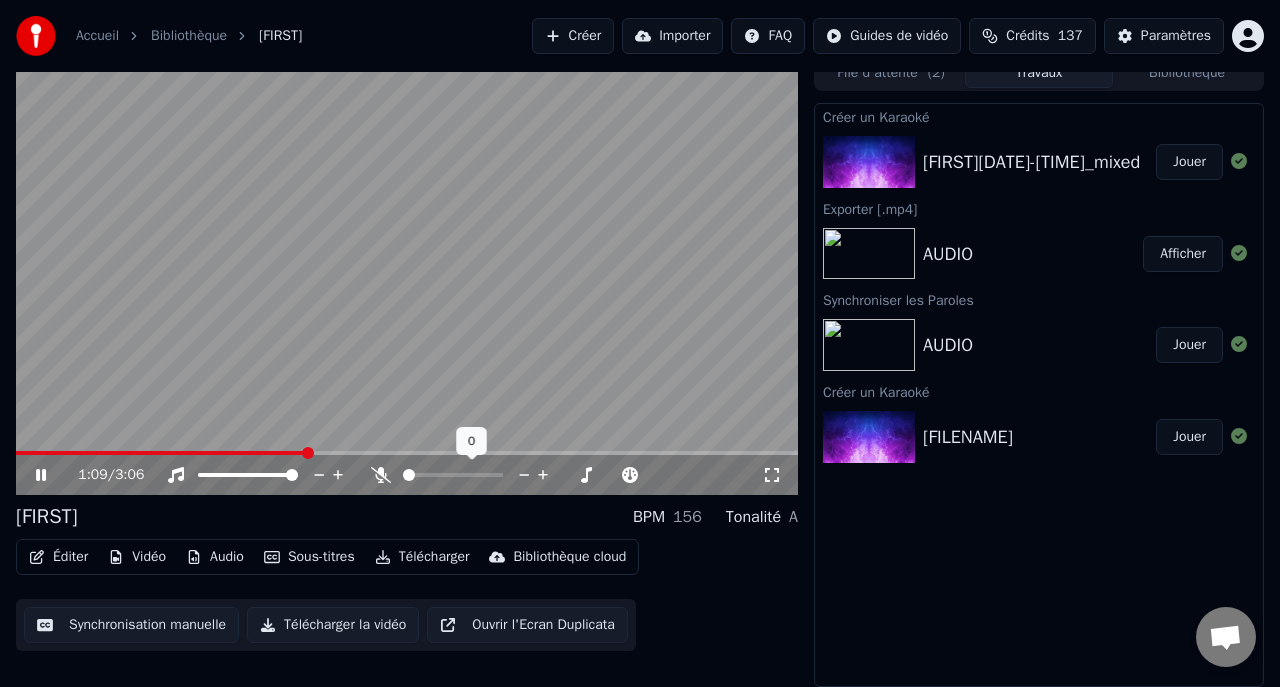 click 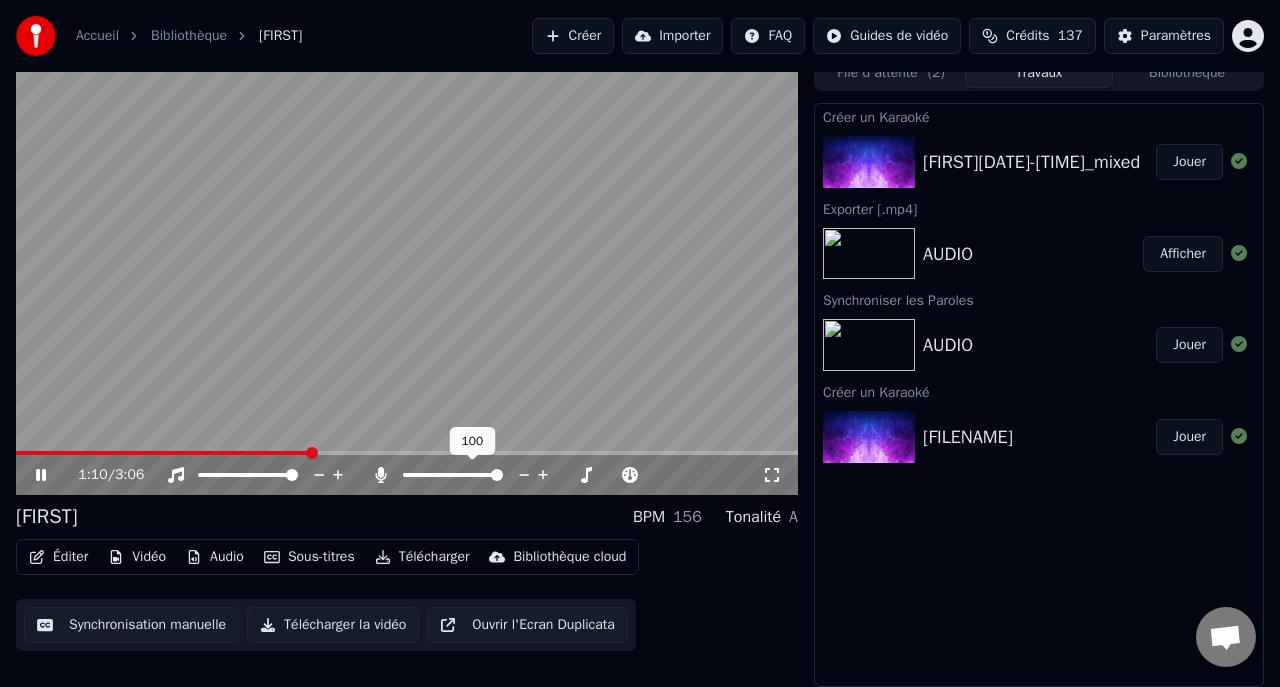 click 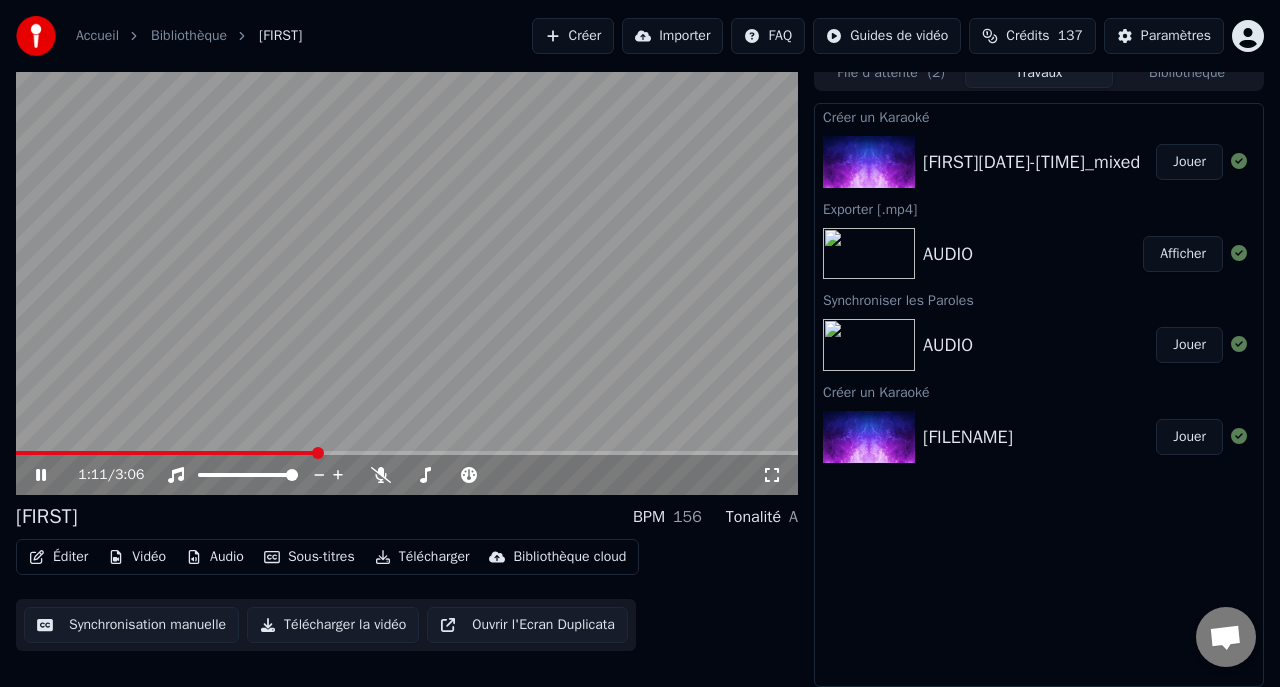 click 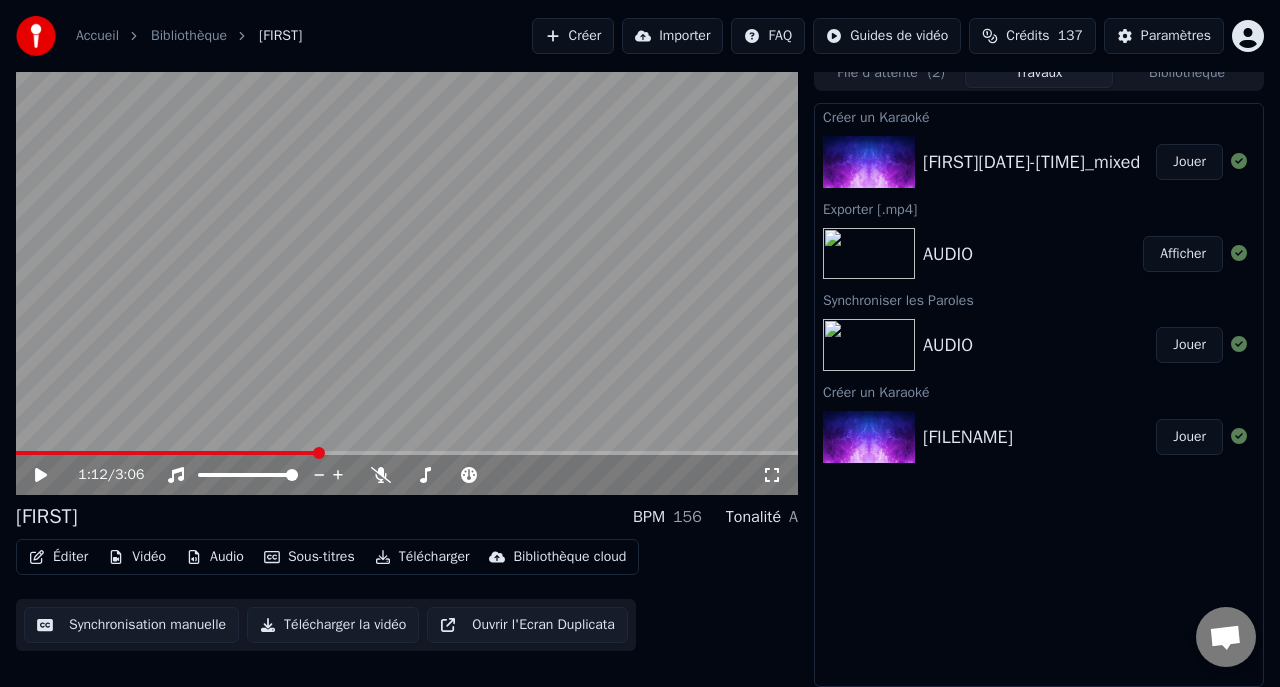 click 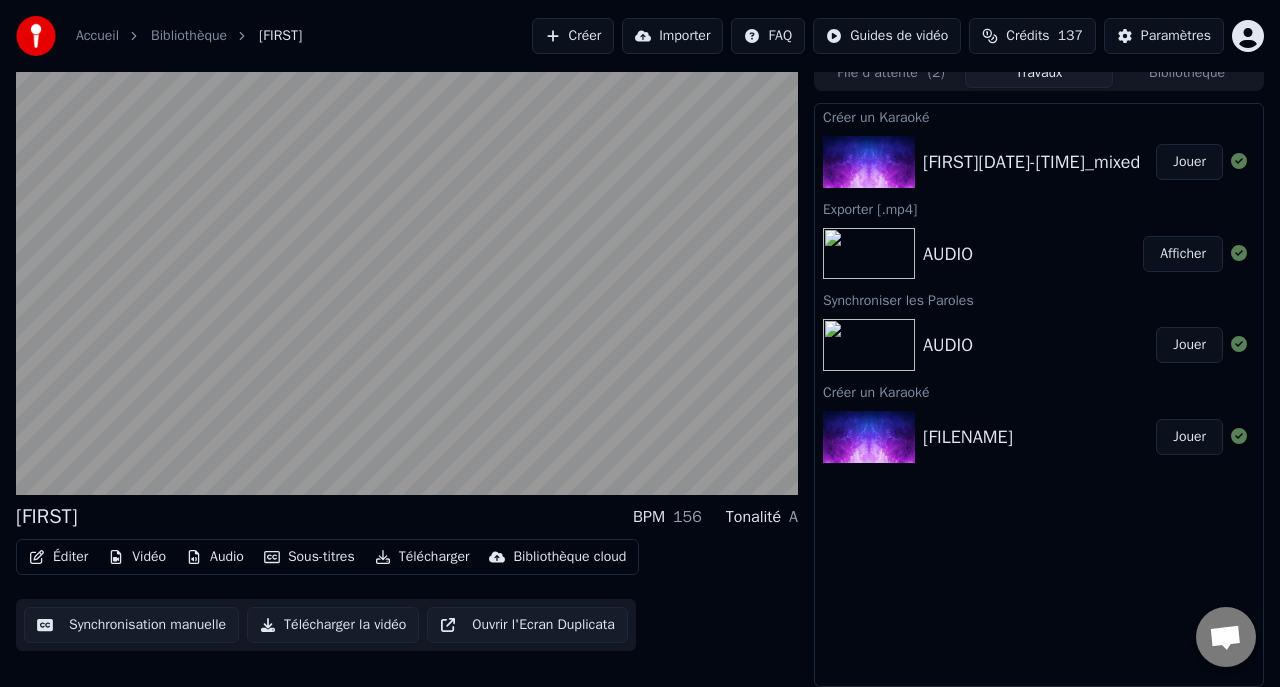 click on "Audio" at bounding box center [215, 557] 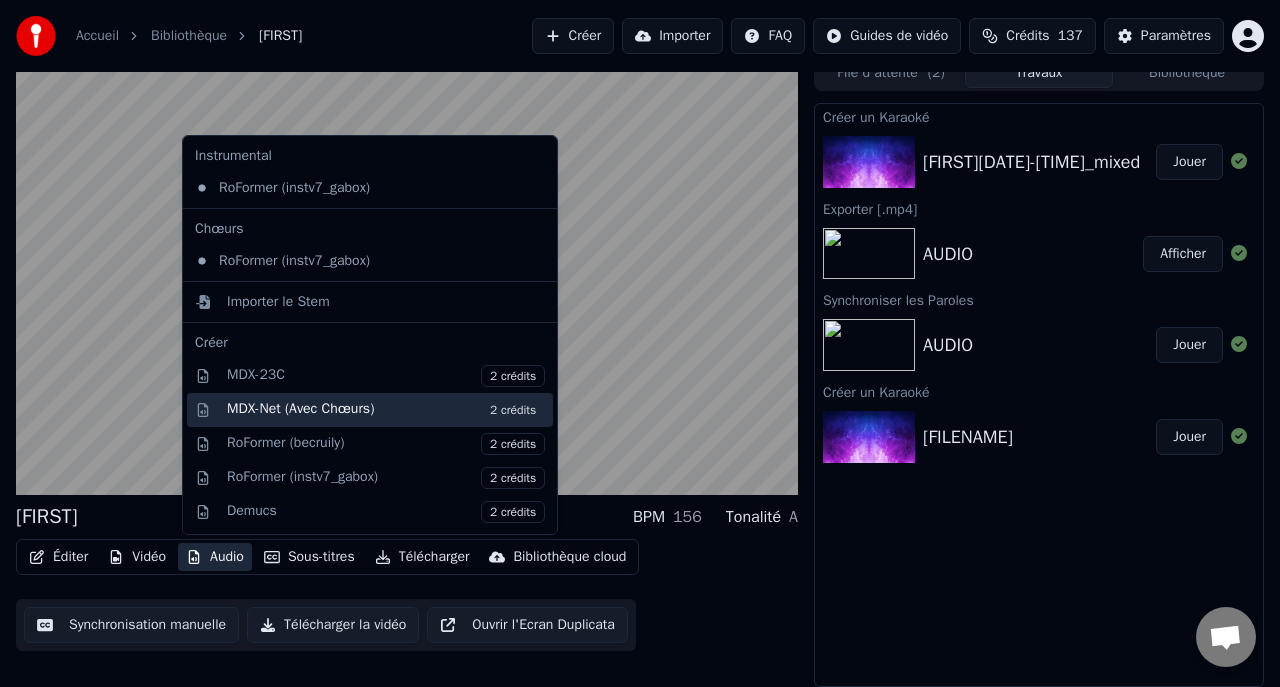 click on "MDX-Net (Avec Chœurs) 2 crédits" at bounding box center [386, 410] 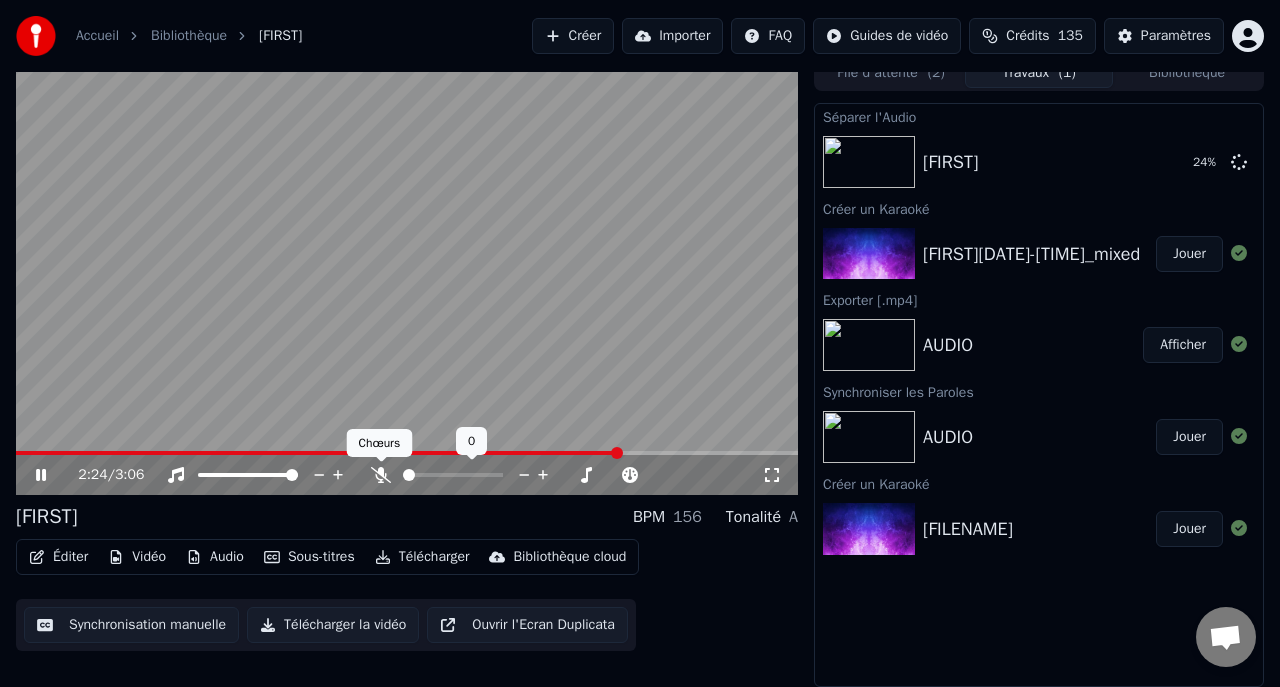 click 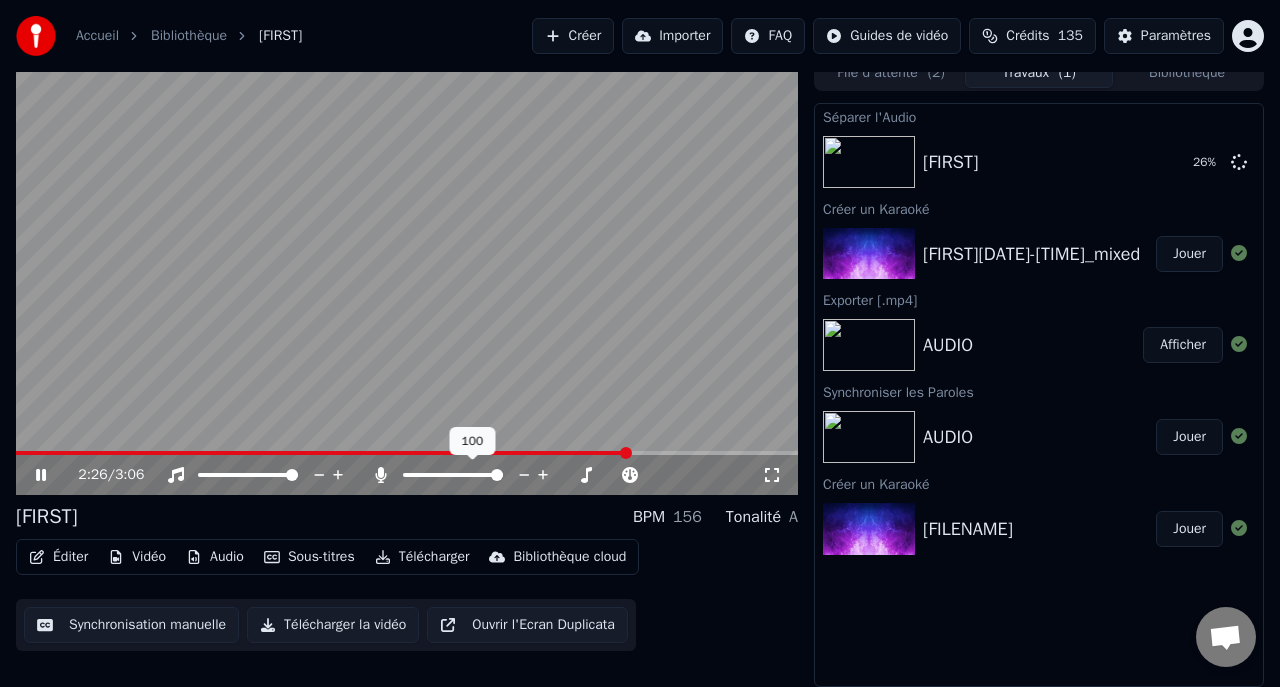 click 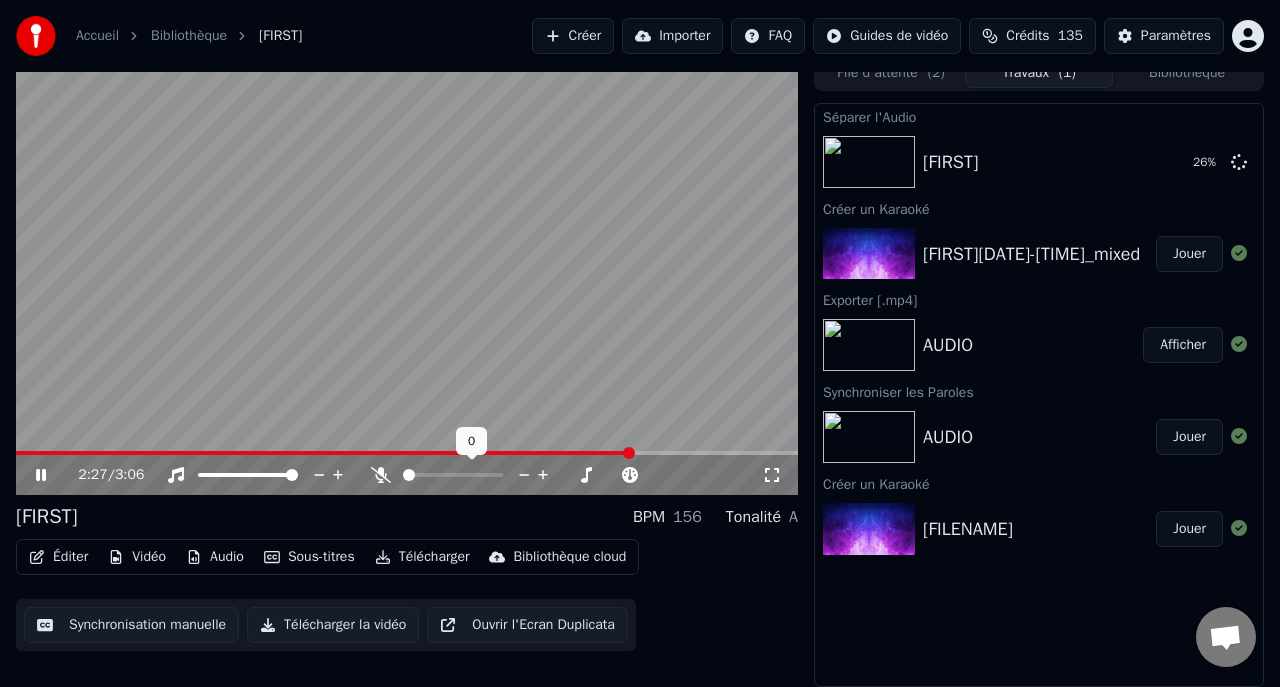 click 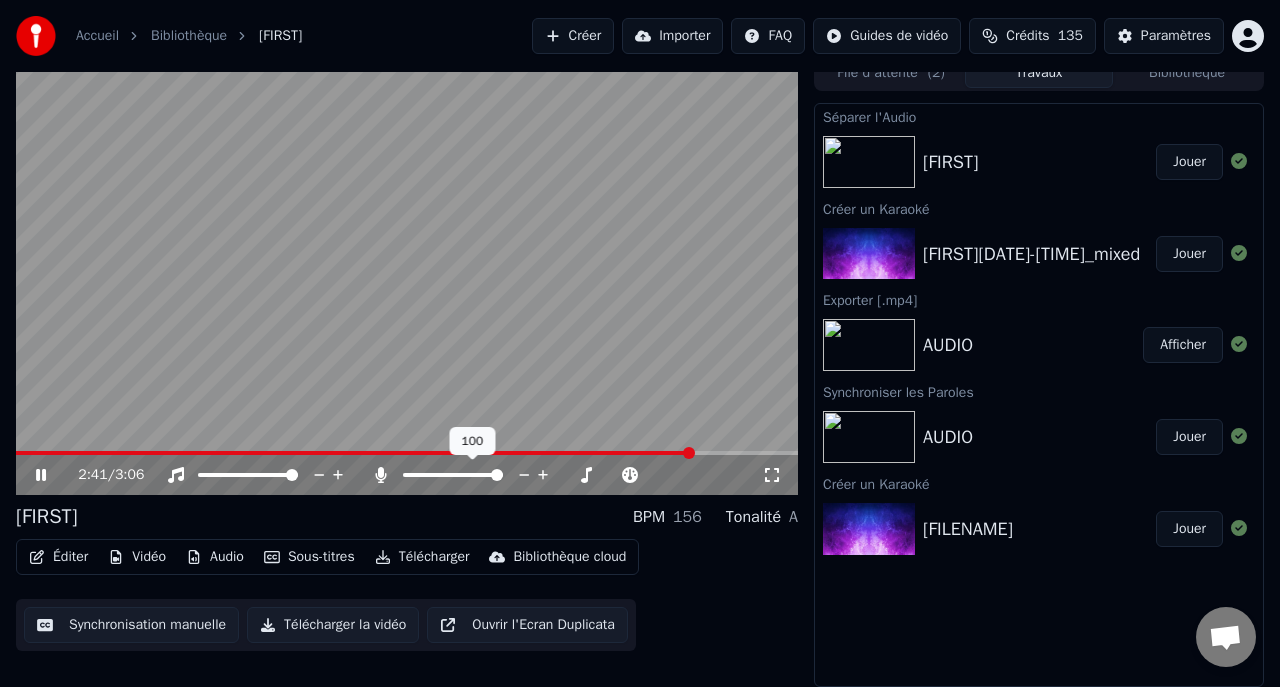 click 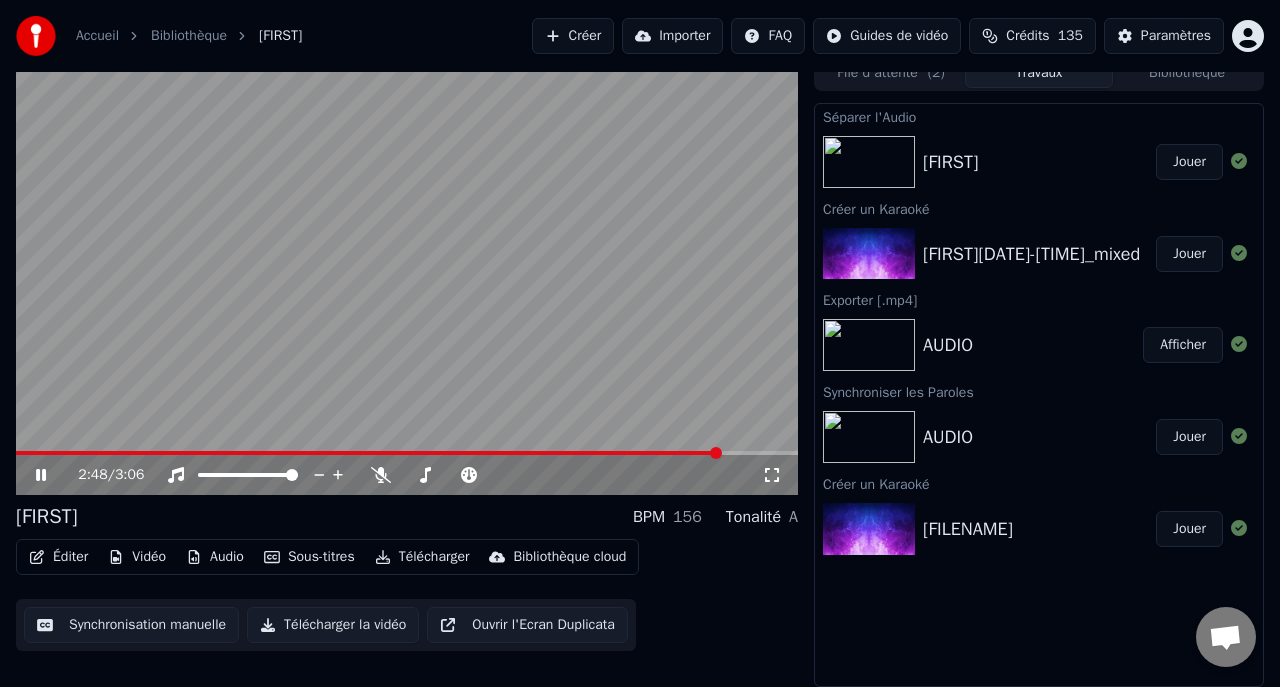 click on "[TIME] / [TIME]" at bounding box center [407, 275] 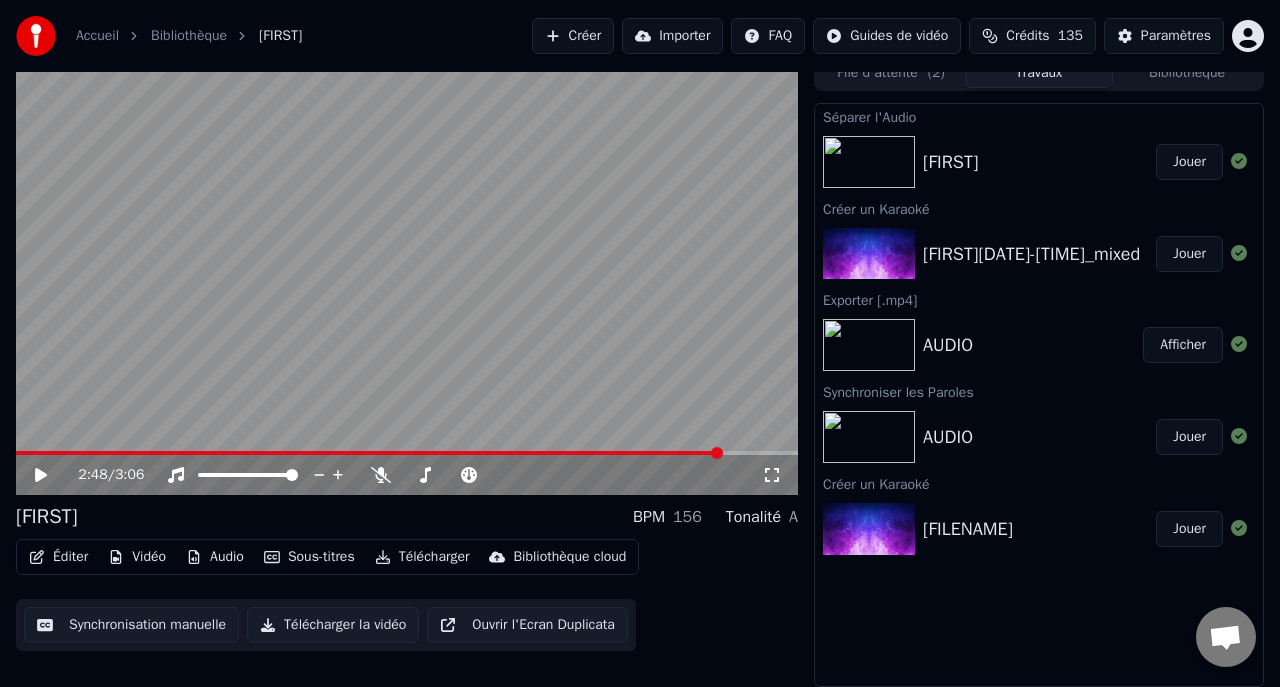 click at bounding box center (369, 453) 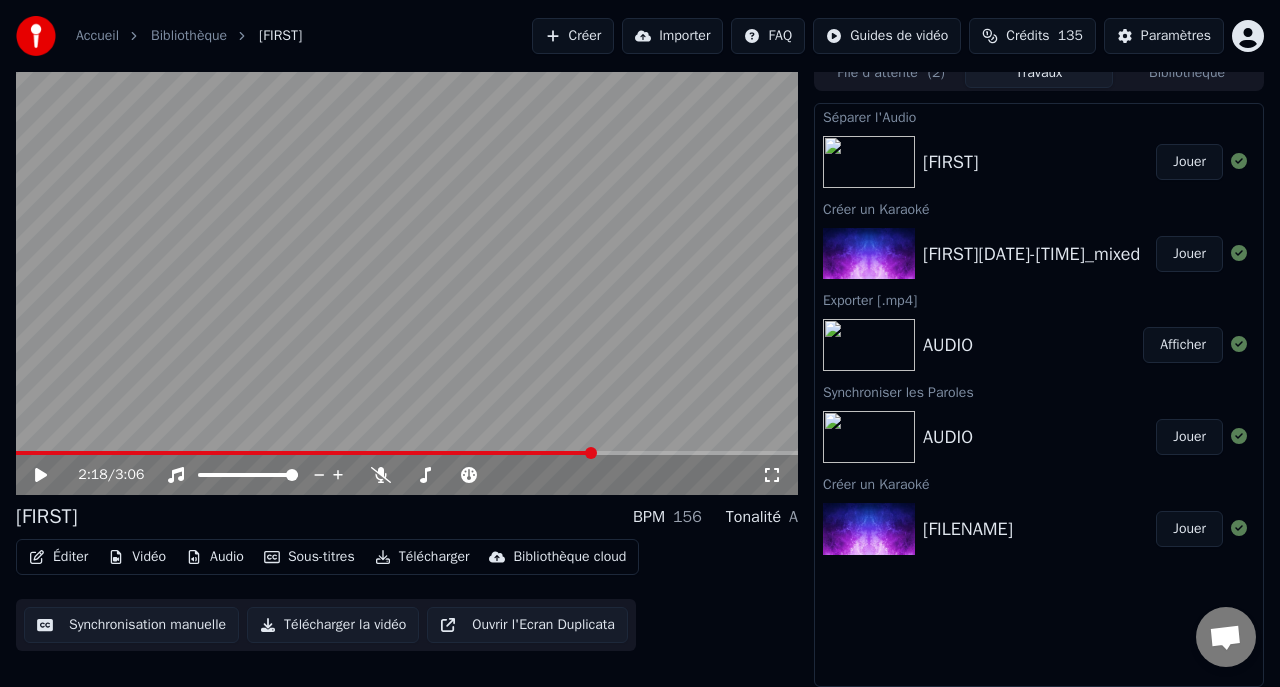 click at bounding box center [591, 453] 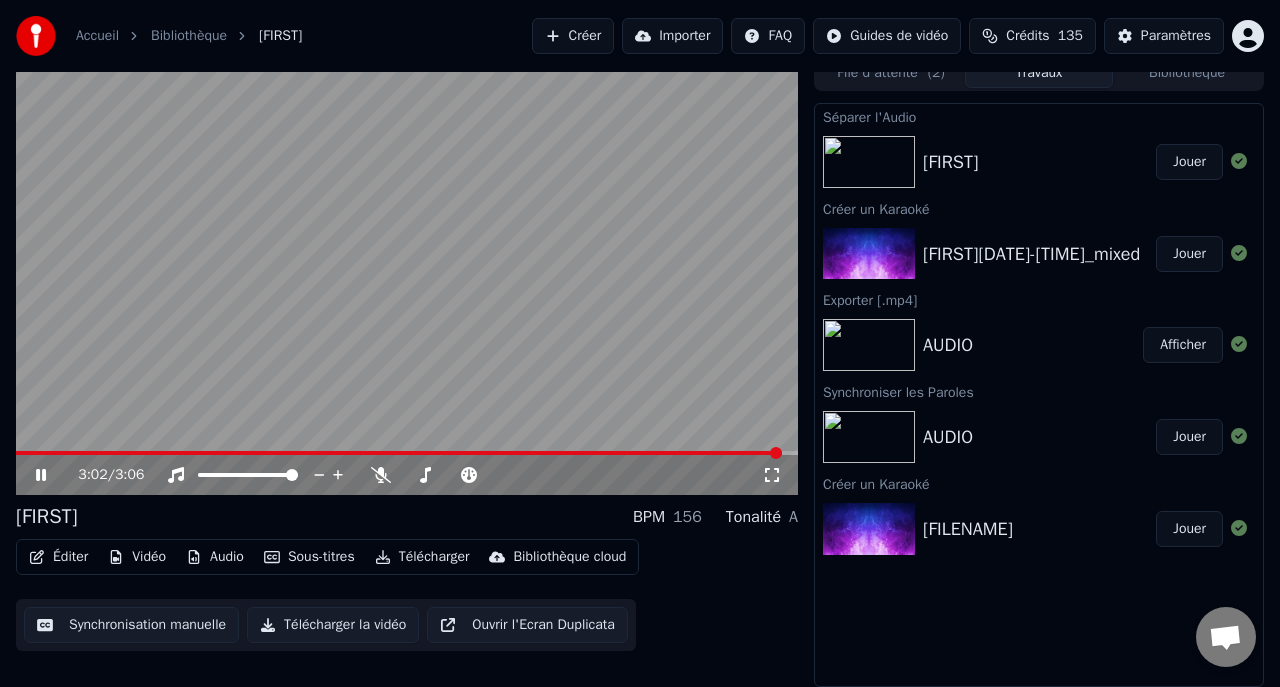 click 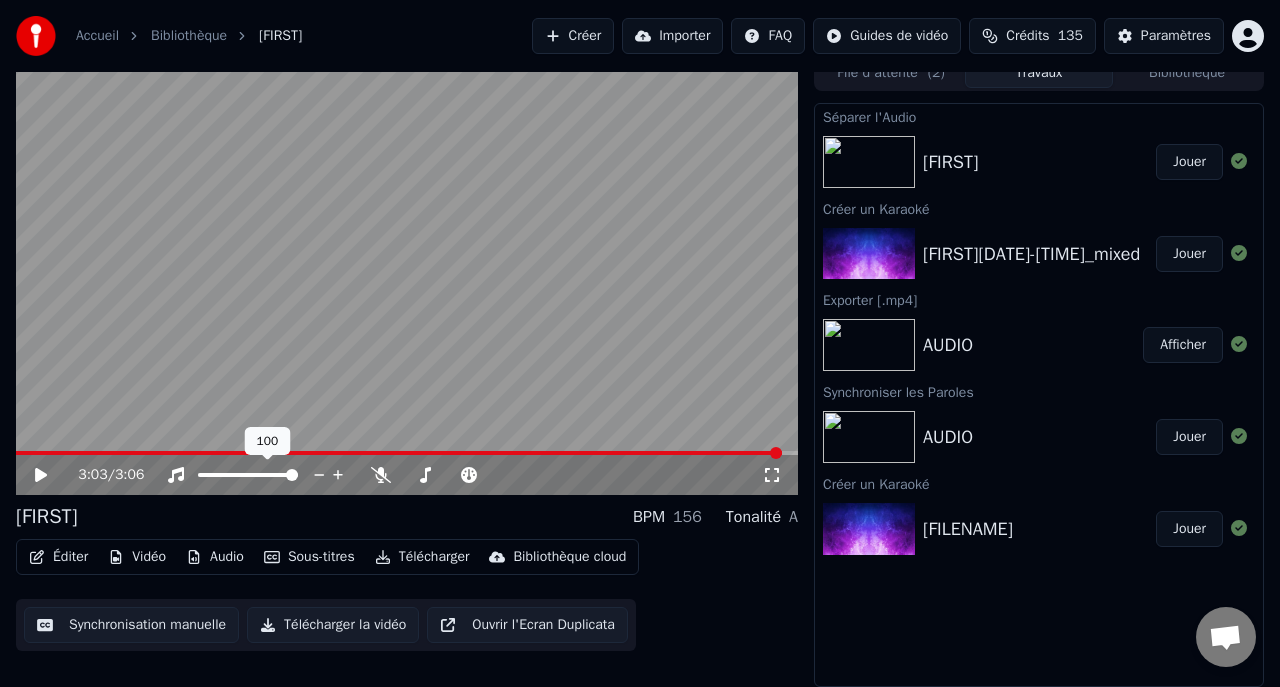 click 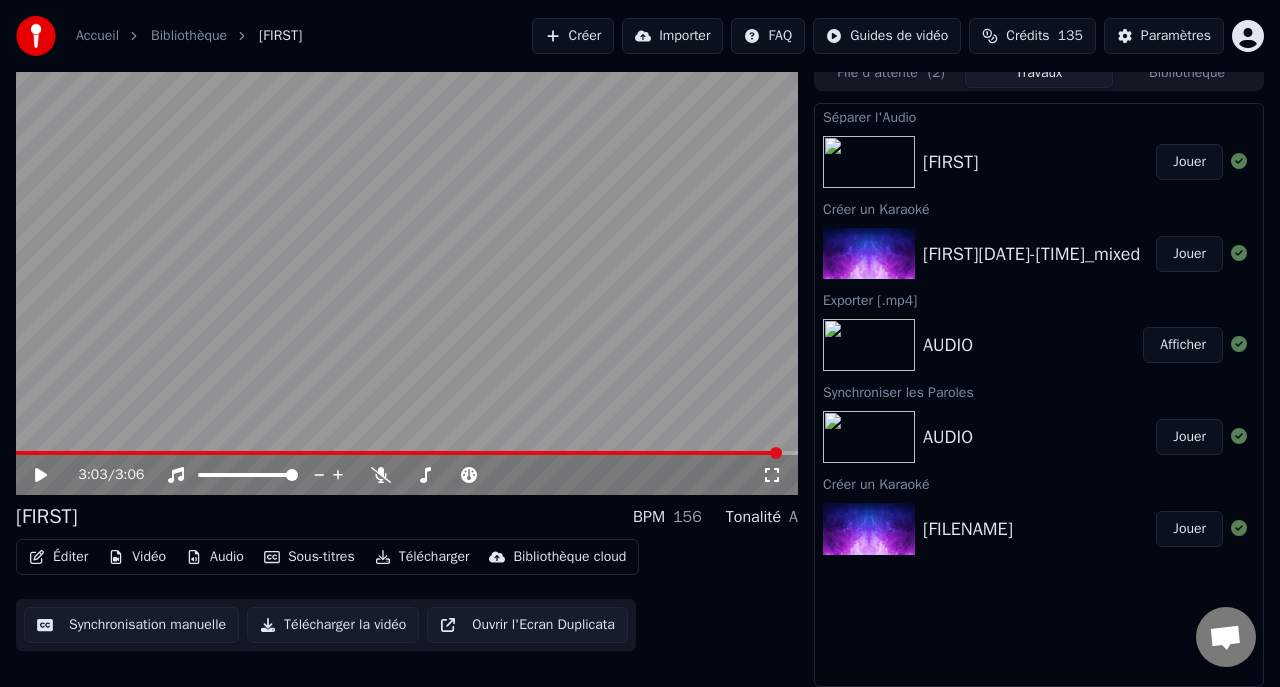 click 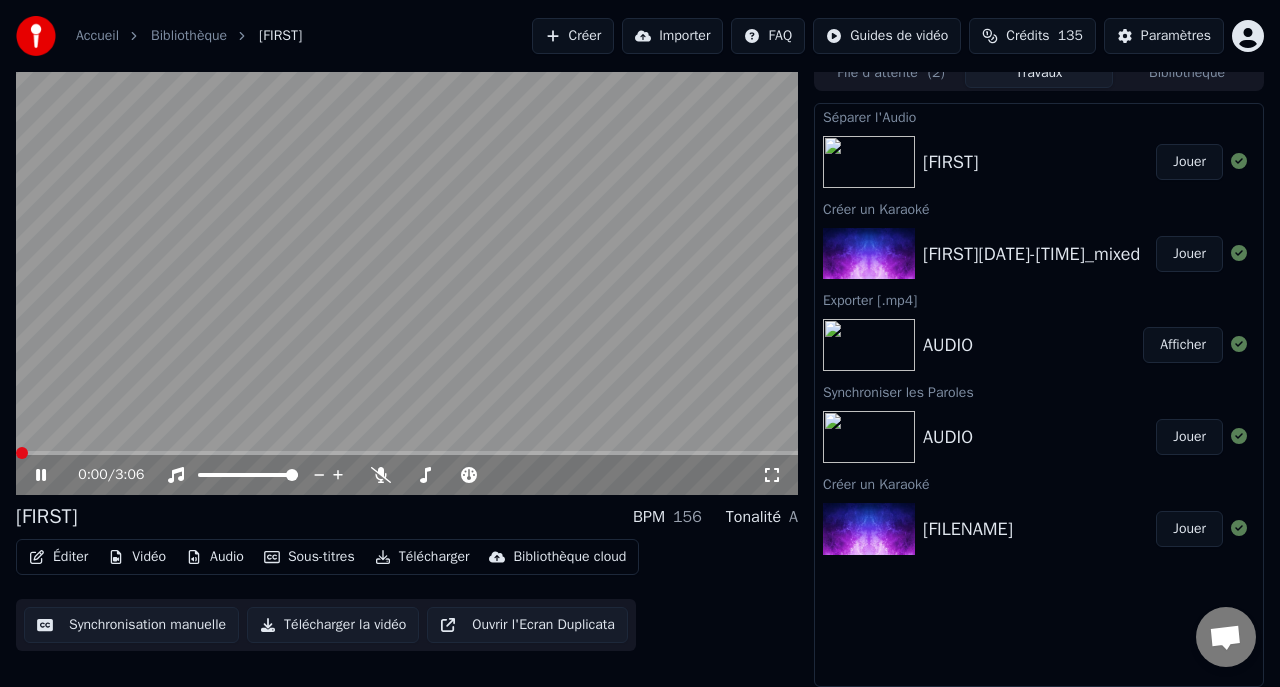click at bounding box center [16, 453] 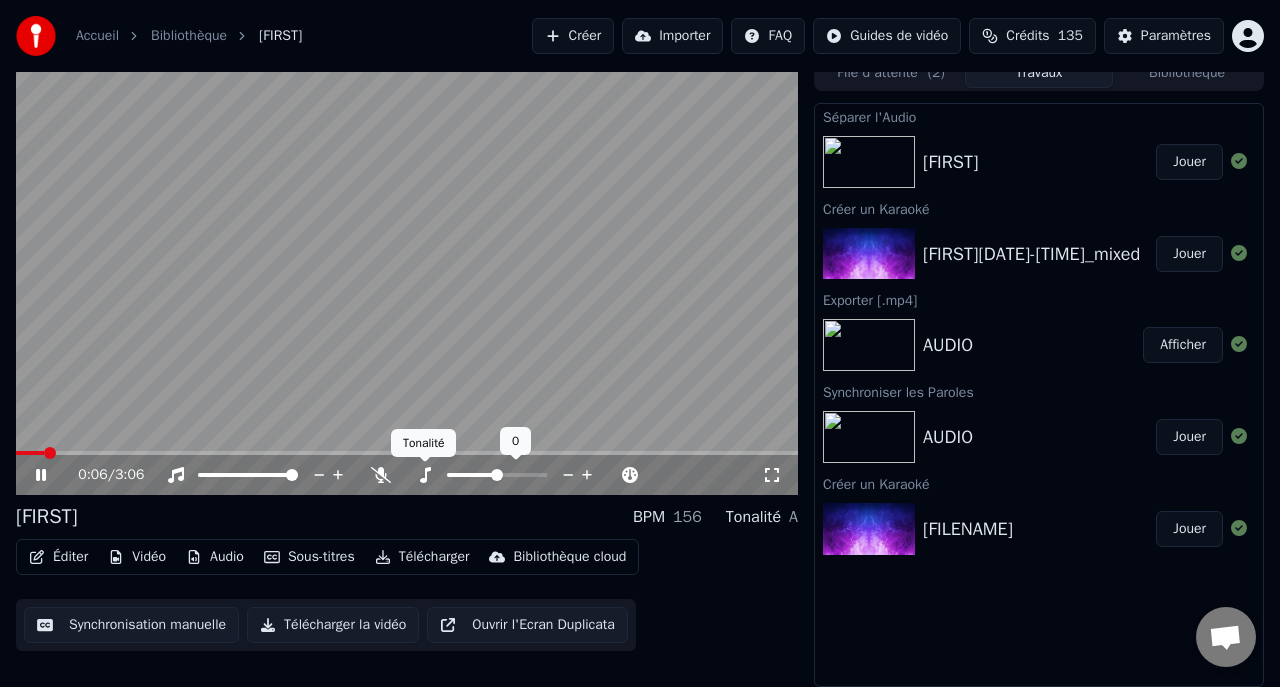 click 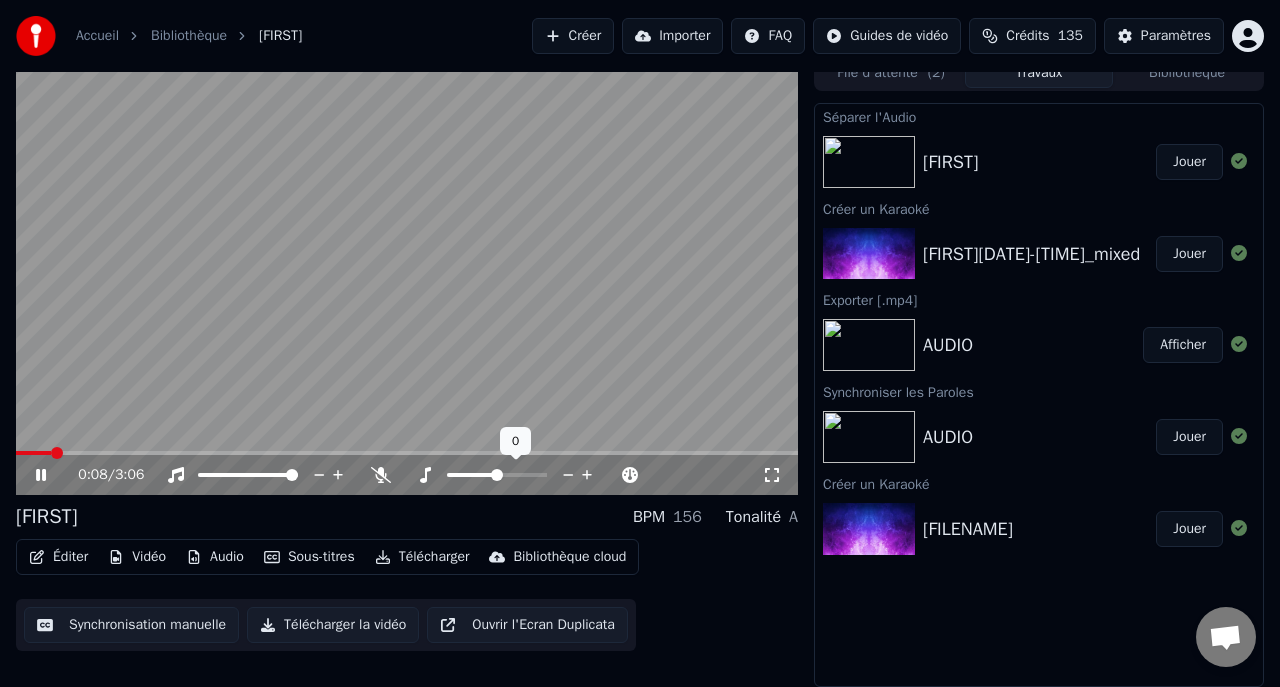 click 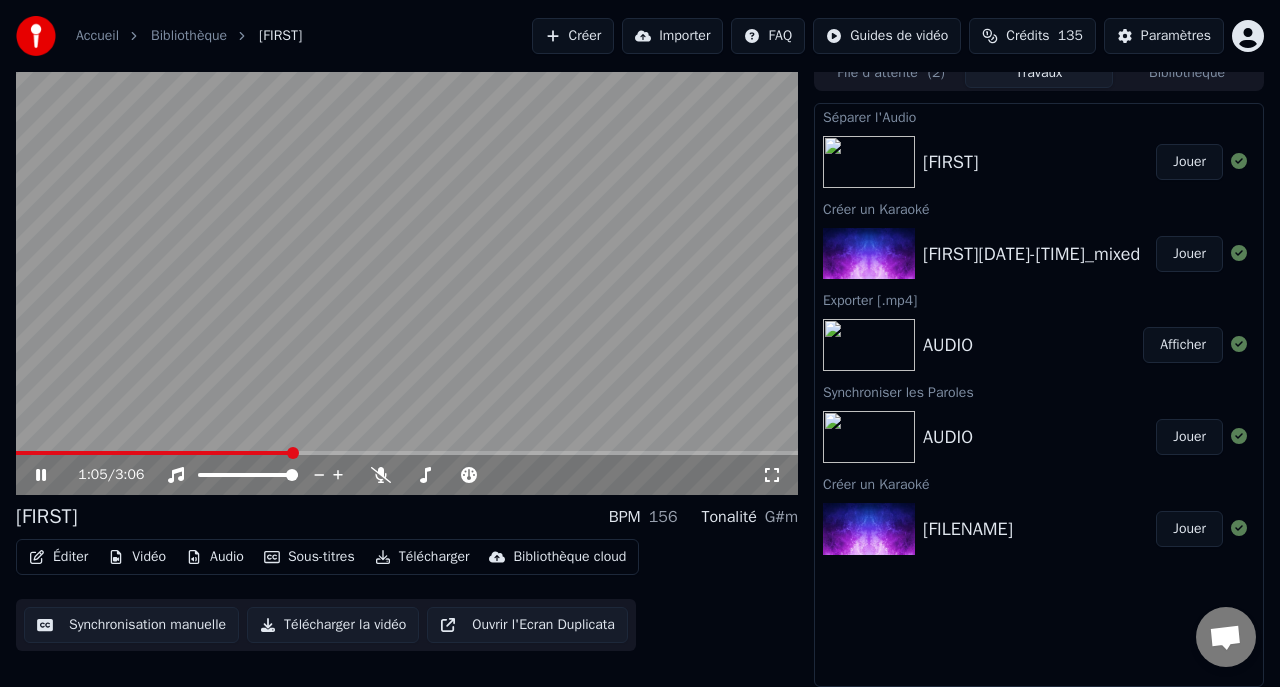 click 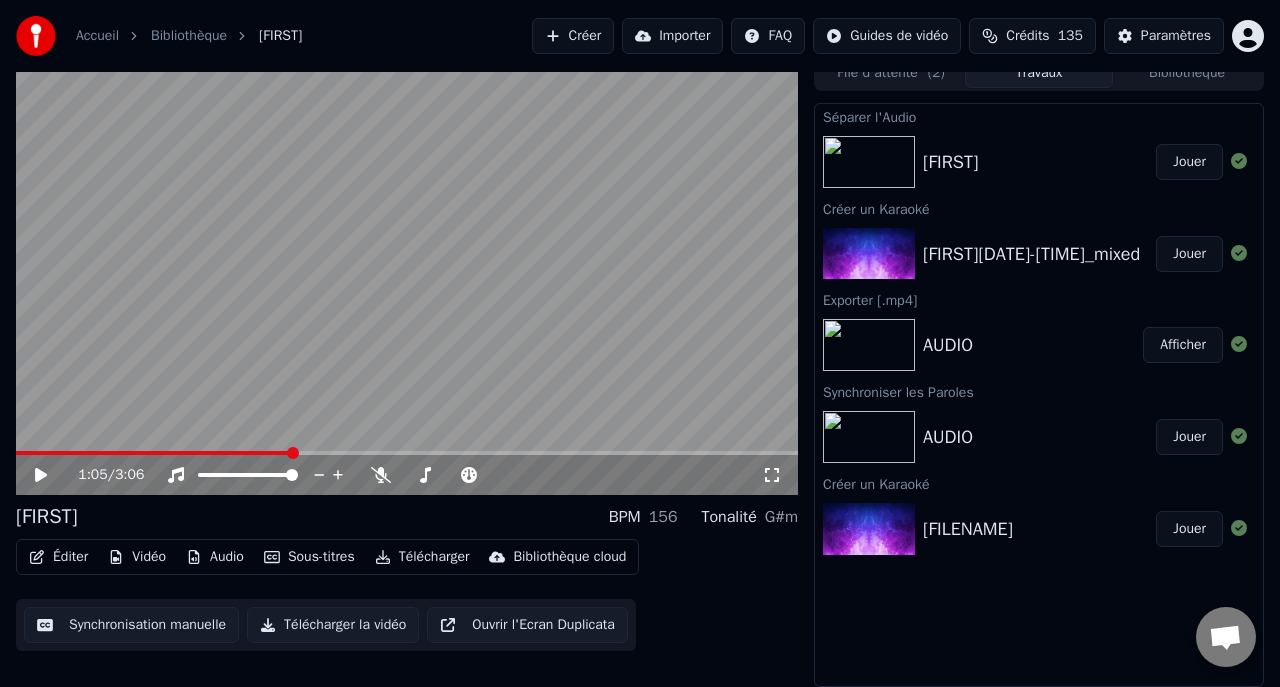 click on "Télécharger" at bounding box center (422, 557) 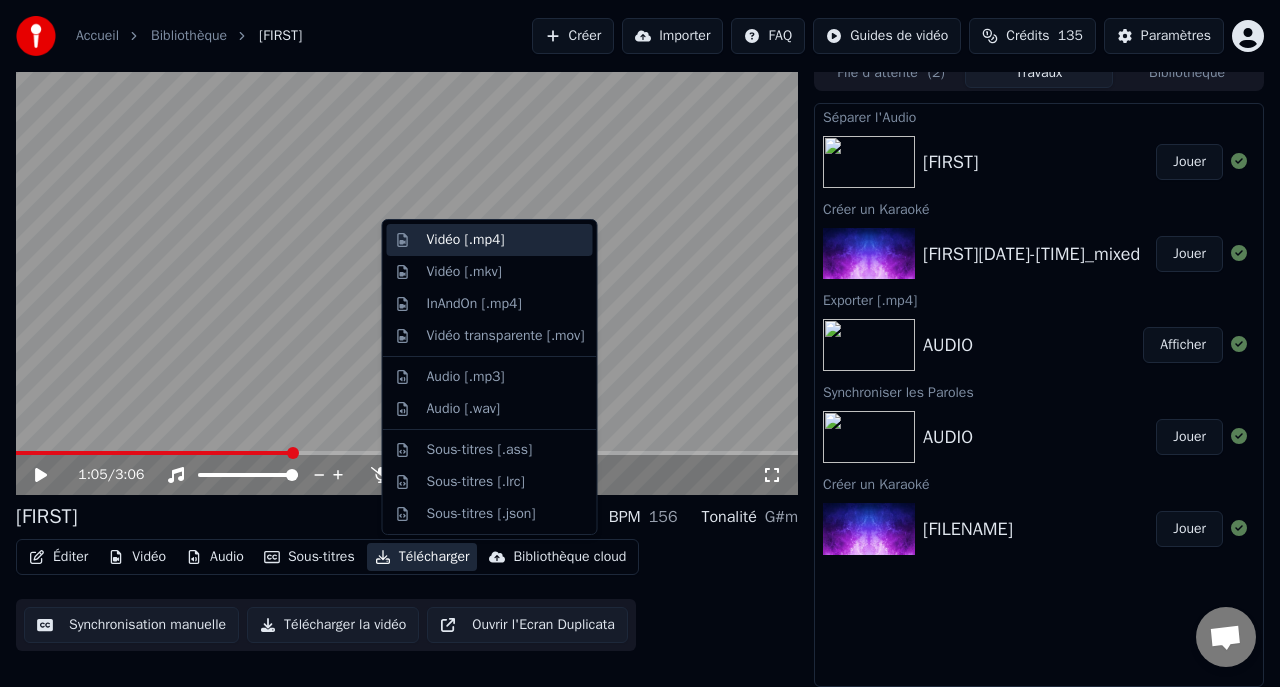 click on "Vidéo [.mp4]" at bounding box center (466, 240) 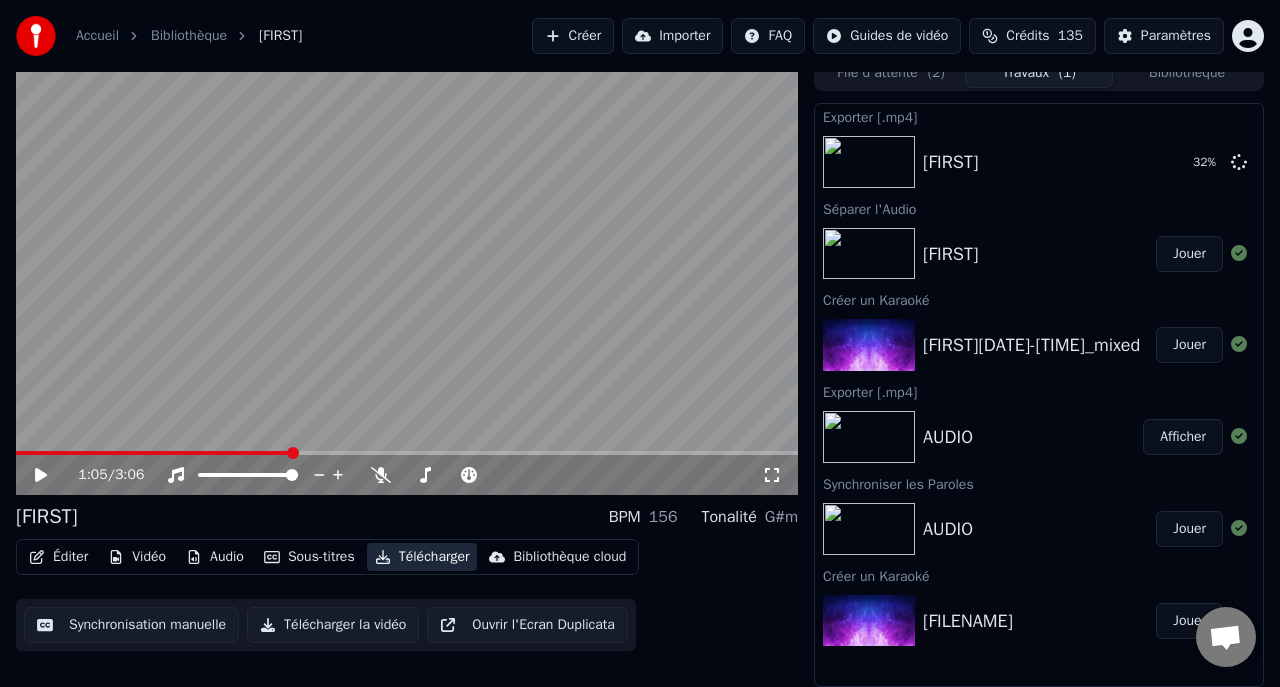 scroll, scrollTop: 0, scrollLeft: 0, axis: both 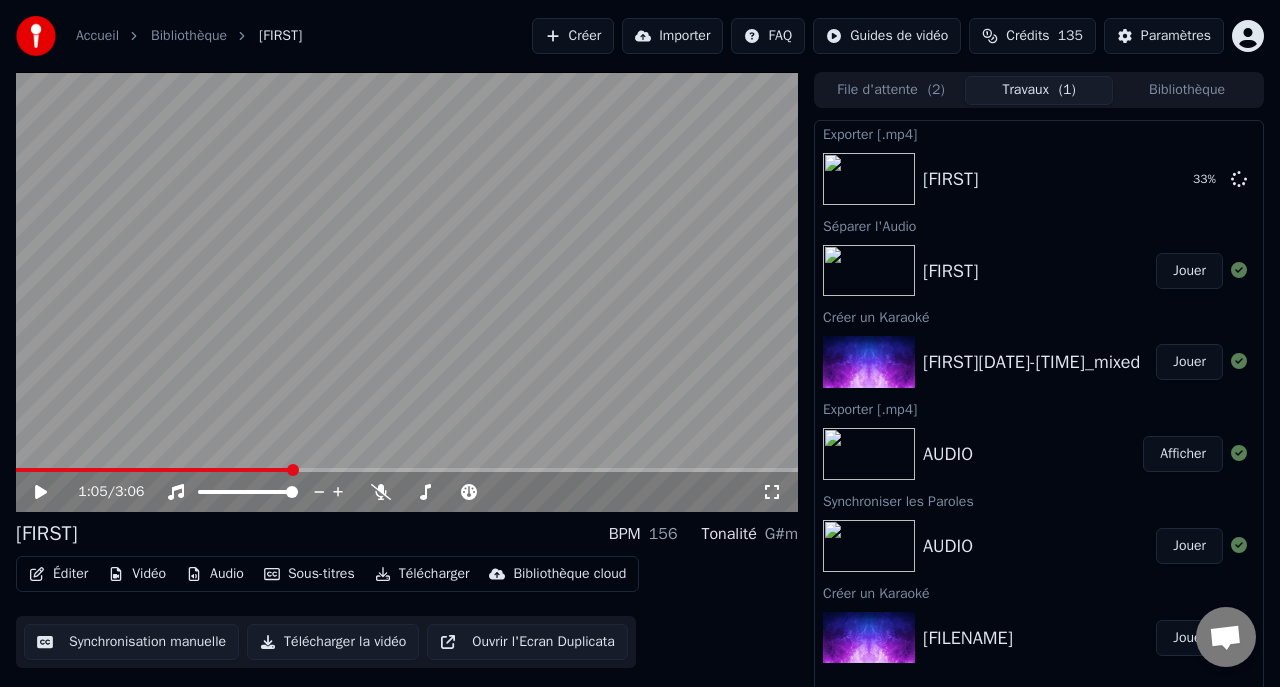 click on "Bibliothèque" at bounding box center (1187, 90) 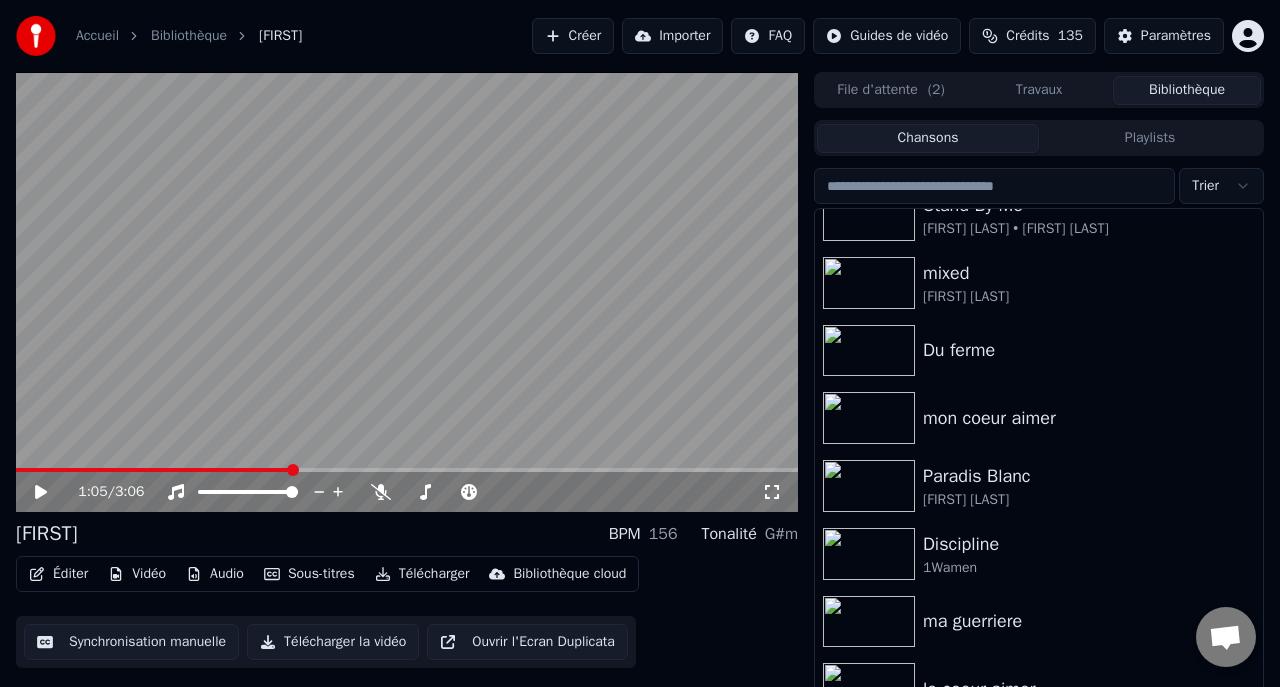 scroll, scrollTop: 0, scrollLeft: 0, axis: both 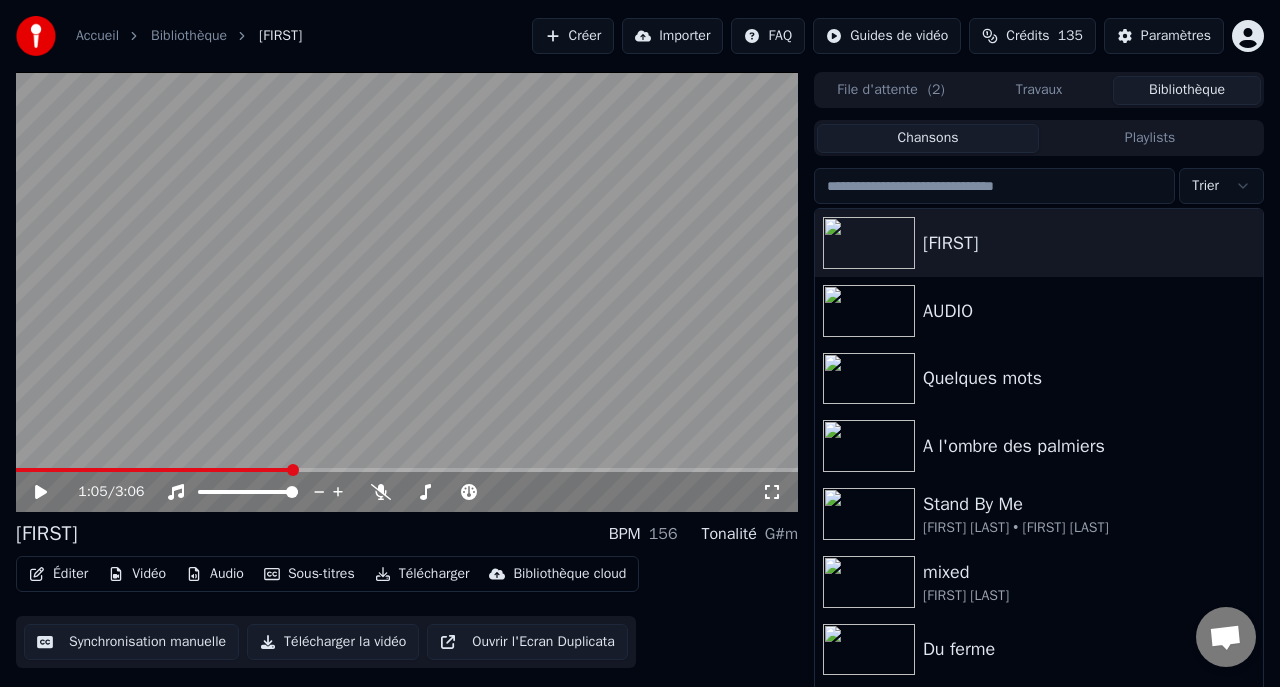 click on "Travaux" at bounding box center [1039, 90] 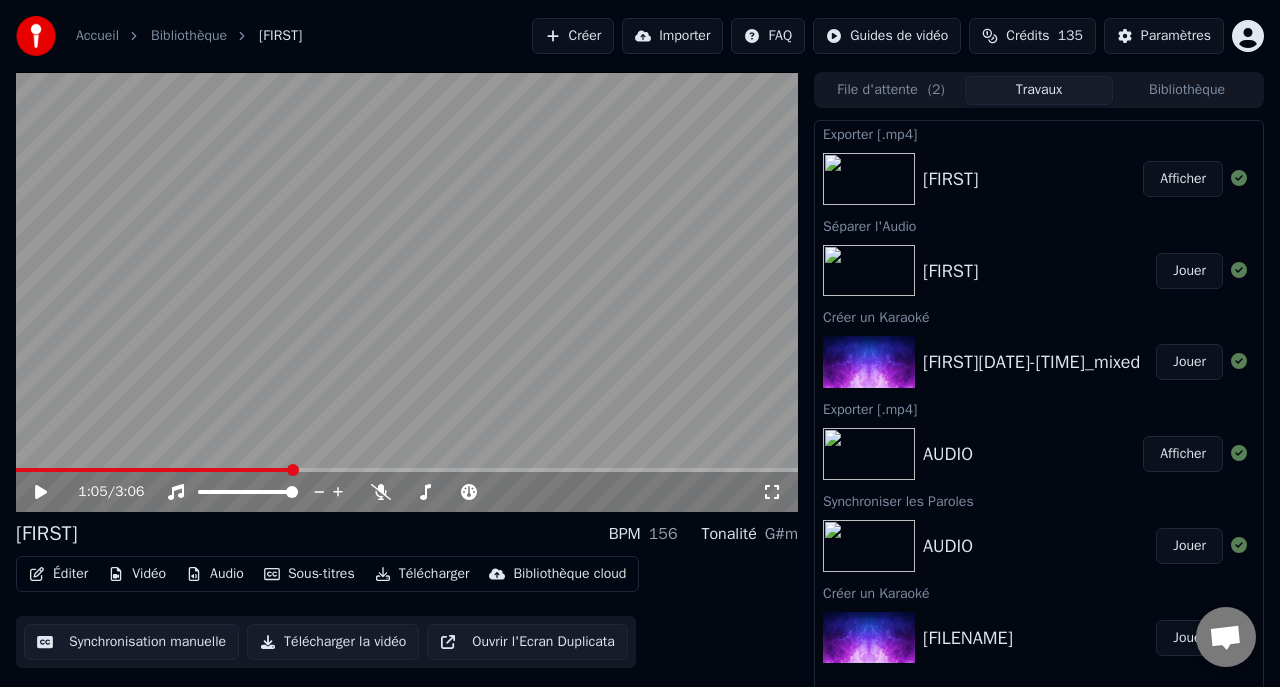 click on "Afficher" at bounding box center (1183, 179) 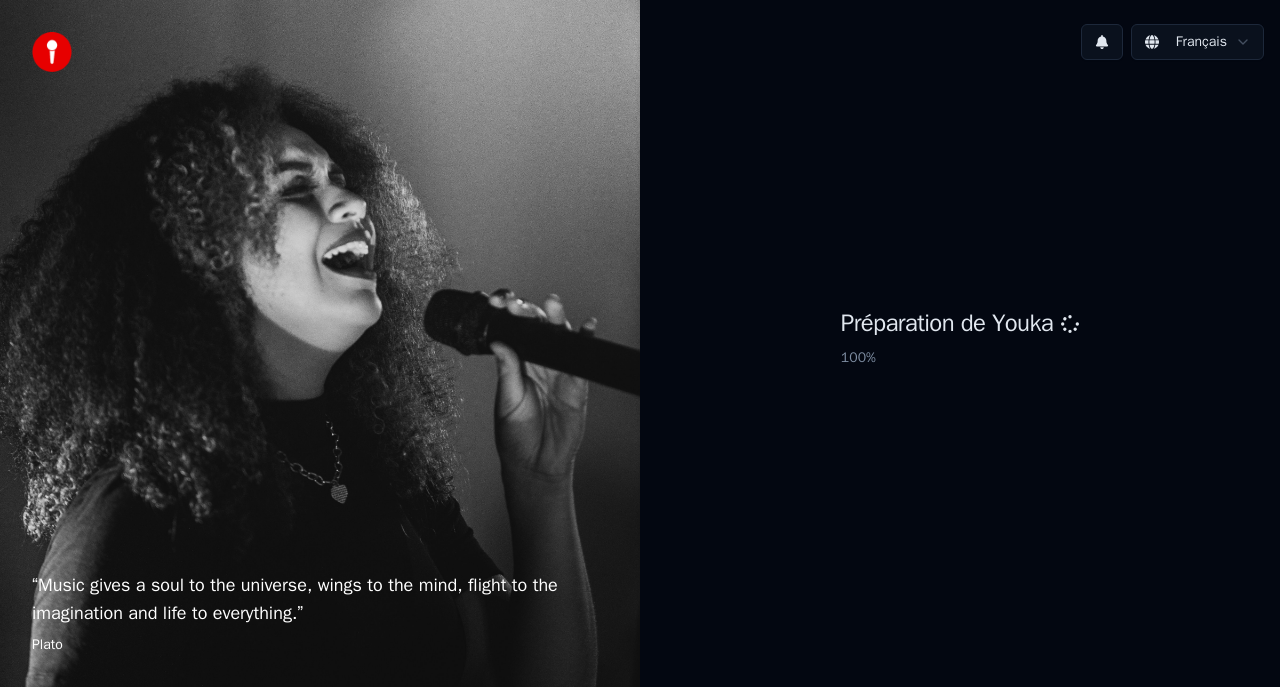 scroll, scrollTop: 0, scrollLeft: 0, axis: both 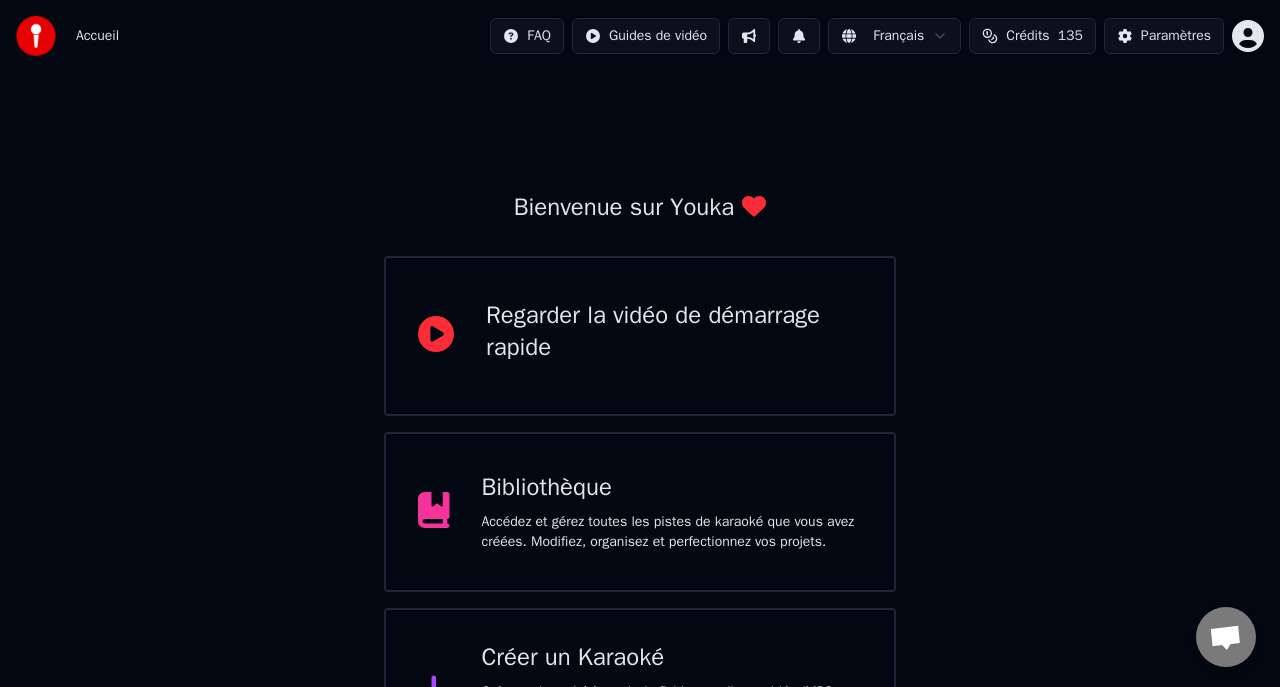 click on "Bibliothèque" at bounding box center [672, 488] 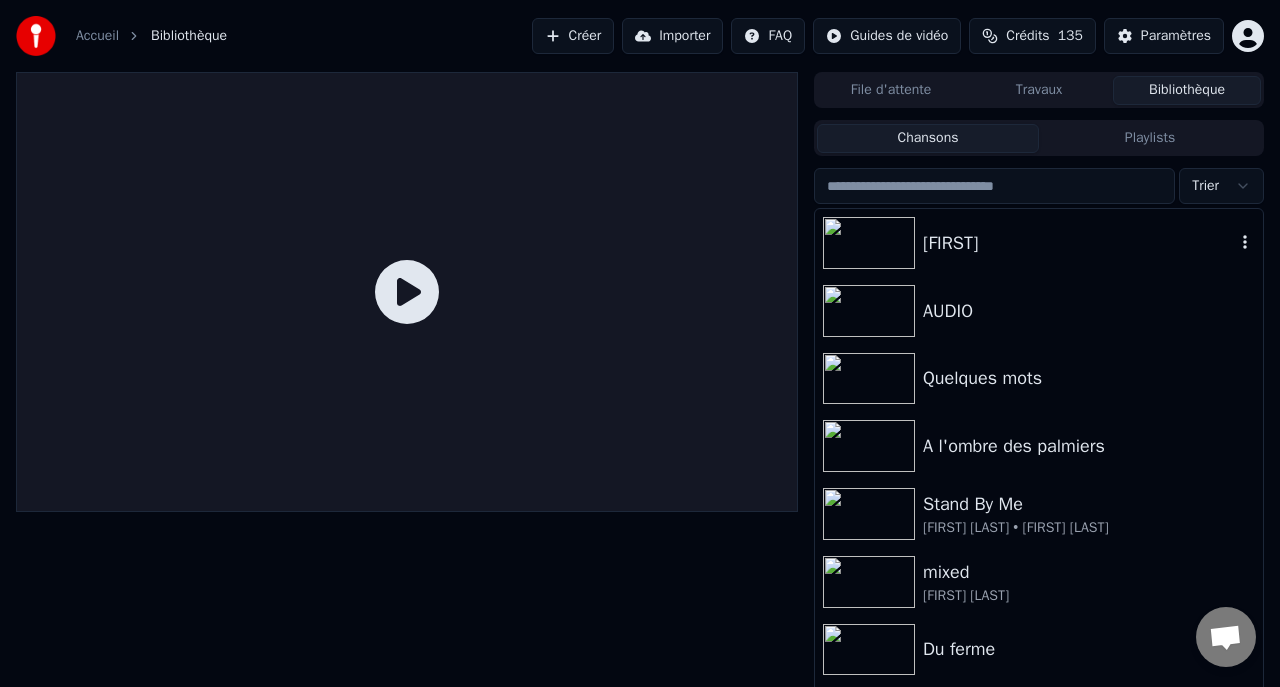 click on "[FIRST]" at bounding box center (1079, 243) 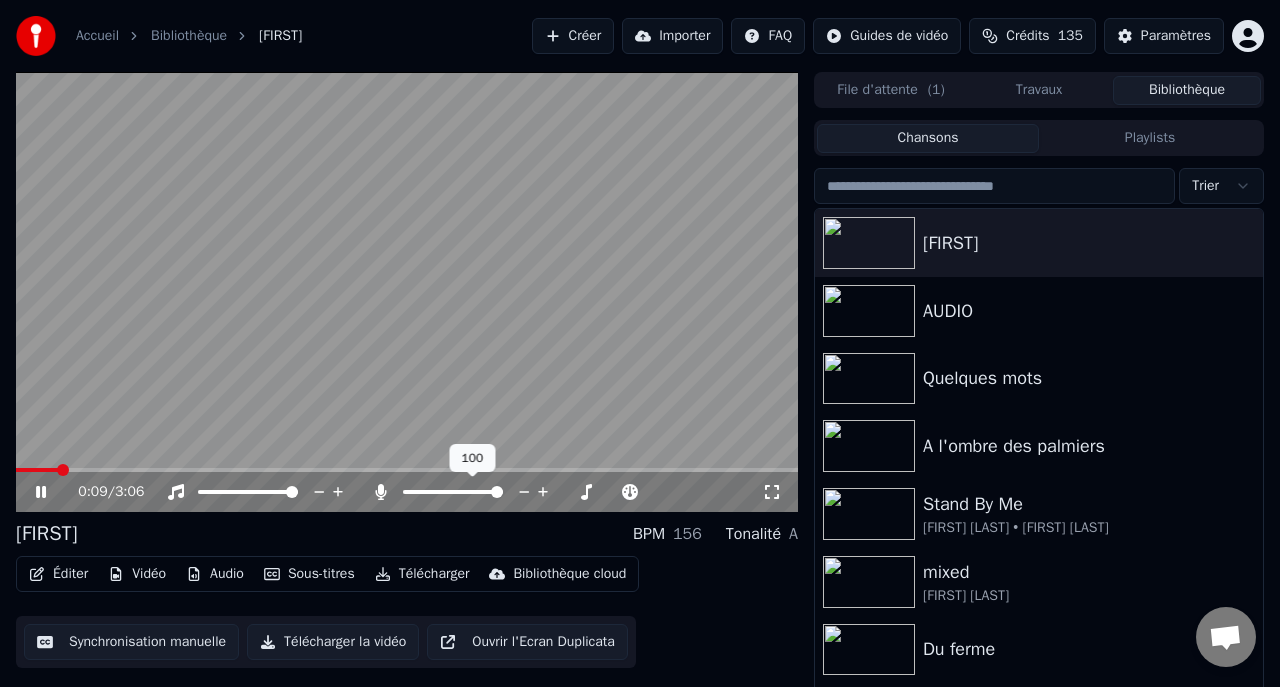 click on "[TIME]  /  [TIME] [FIRST] BPM [NUMBER] Tonalité [LETTER] Éditer Vidéo Audio Sous-titres Télécharger Bibliothèque cloud Synchronisation manuelle Télécharger la vidéo Ouvrir l'Ecran Duplicata" at bounding box center [407, 397] 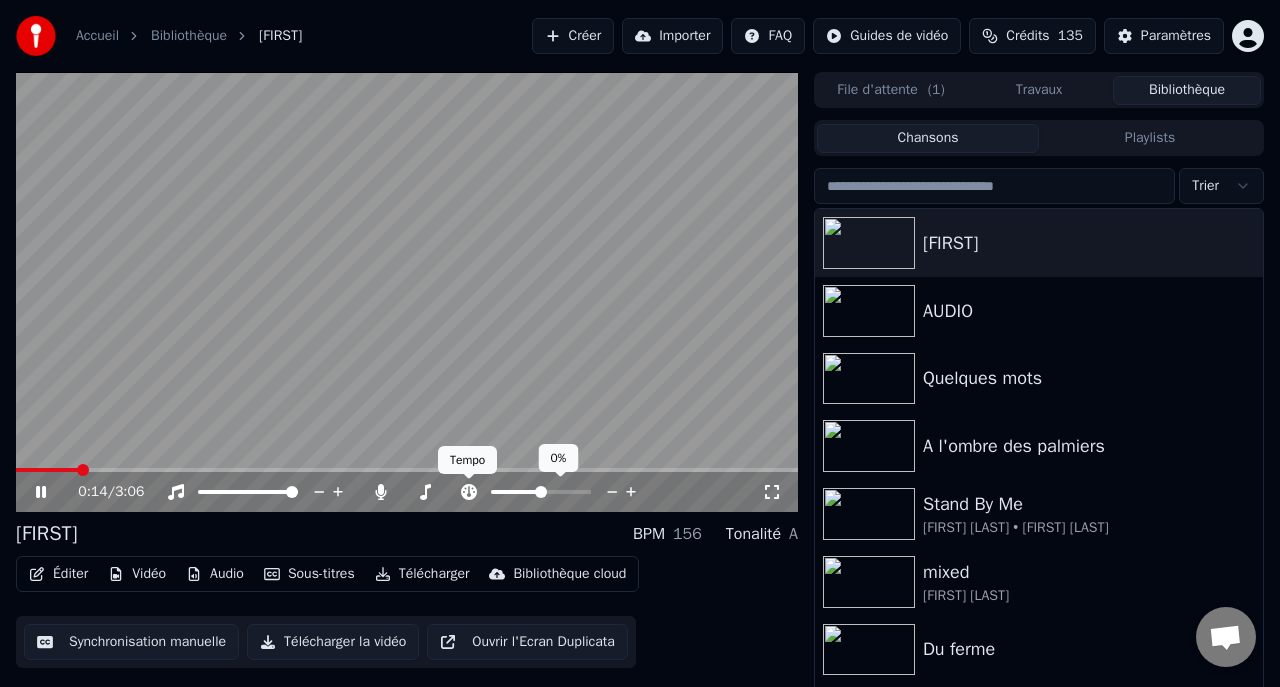 click 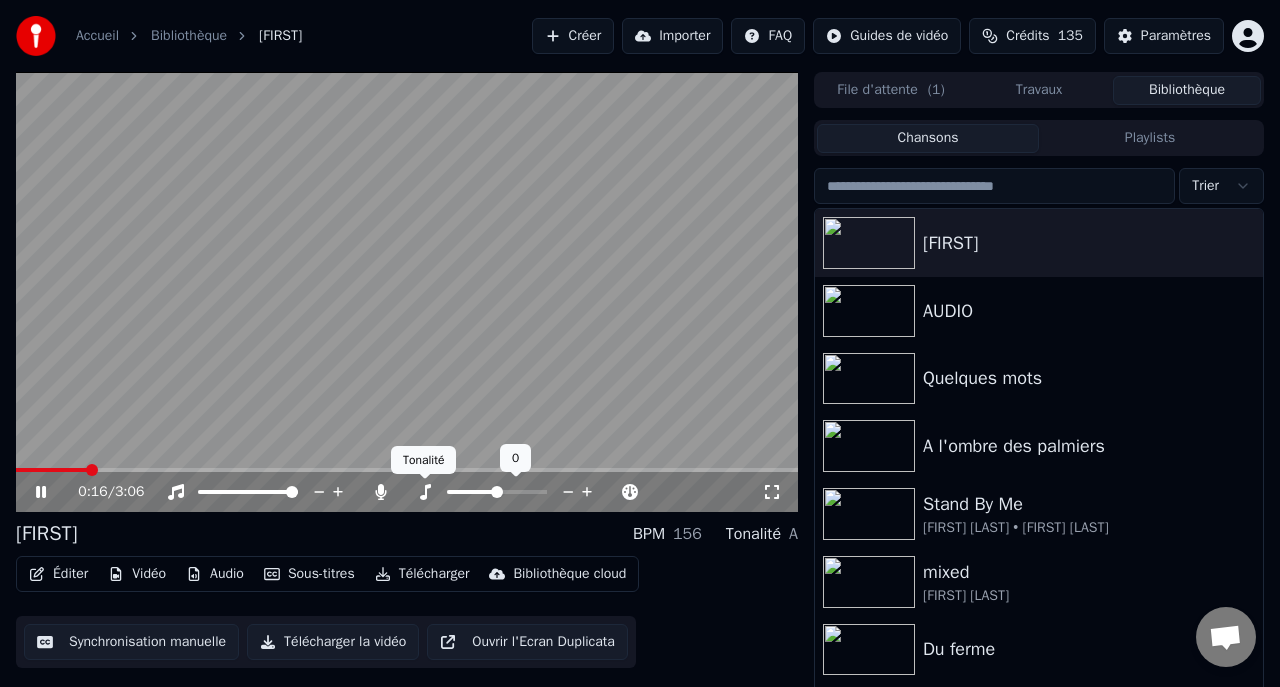 click 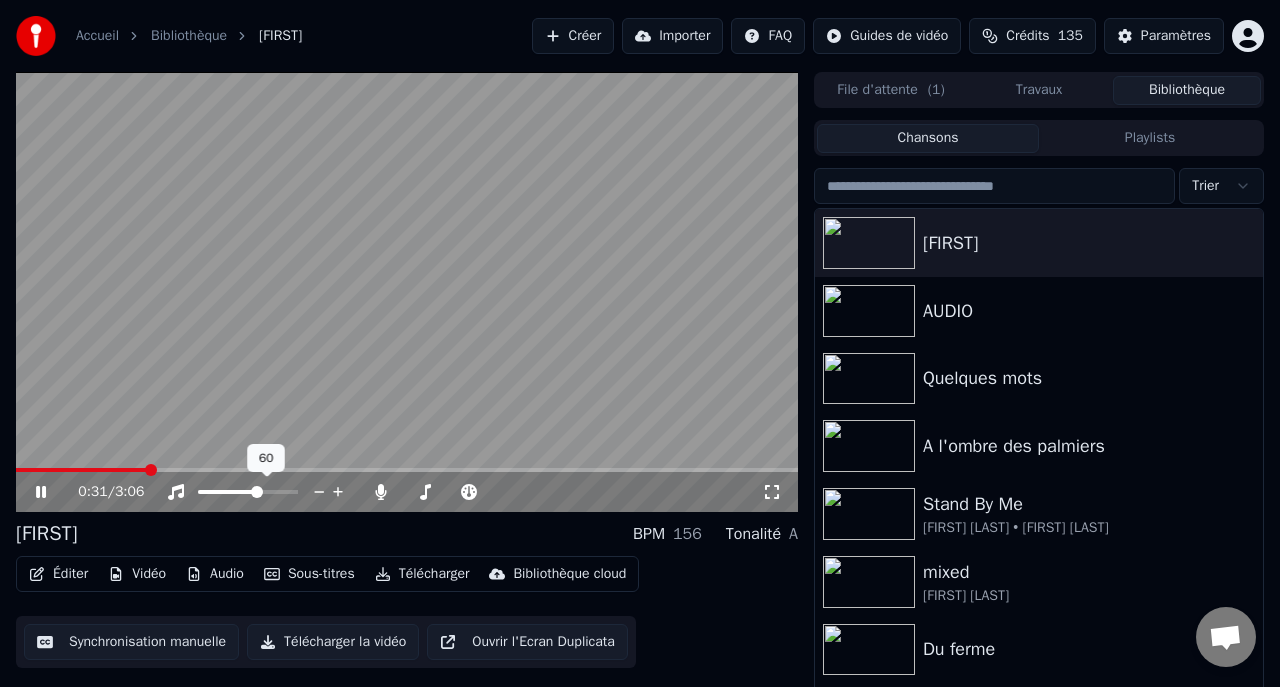 click at bounding box center [266, 492] 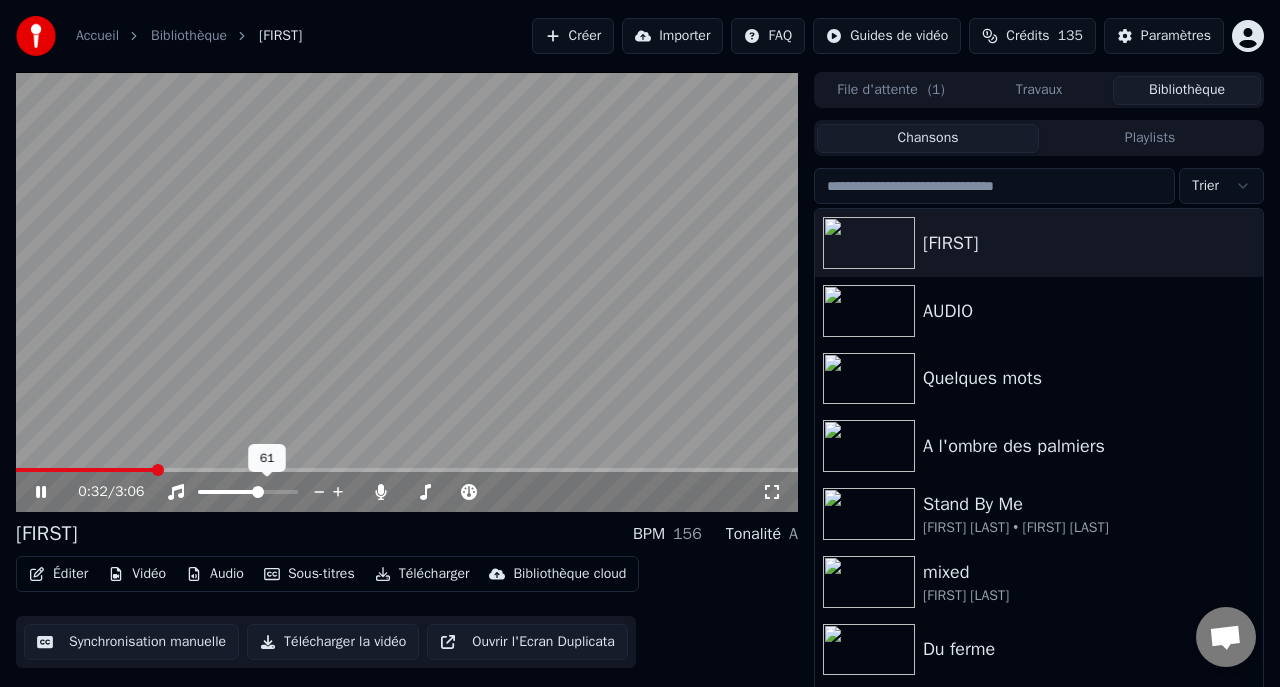 click at bounding box center (266, 492) 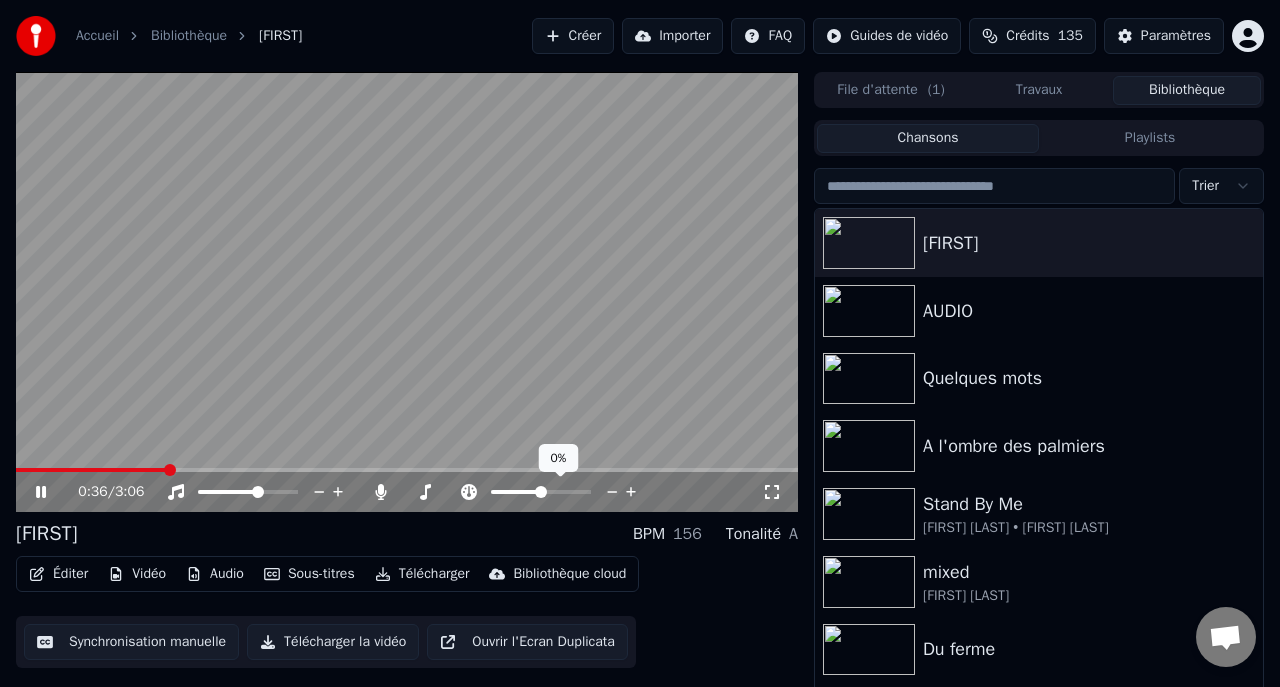 click 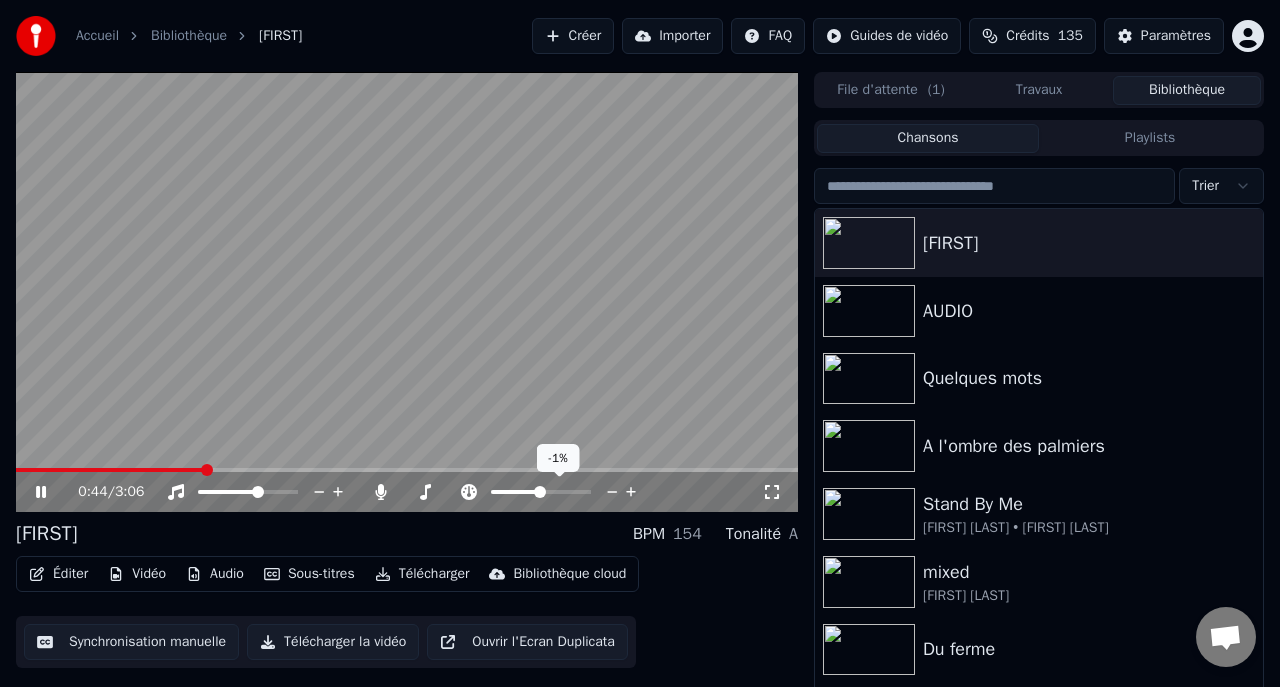 click 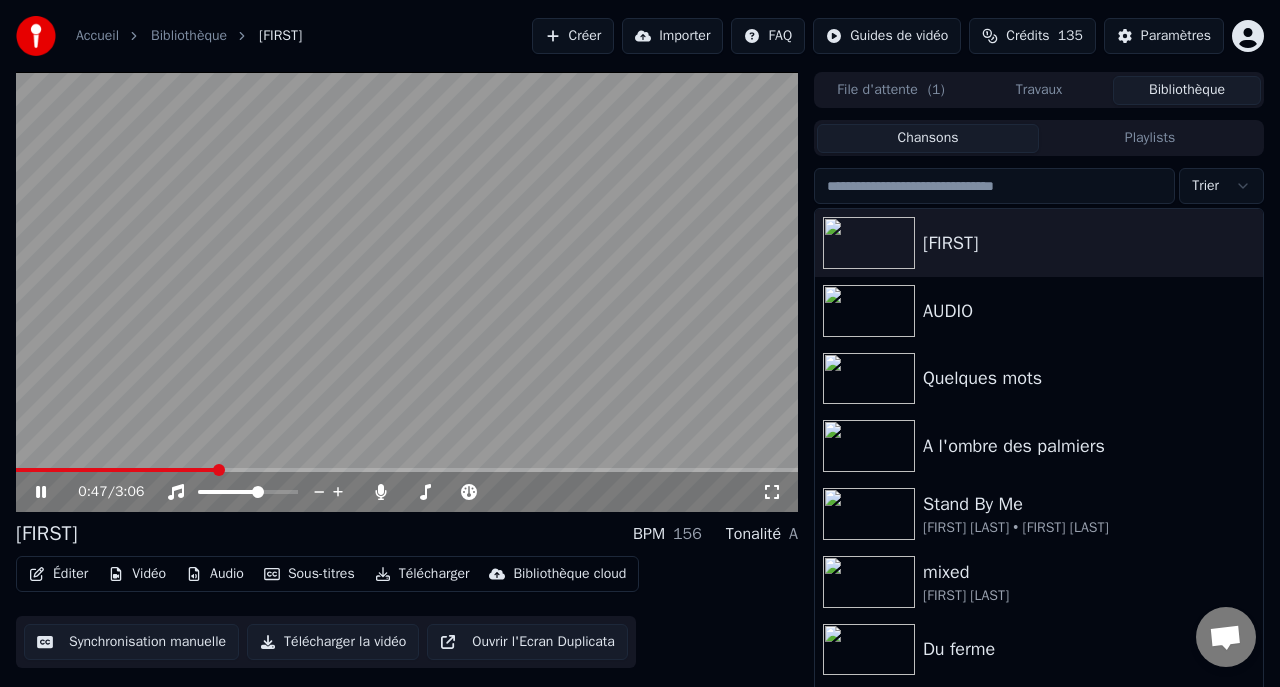 drag, startPoint x: 581, startPoint y: 501, endPoint x: 536, endPoint y: 501, distance: 45 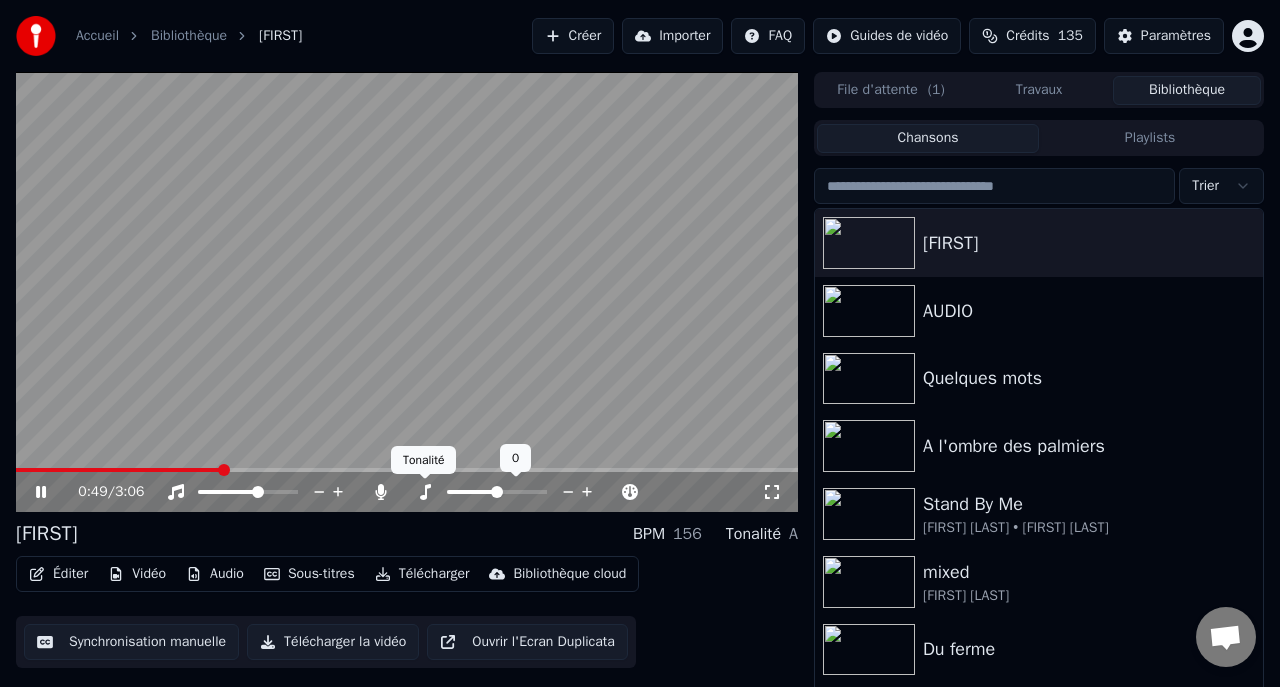 click 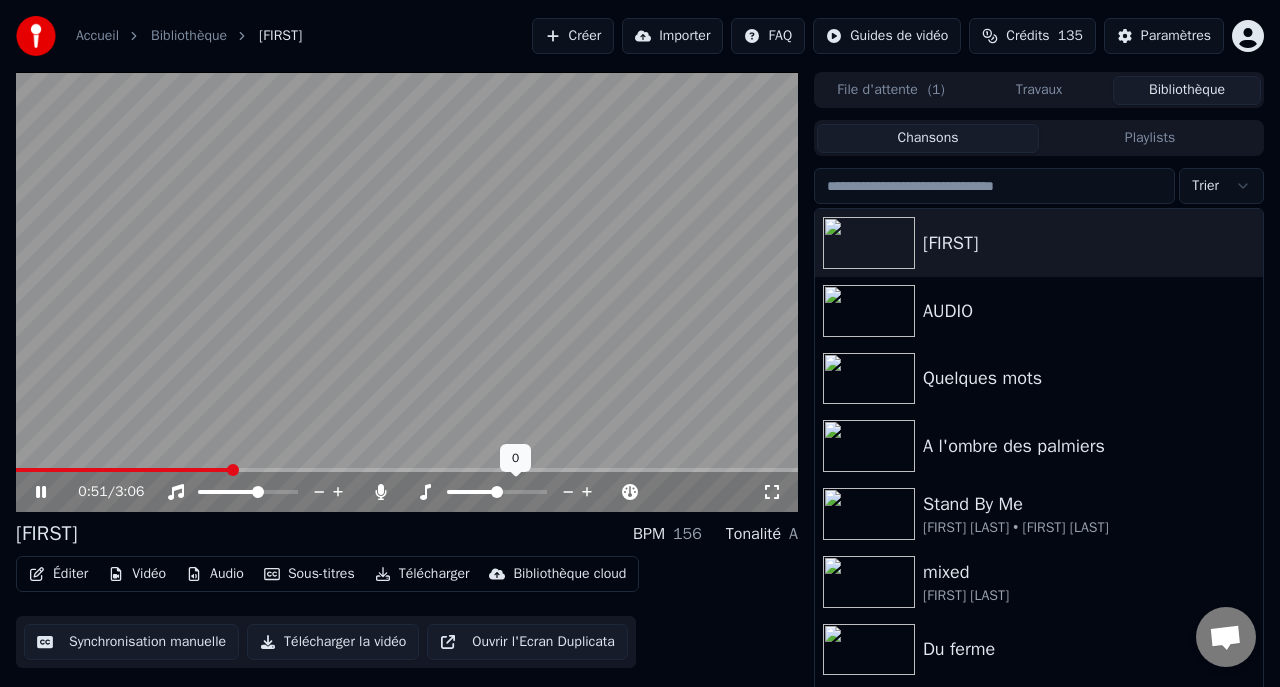 click 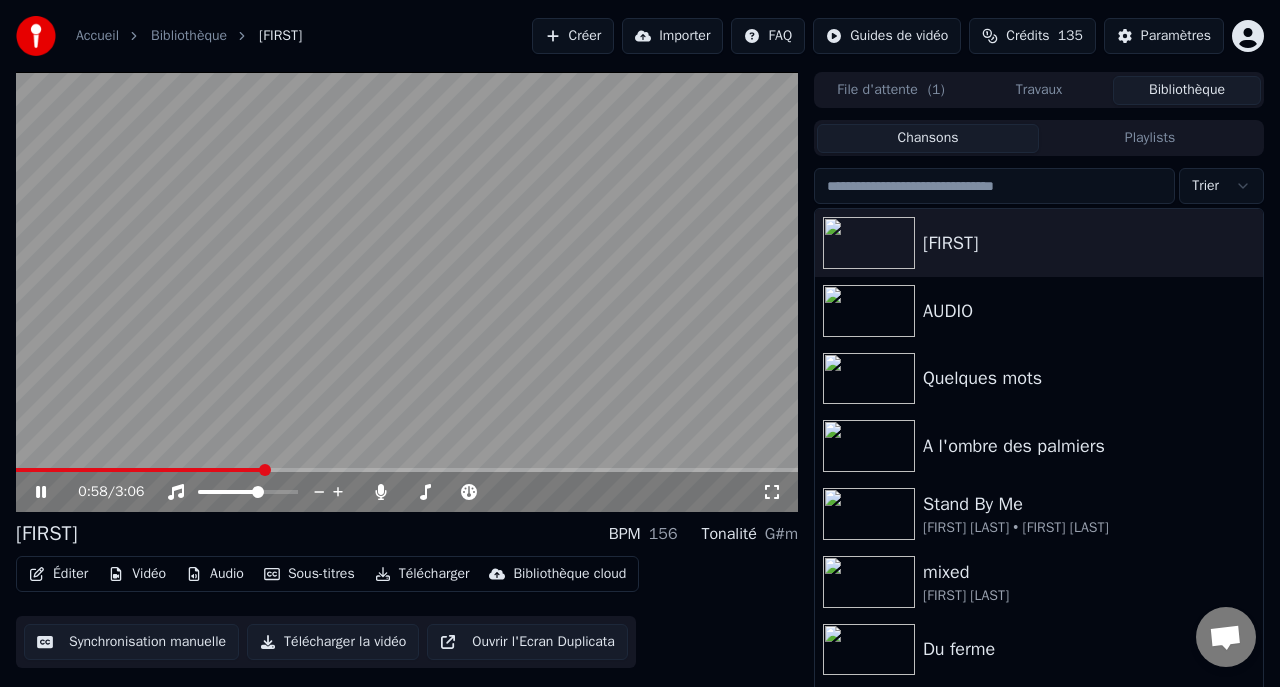 click on "Télécharger" at bounding box center (422, 574) 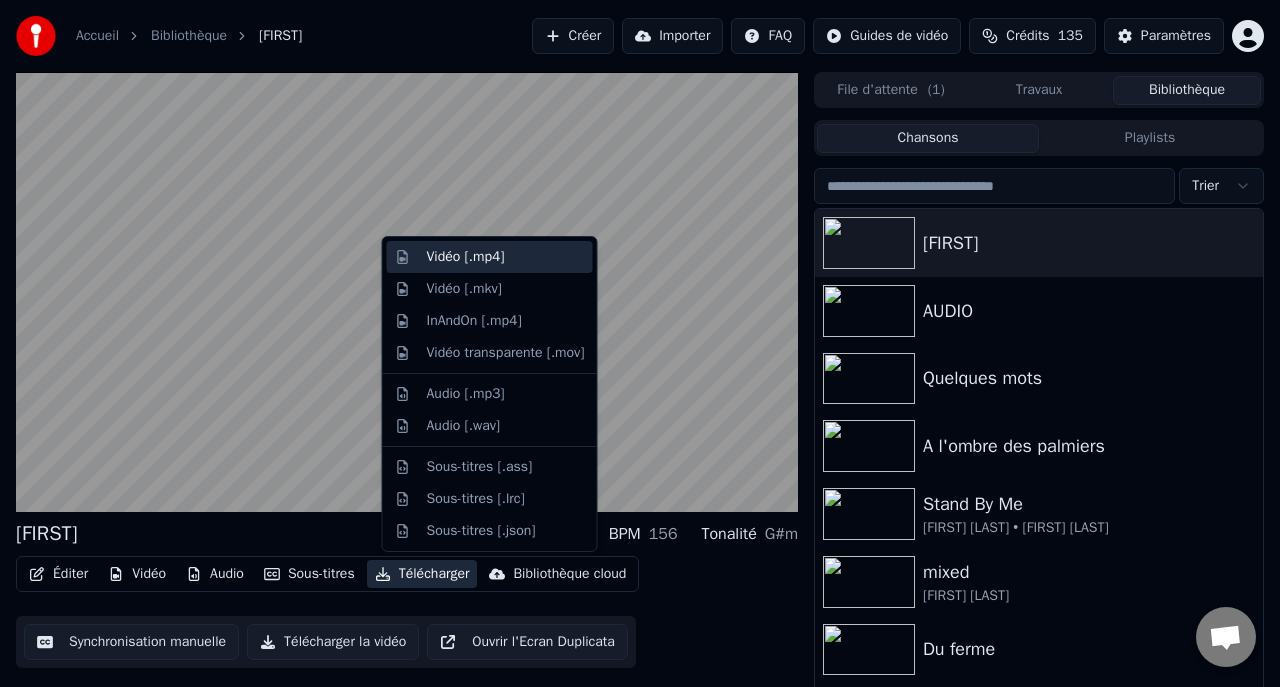 click on "Vidéo [.mp4]" at bounding box center (466, 257) 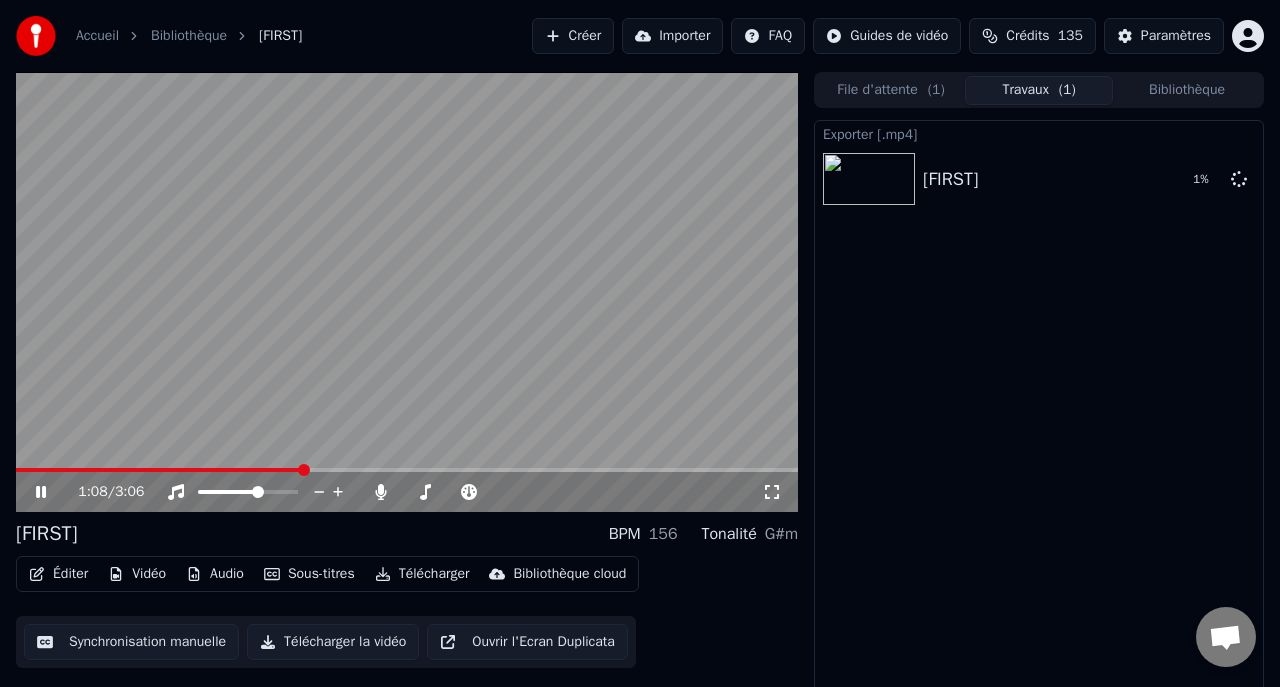 click 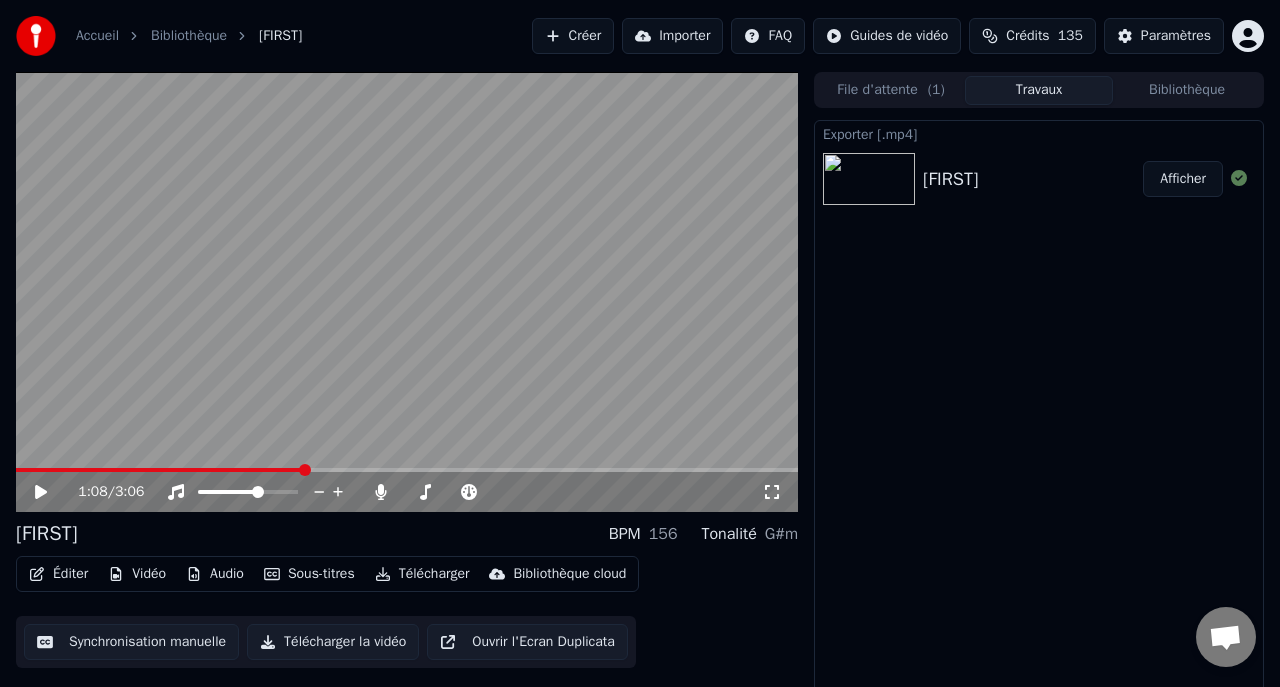 click on "Afficher" at bounding box center [1183, 179] 